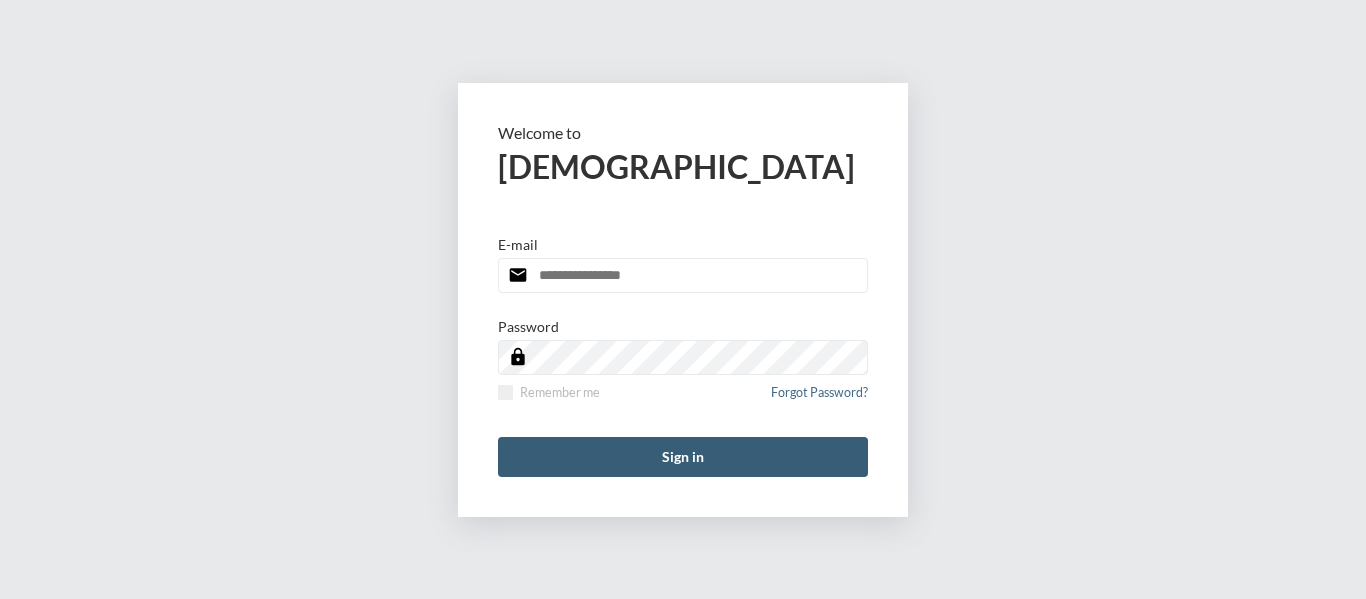 scroll, scrollTop: 0, scrollLeft: 0, axis: both 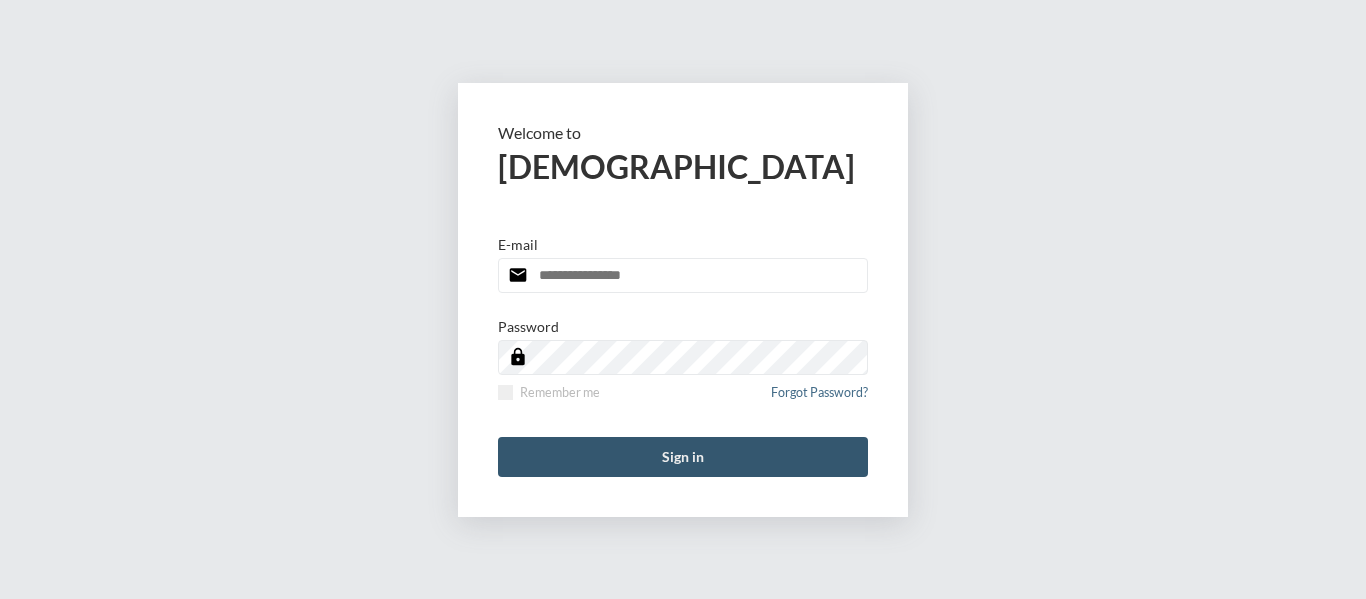 type on "**********" 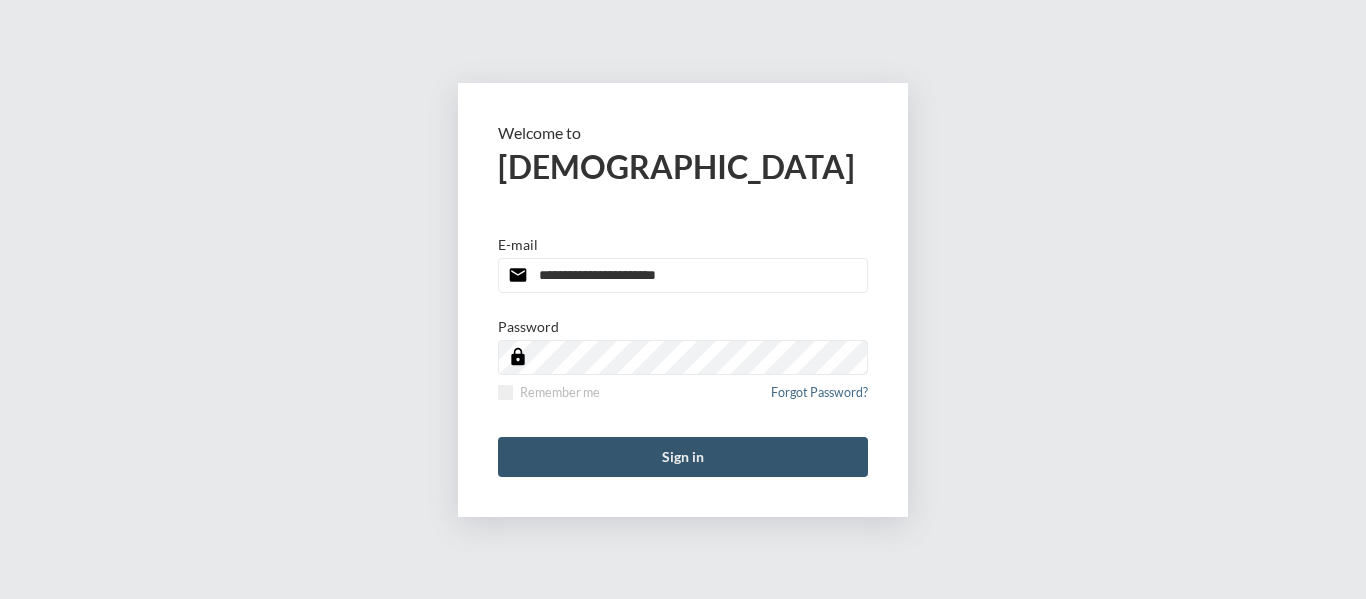 click on "Sign in" at bounding box center (683, 457) 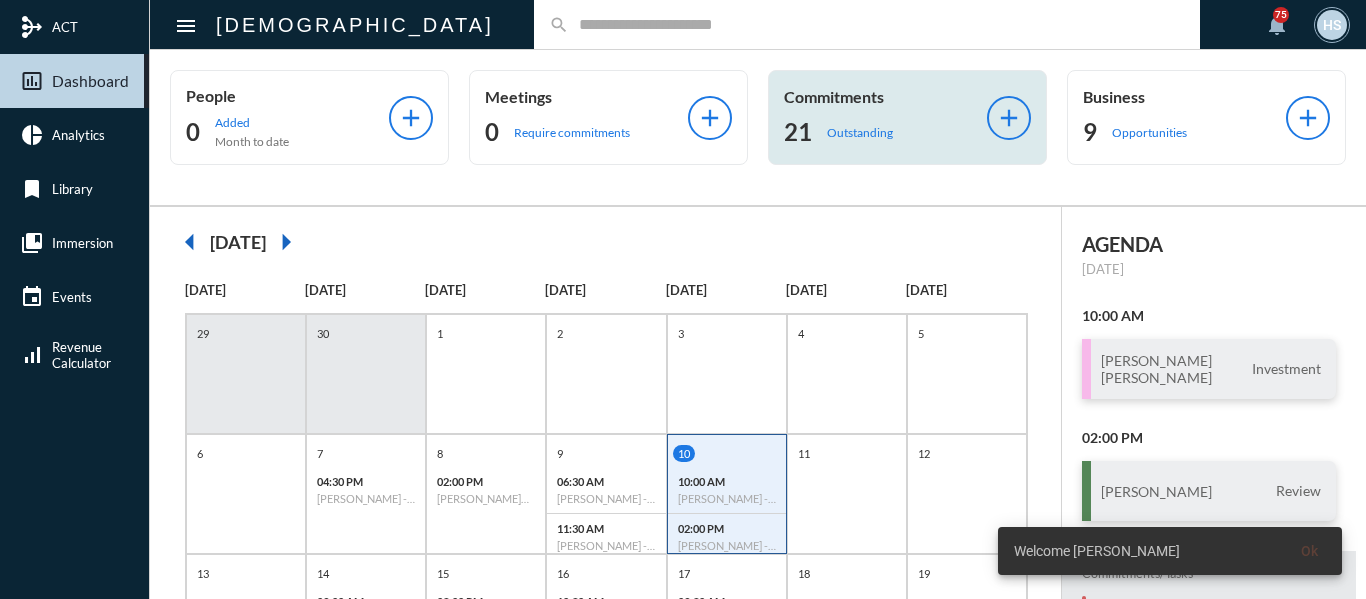 click on "Outstanding" 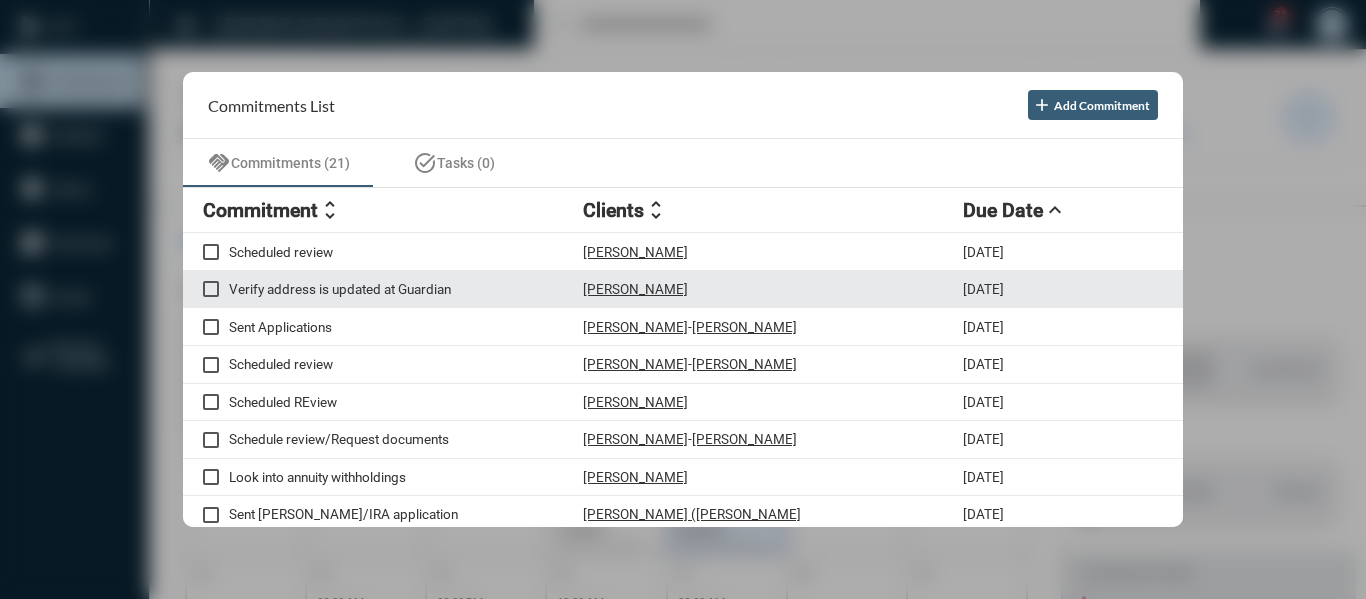 click on "Verify address is updated at Guardian" at bounding box center [406, 289] 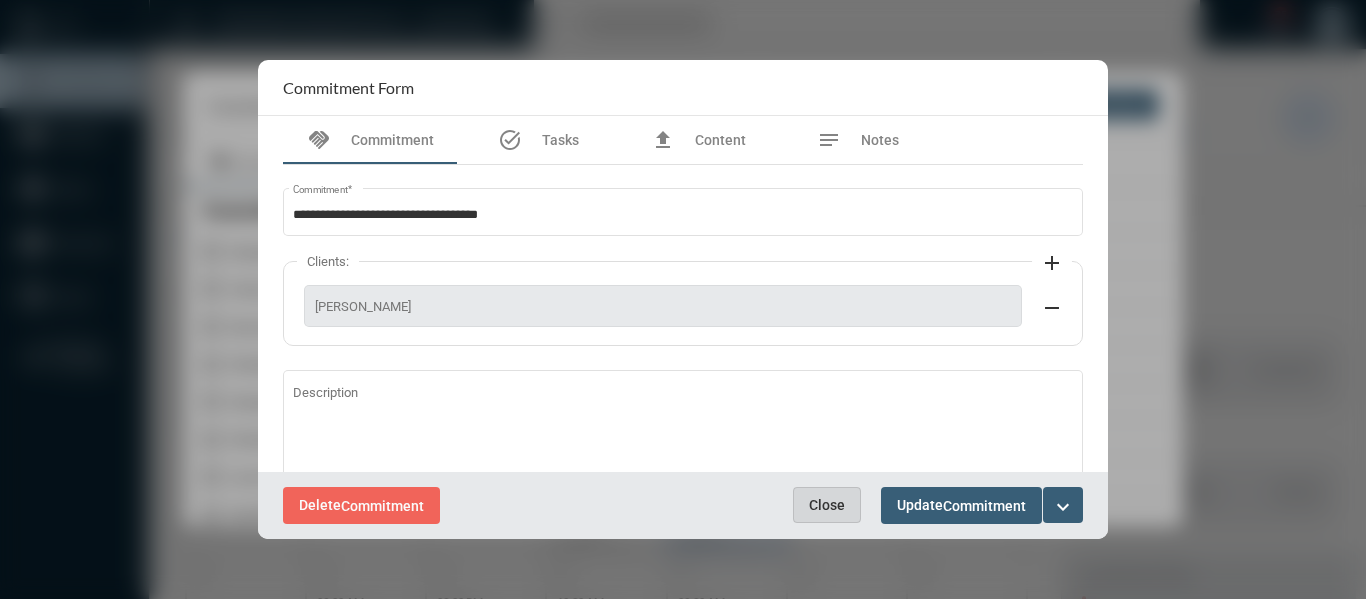 click on "Close" at bounding box center (827, 505) 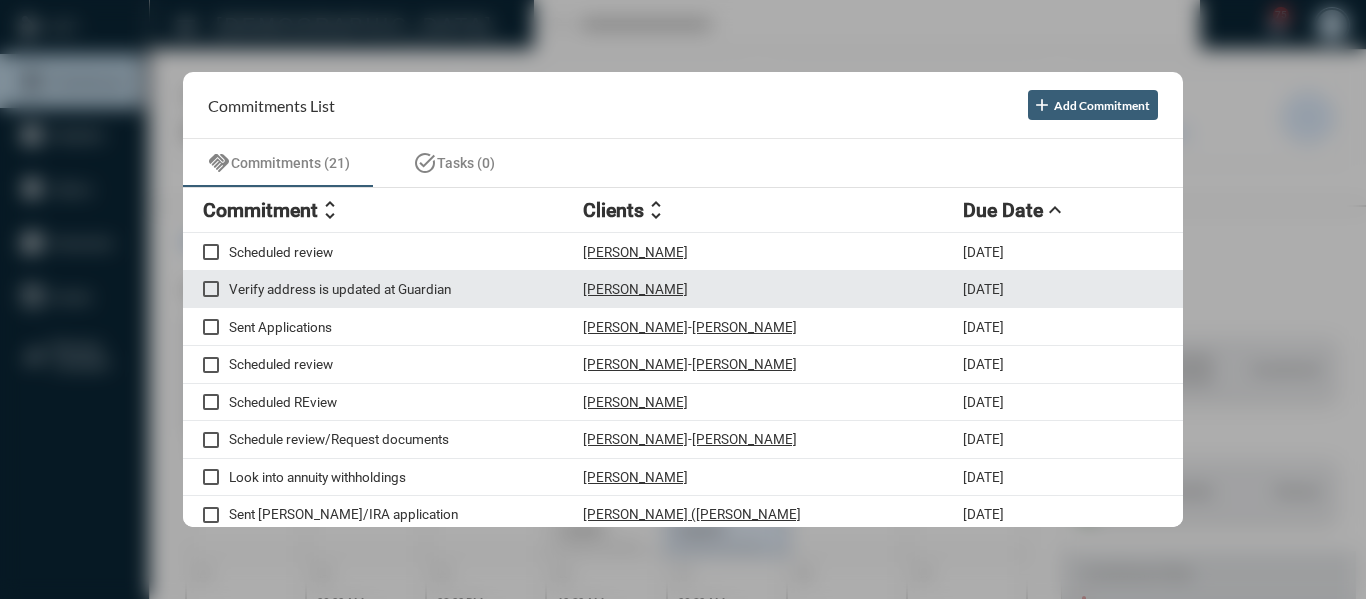 click at bounding box center (211, 289) 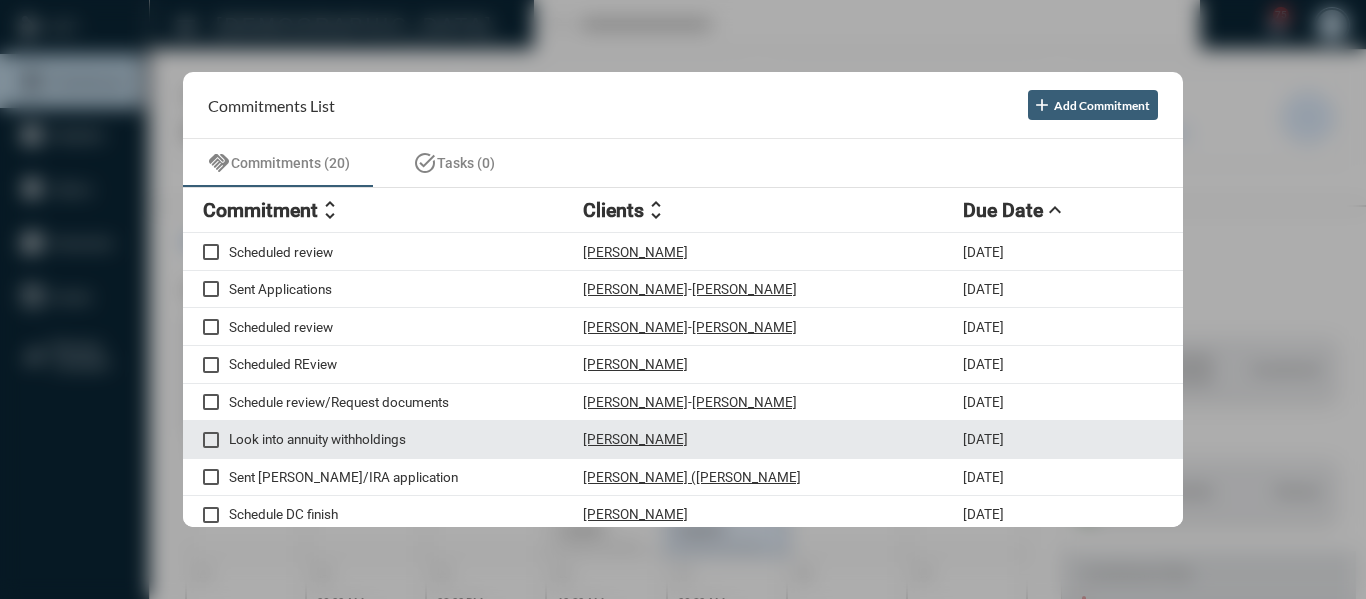 click on "Look into annuity withholdings" at bounding box center [406, 439] 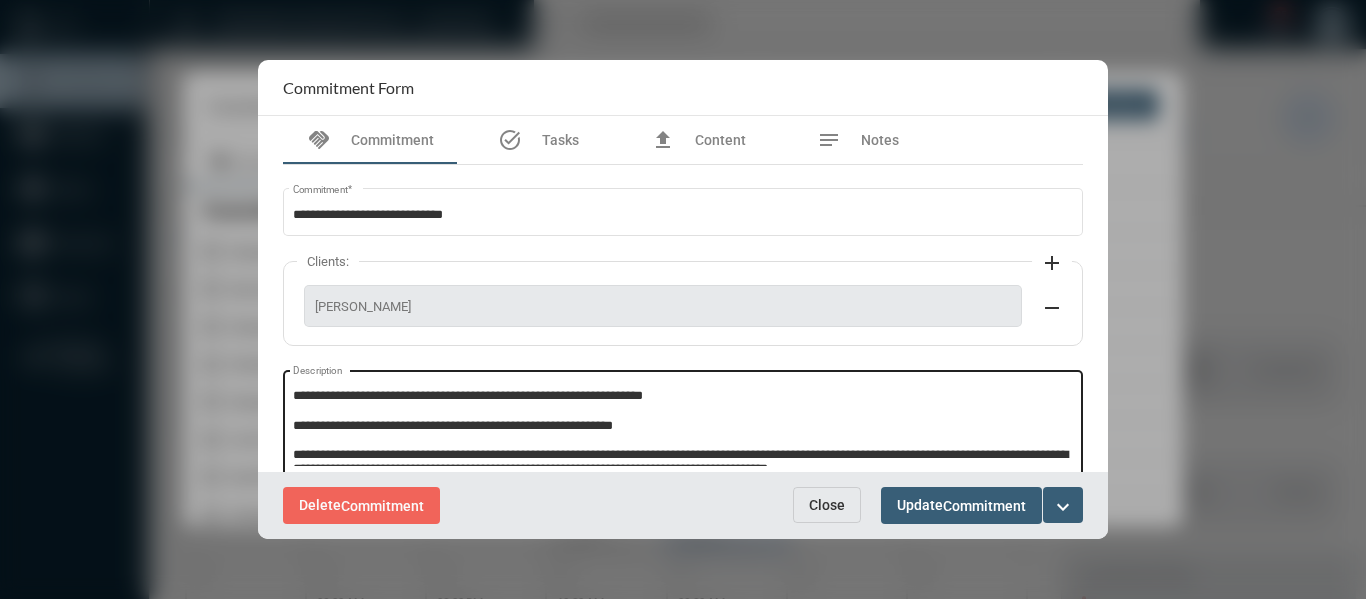 scroll, scrollTop: 13, scrollLeft: 0, axis: vertical 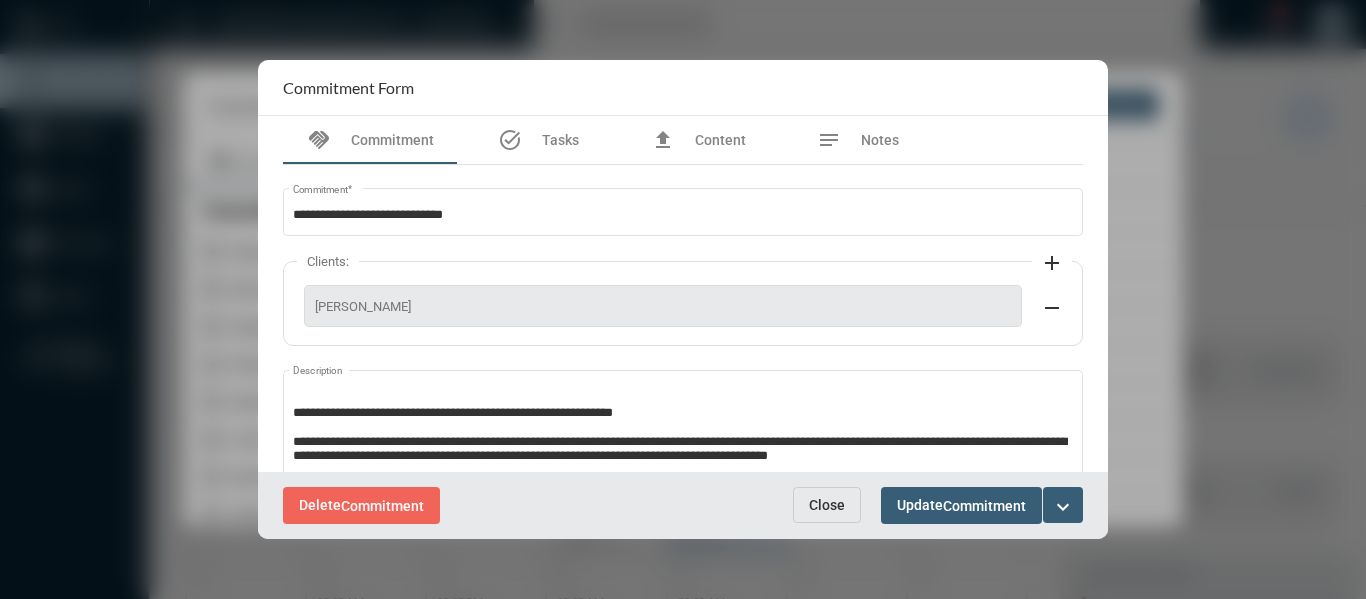 click on "Close" at bounding box center [827, 505] 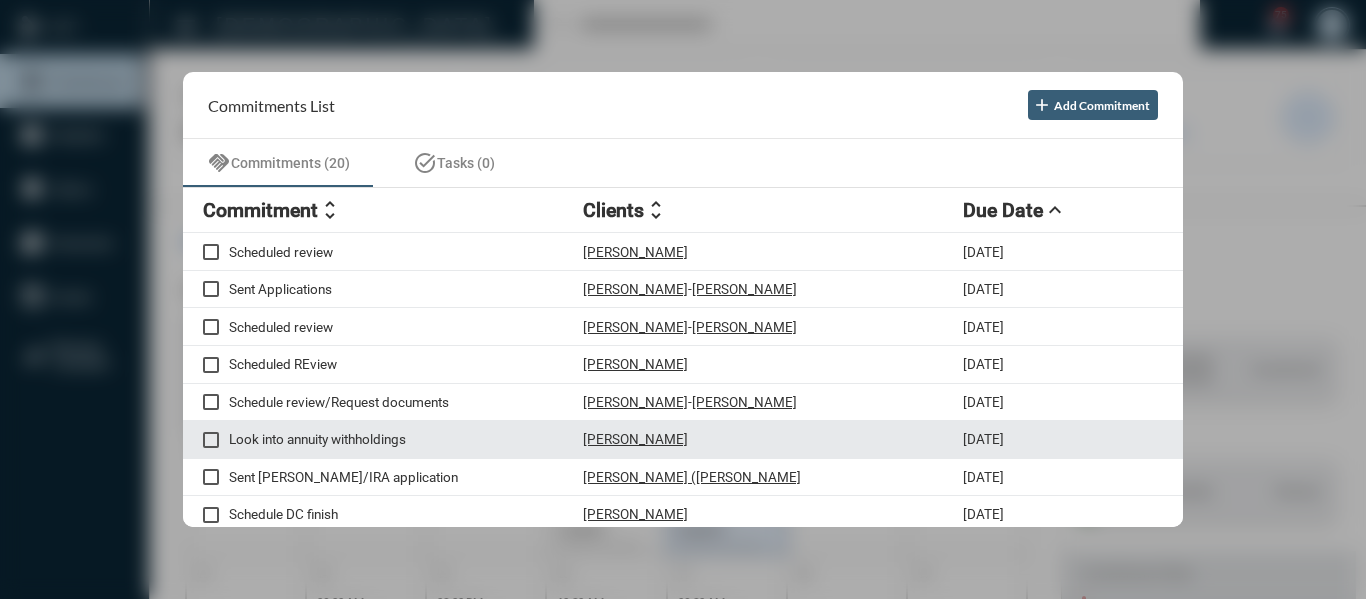 click at bounding box center [211, 440] 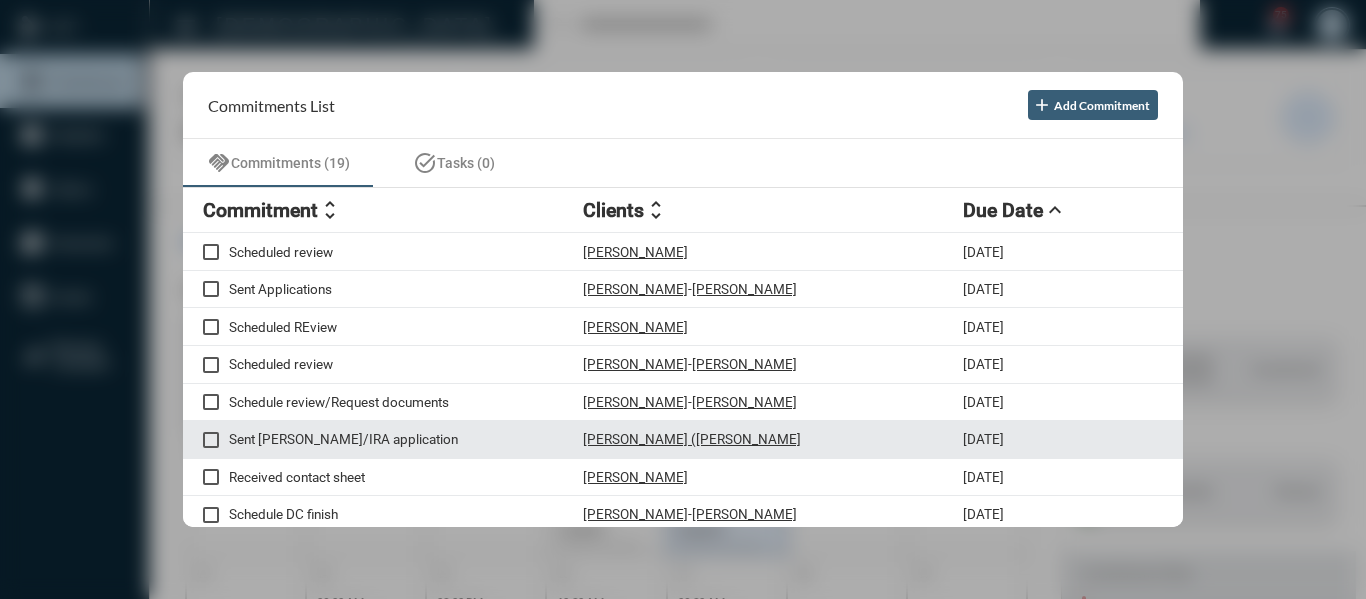 click on "[PERSON_NAME] ([PERSON_NAME]" at bounding box center (692, 439) 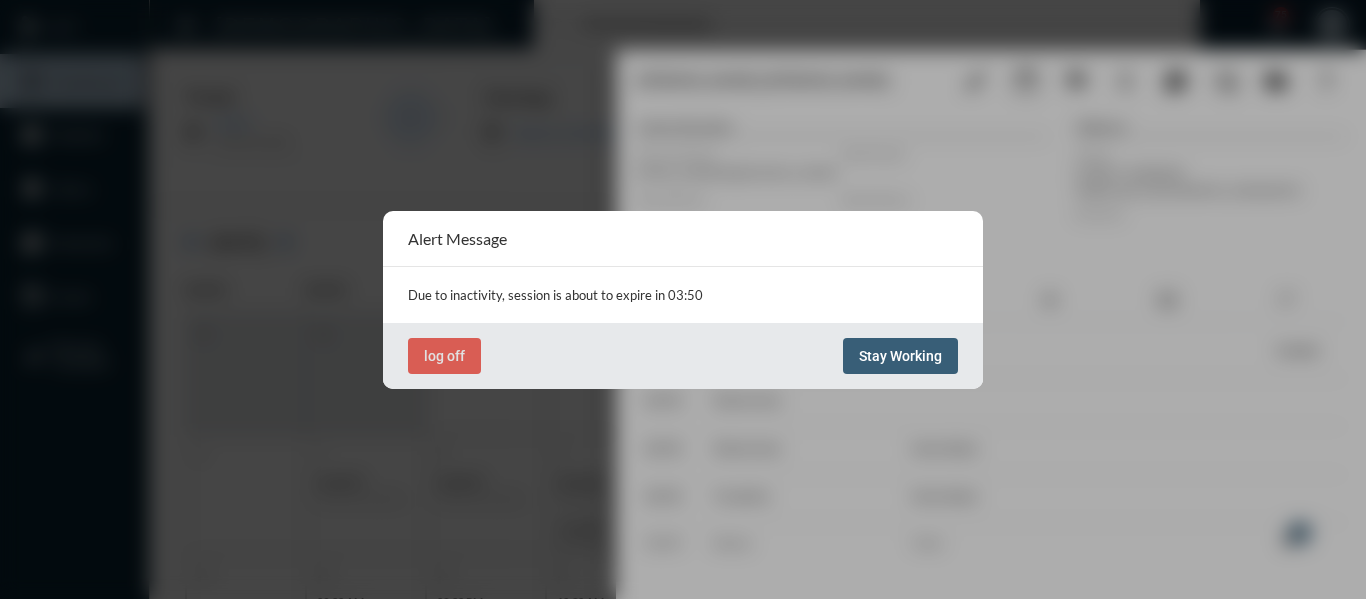 click on "Stay Working" at bounding box center (900, 356) 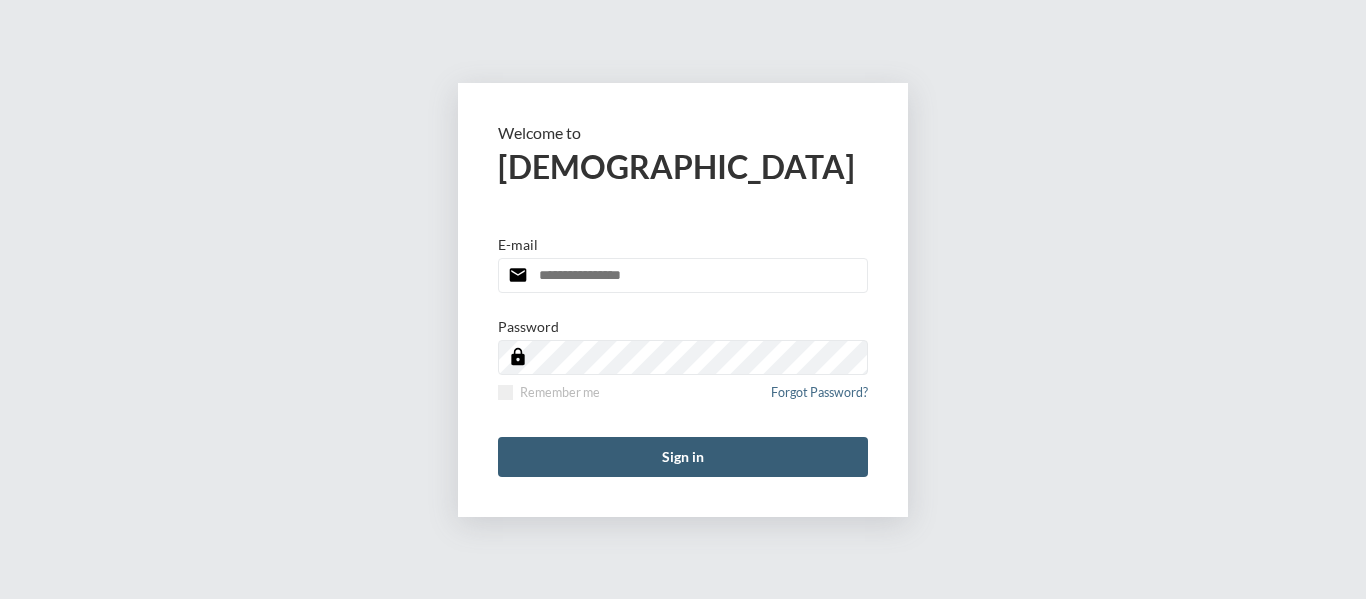 scroll, scrollTop: 0, scrollLeft: 0, axis: both 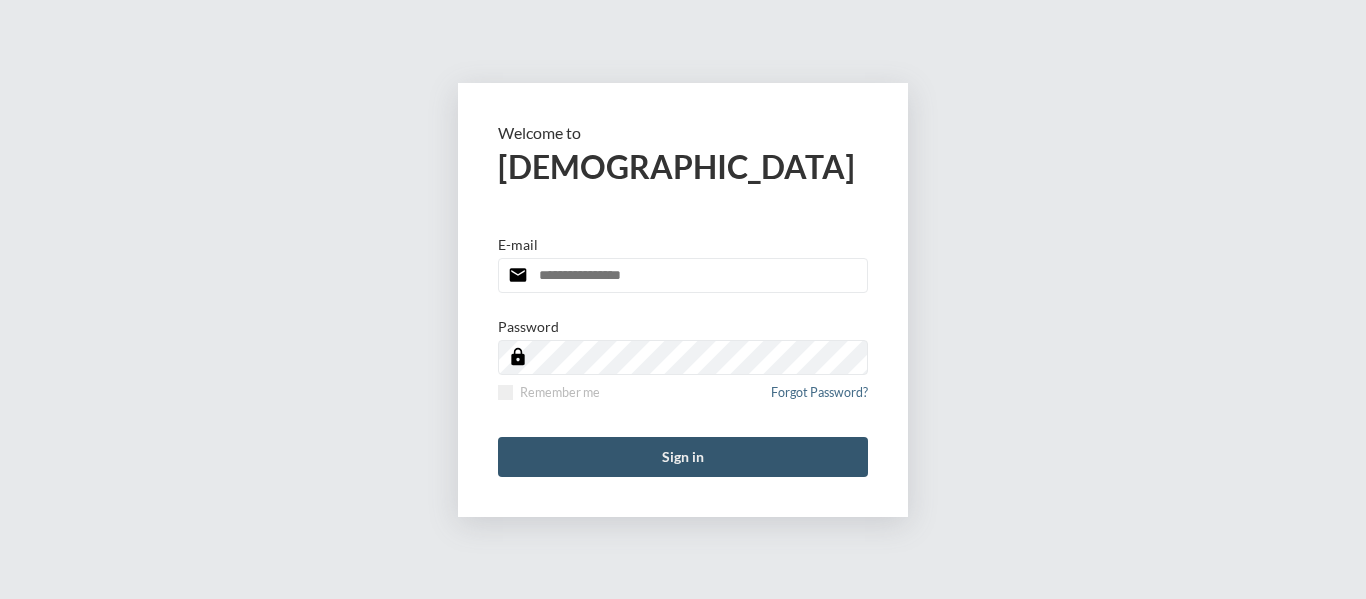 type on "**********" 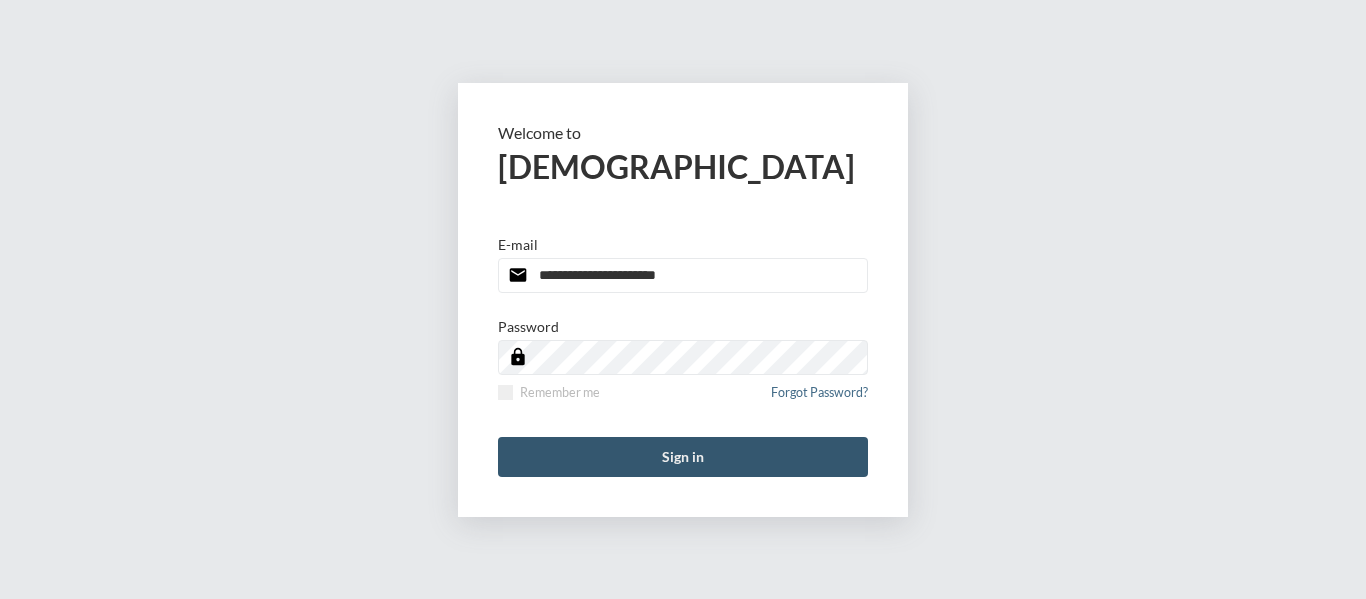 click on "Sign in" at bounding box center (683, 457) 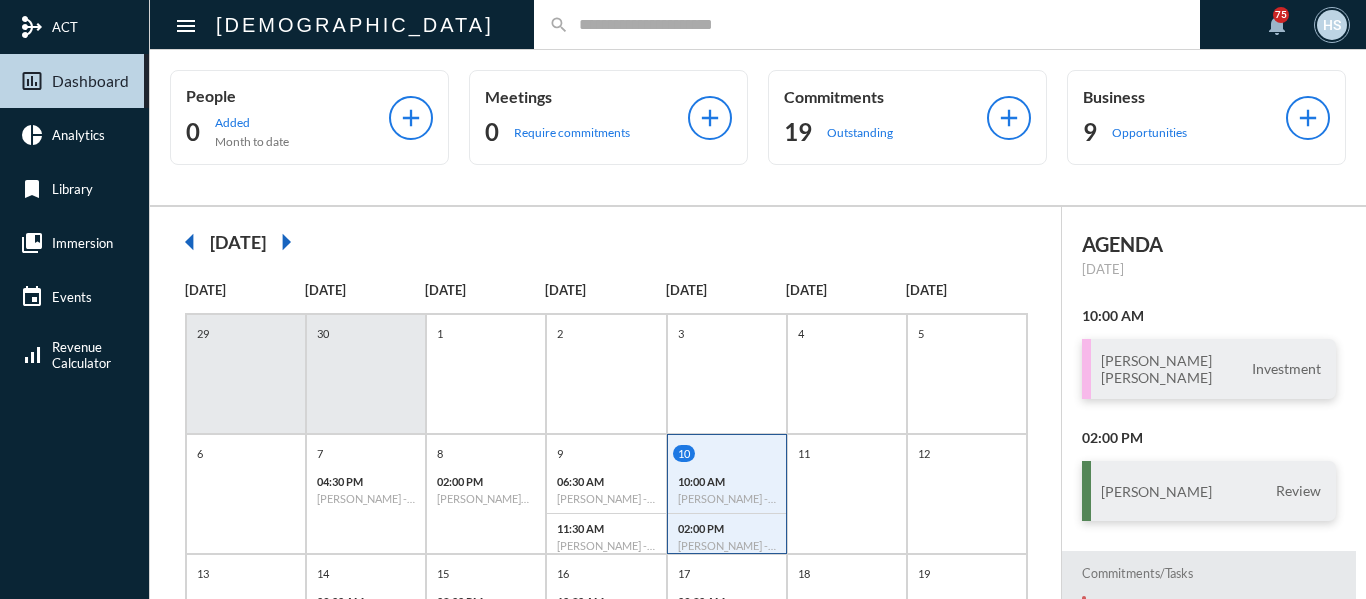 click on "search" 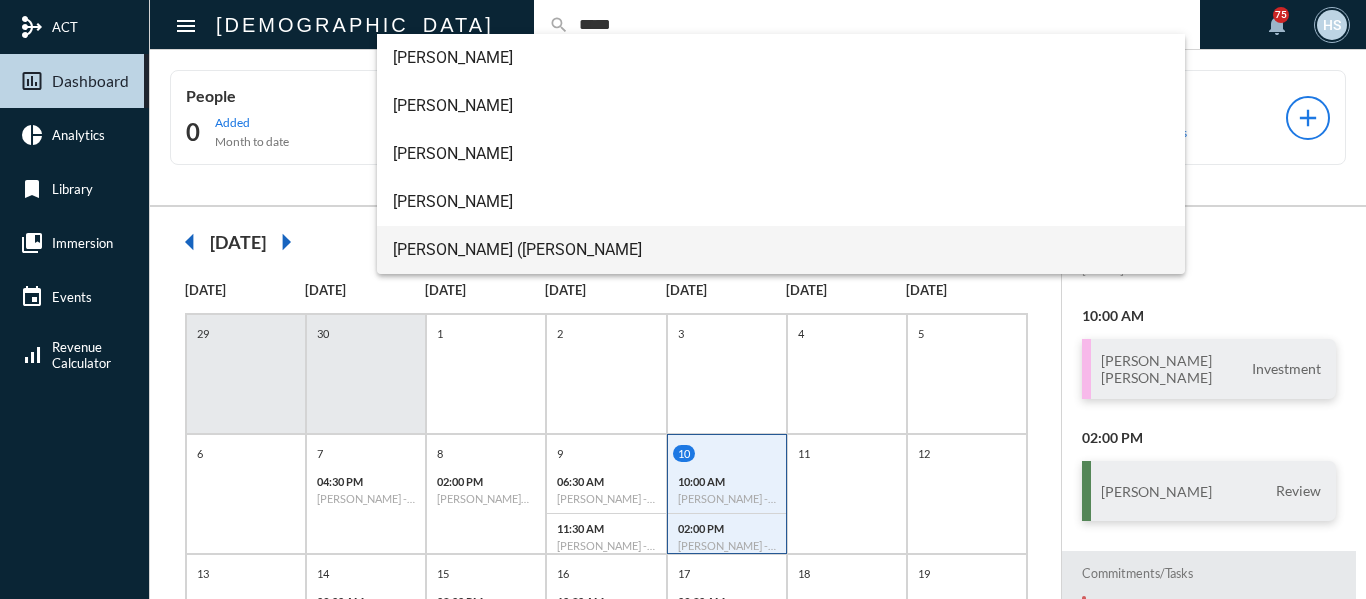 type on "*****" 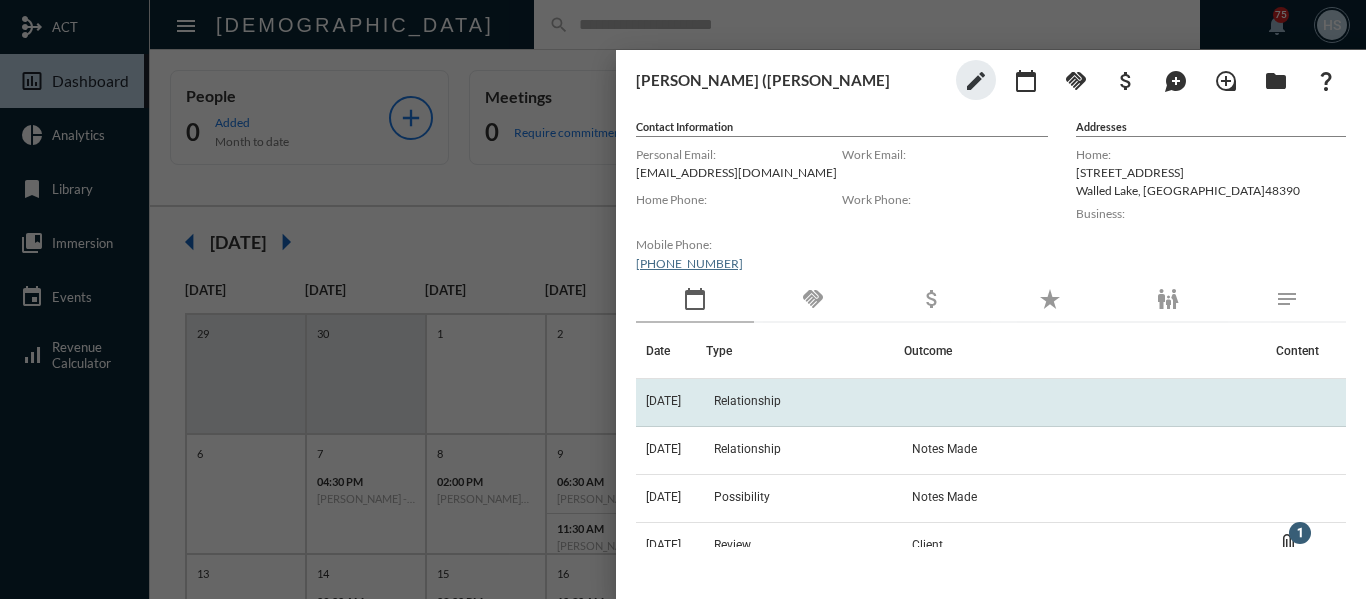 click on "Relationship" 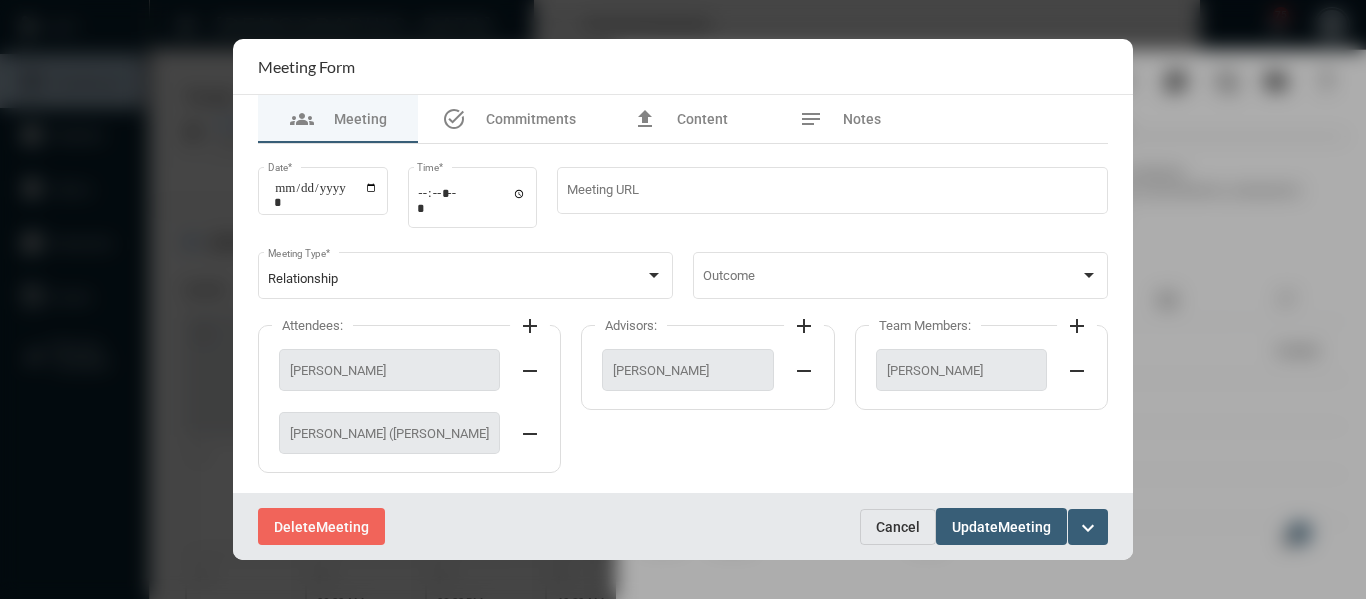 click on "Delete  Meeting  Cancel  Update  Meeting expand_more" at bounding box center [683, 526] 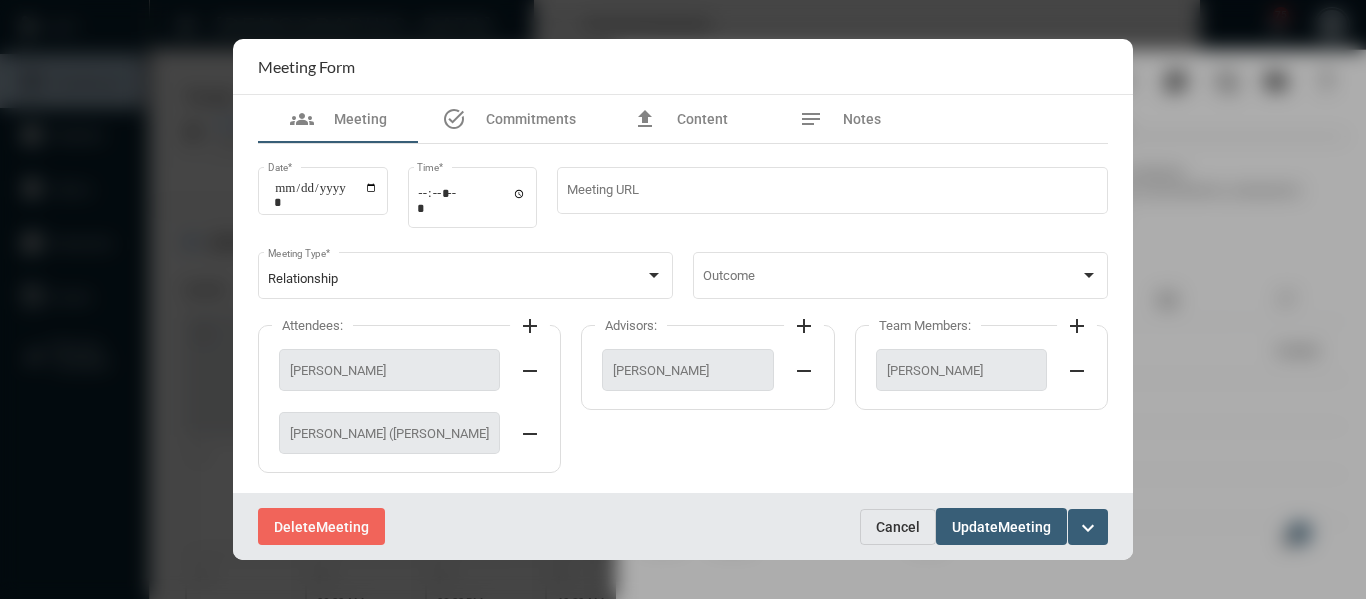 click on "Cancel" at bounding box center (898, 527) 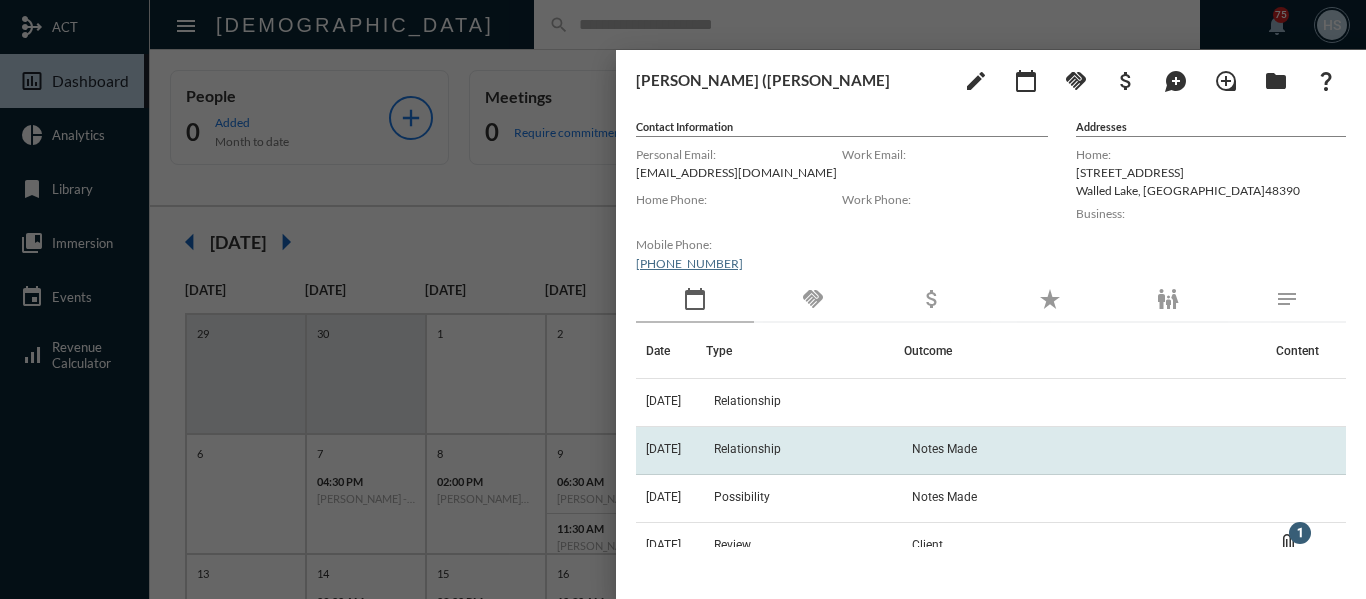 click on "Relationship" 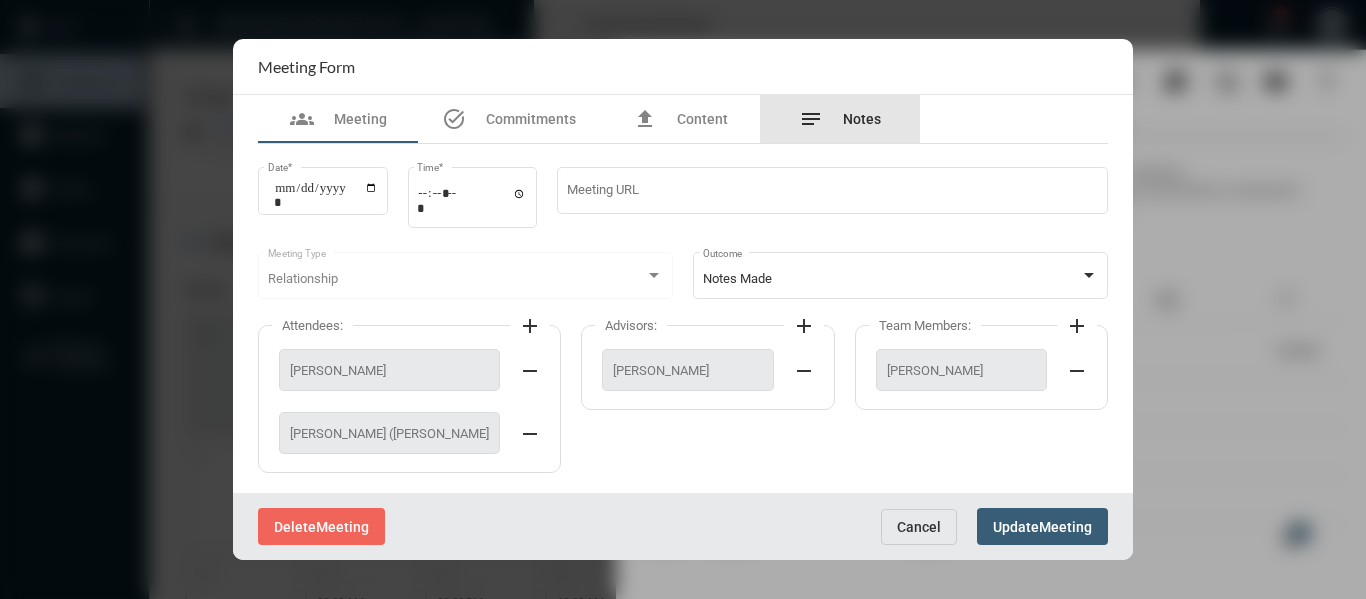 click on "Notes" at bounding box center [862, 119] 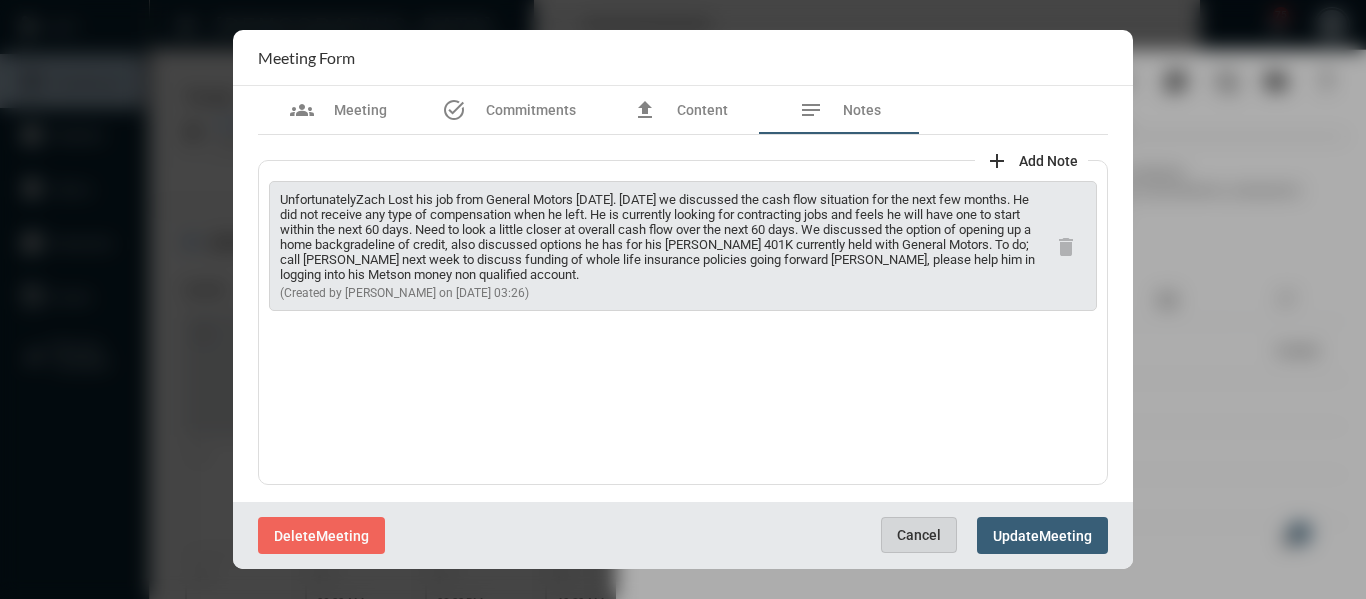 click on "Cancel" at bounding box center (919, 535) 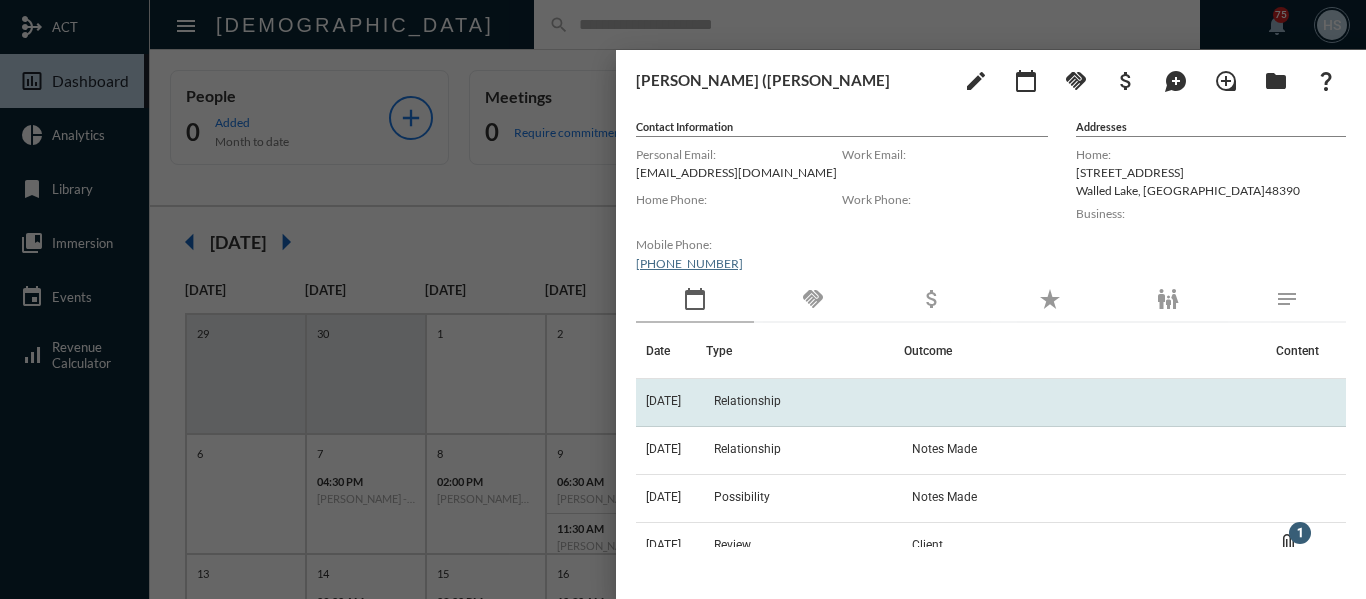 click on "Relationship" 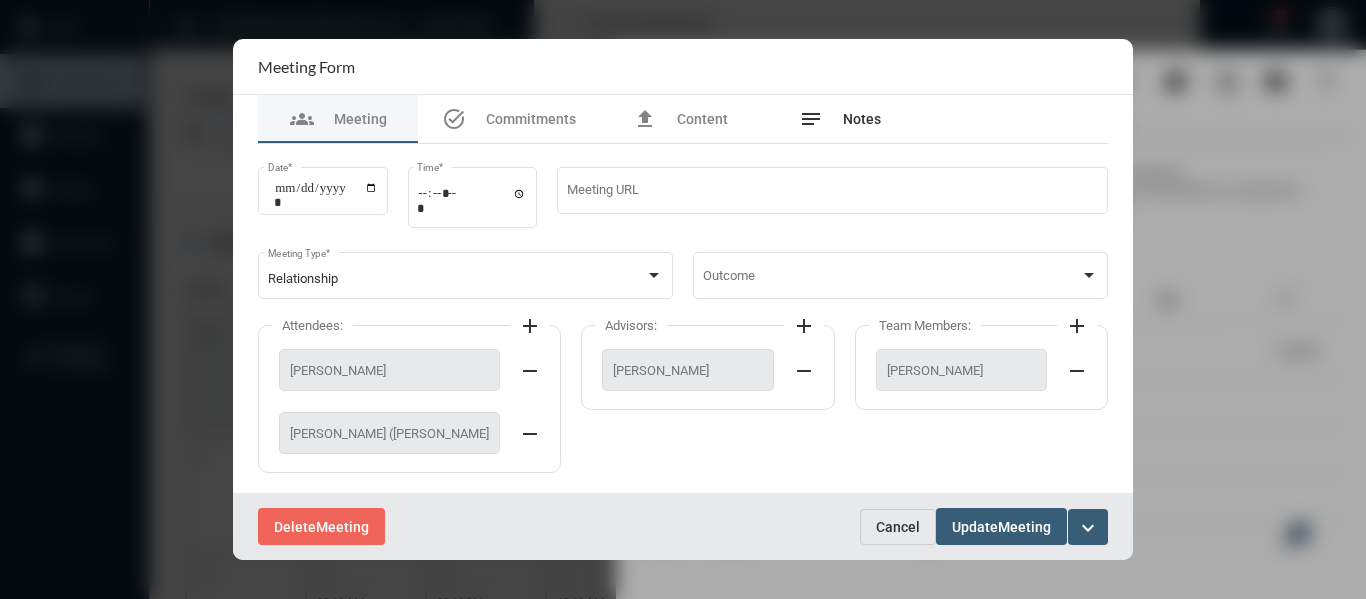 click on "Notes" at bounding box center [862, 119] 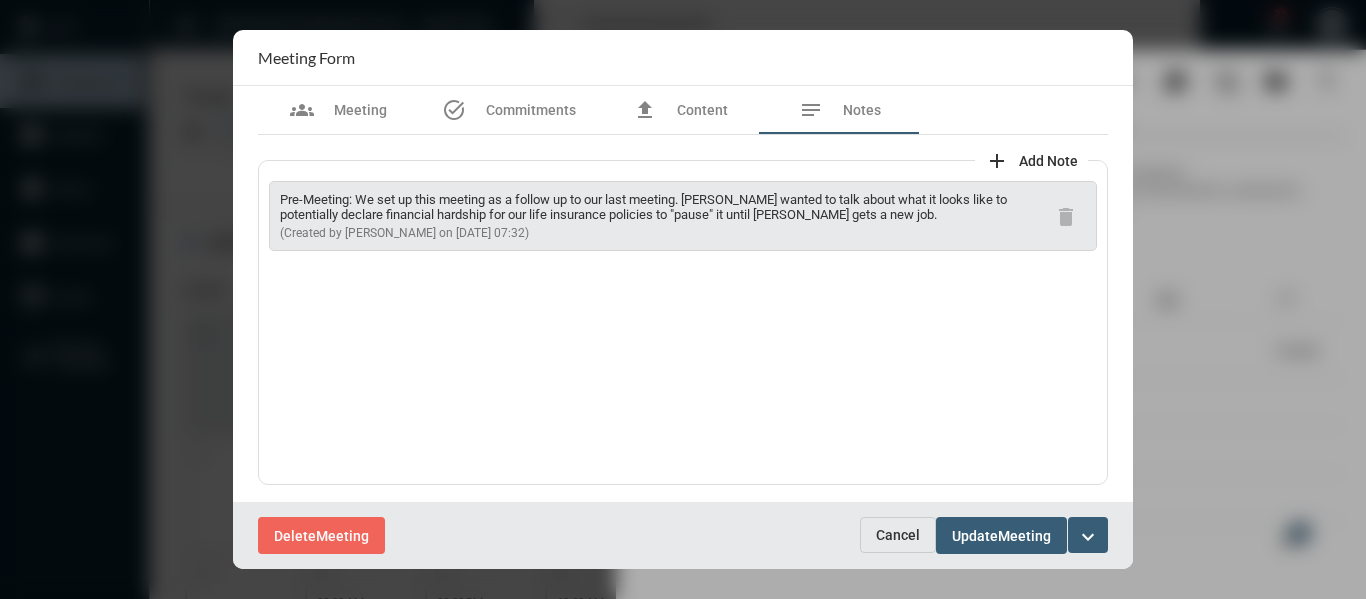 click on "Cancel" at bounding box center [898, 535] 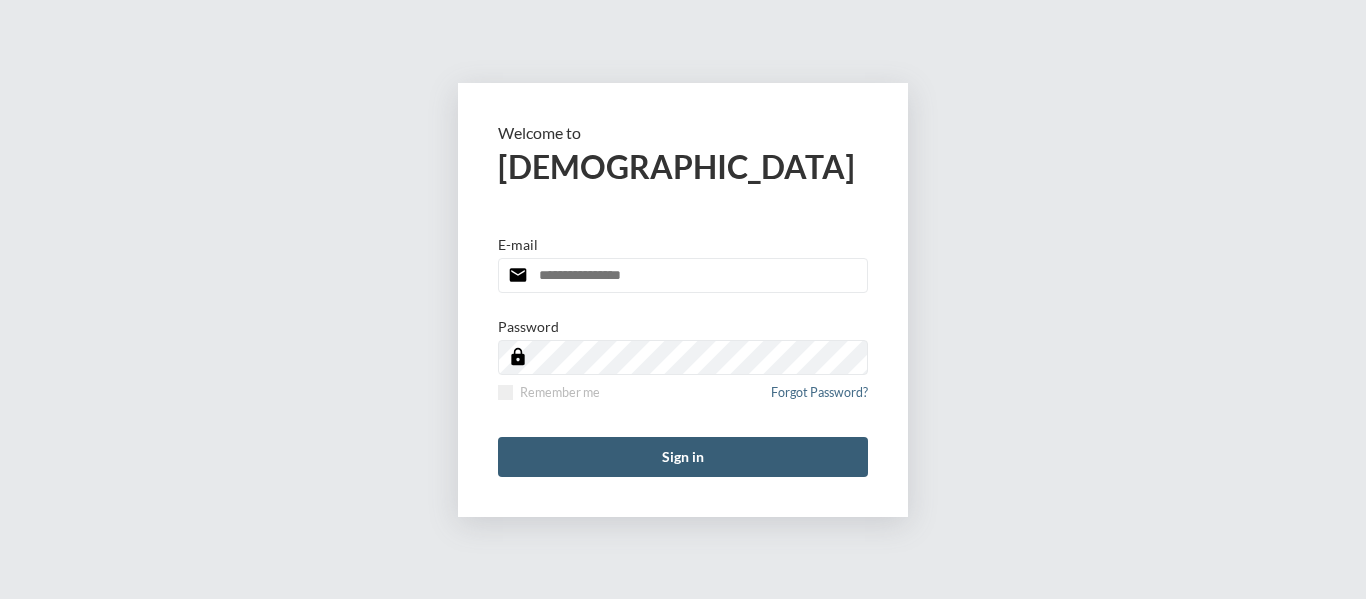 scroll, scrollTop: 0, scrollLeft: 0, axis: both 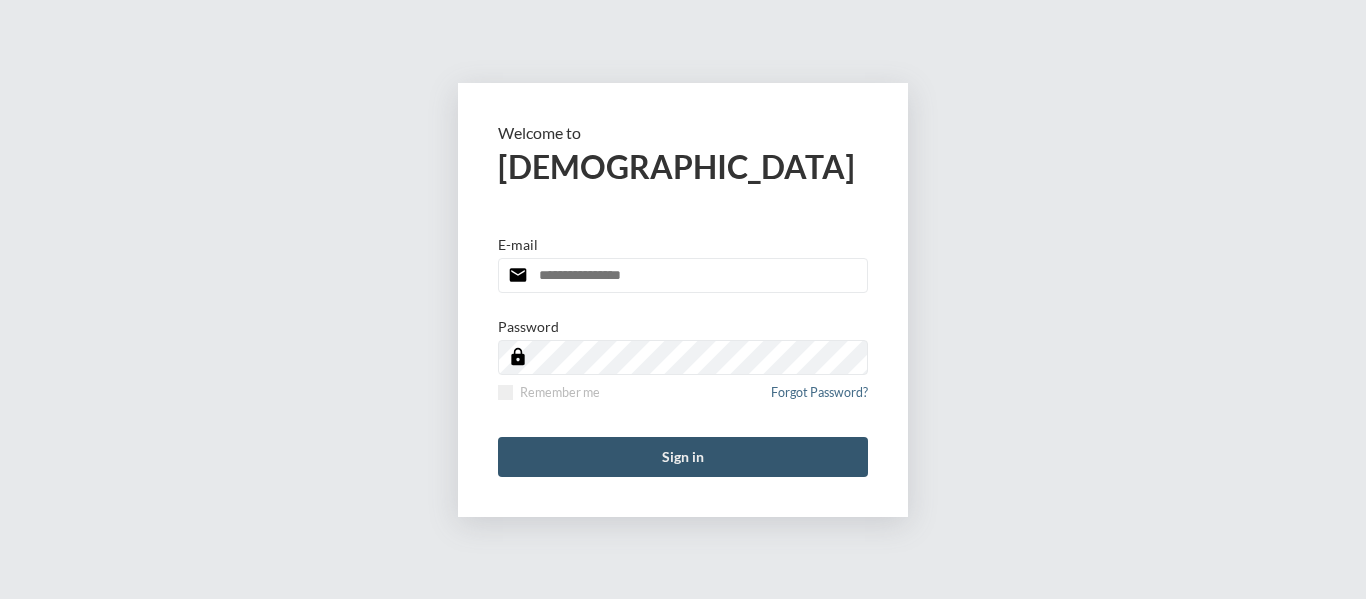type on "**********" 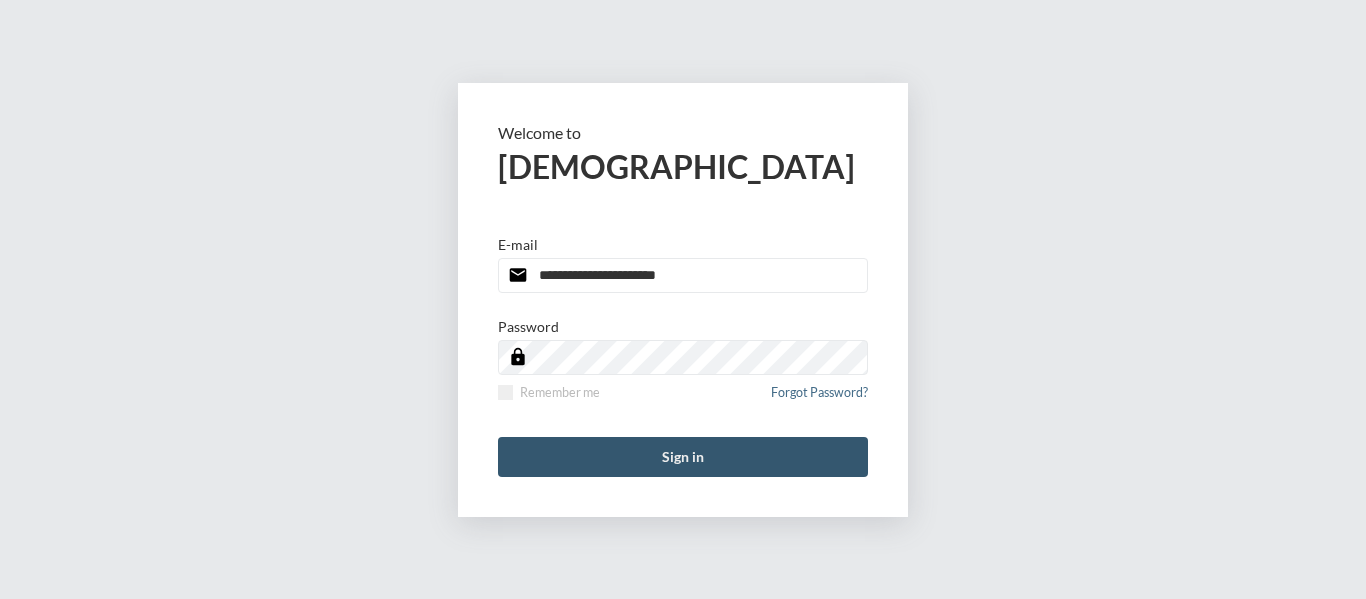 click on "Sign in" at bounding box center [683, 457] 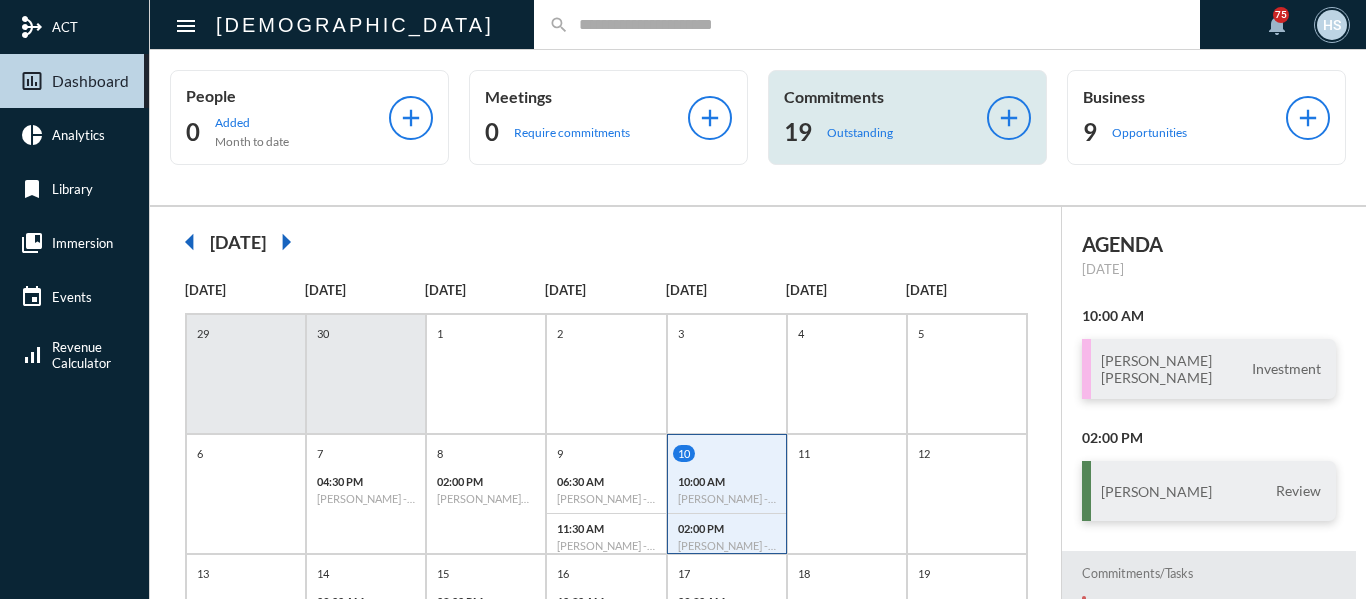 click on "Outstanding" 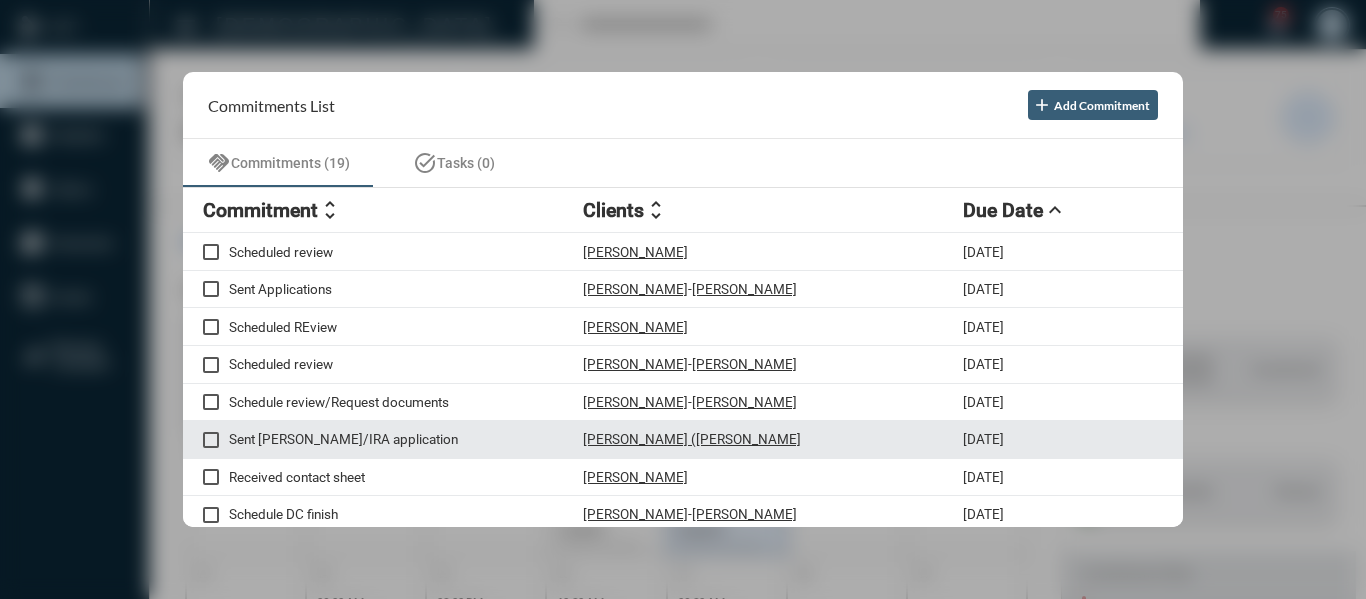 click on "[PERSON_NAME] ([PERSON_NAME]" at bounding box center [692, 439] 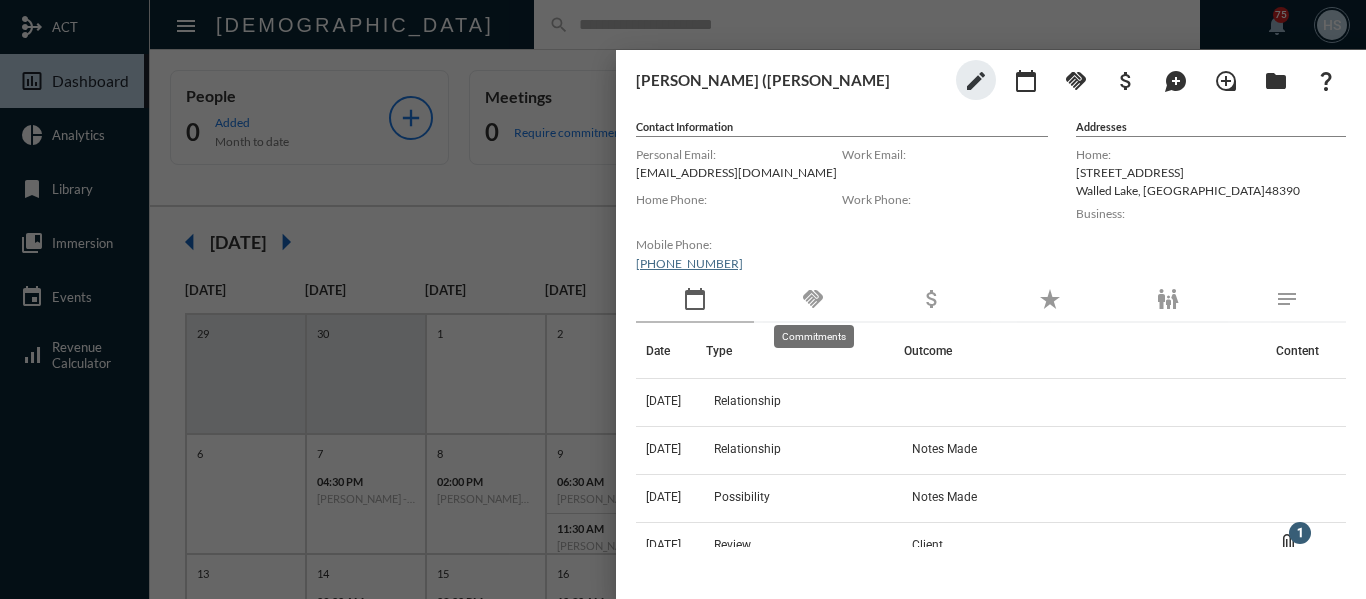 click on "handshake" 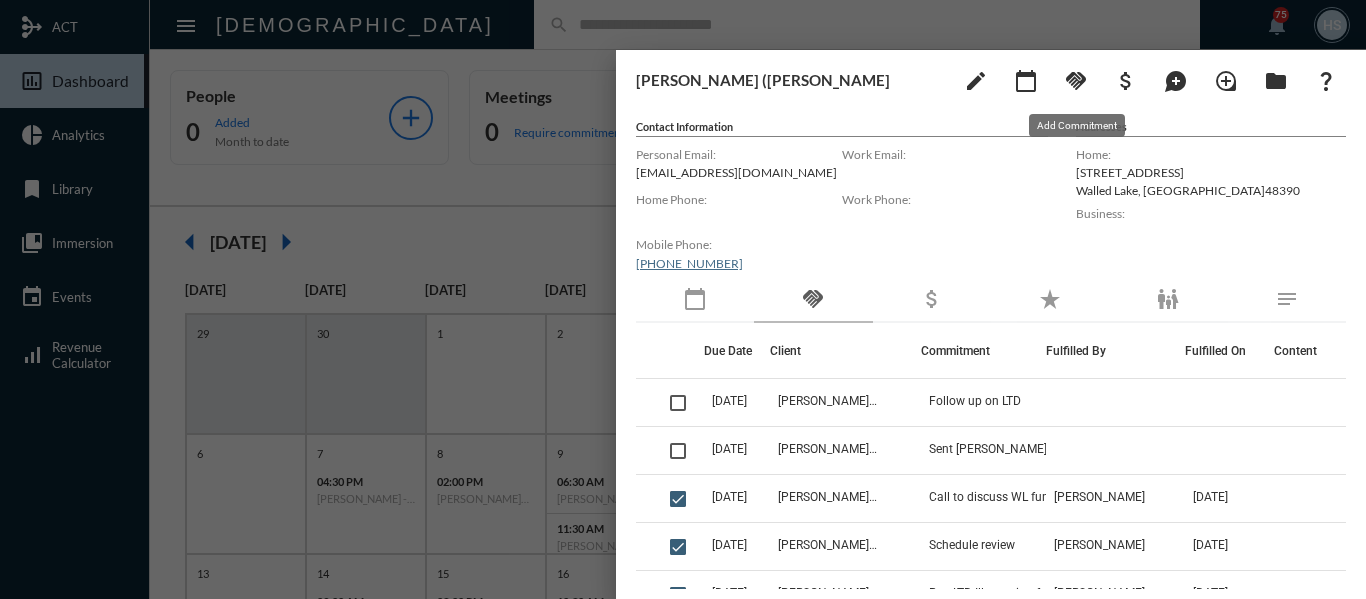 click on "handshake" 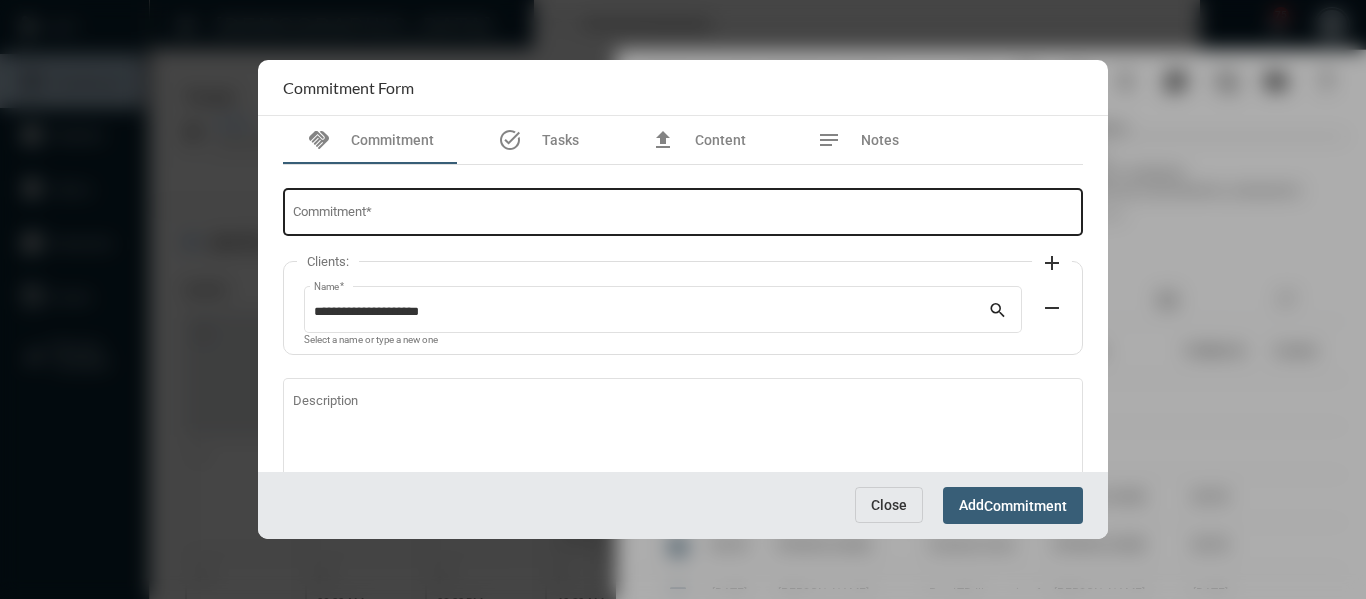 click on "Commitment  *" at bounding box center (683, 210) 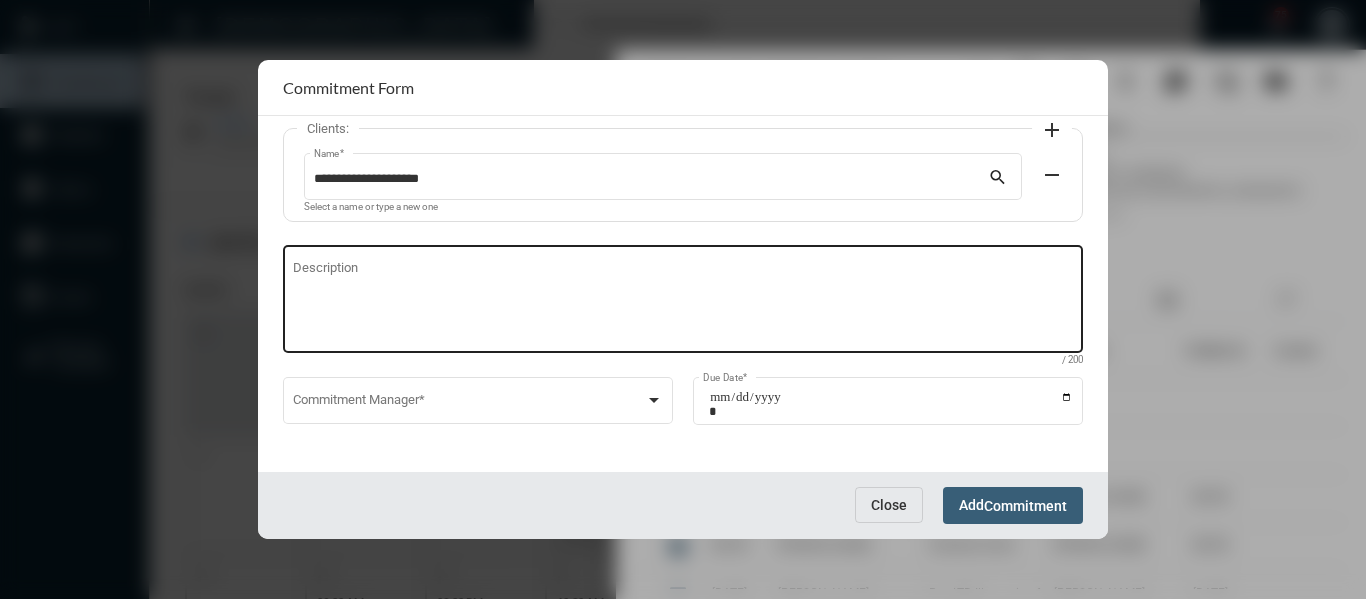 scroll, scrollTop: 136, scrollLeft: 0, axis: vertical 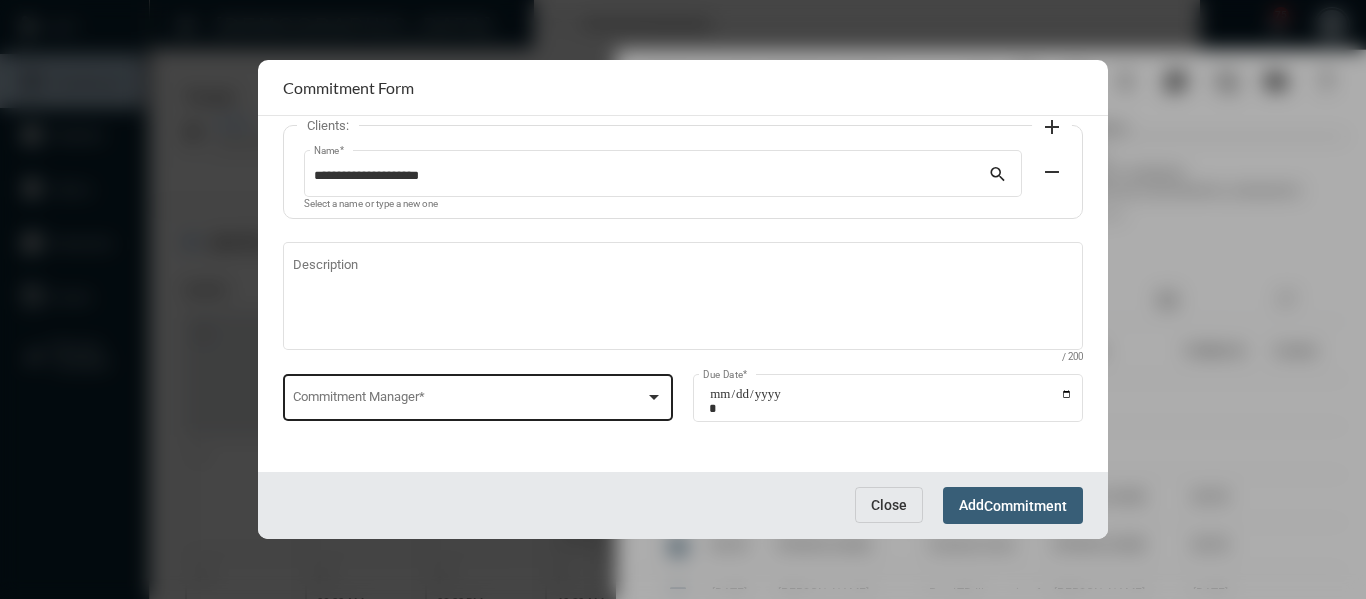 type on "**********" 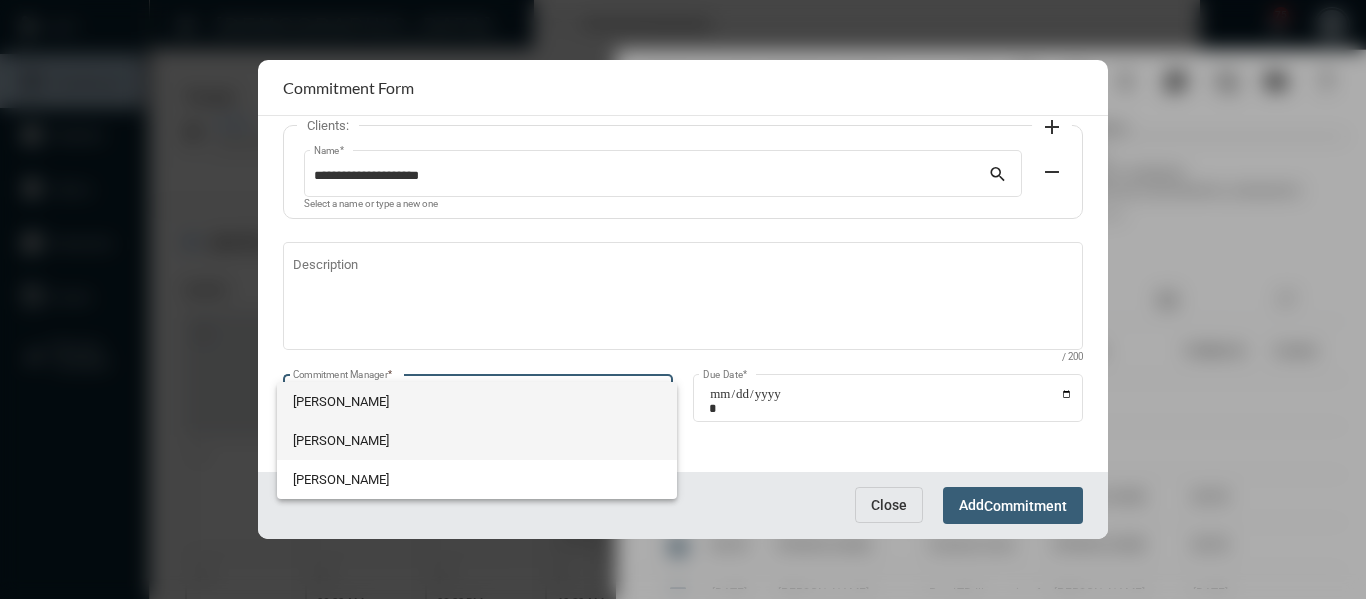 click on "[PERSON_NAME]" at bounding box center [477, 440] 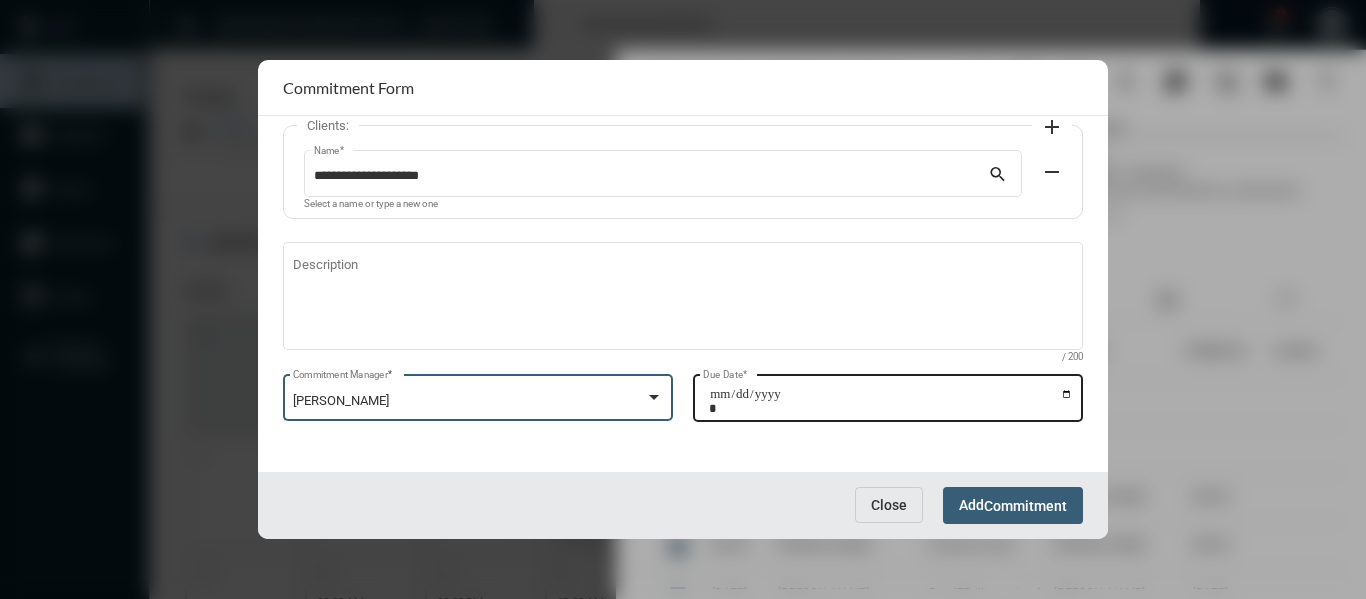 click on "Due Date  *" at bounding box center (891, 401) 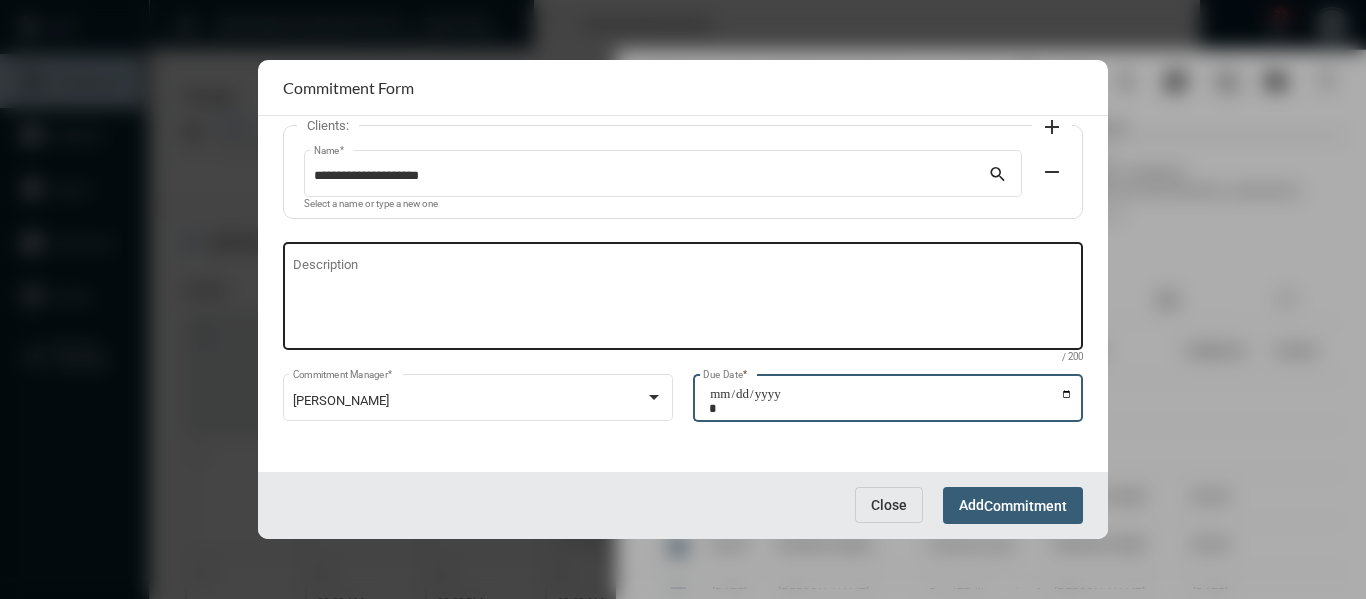 type on "**********" 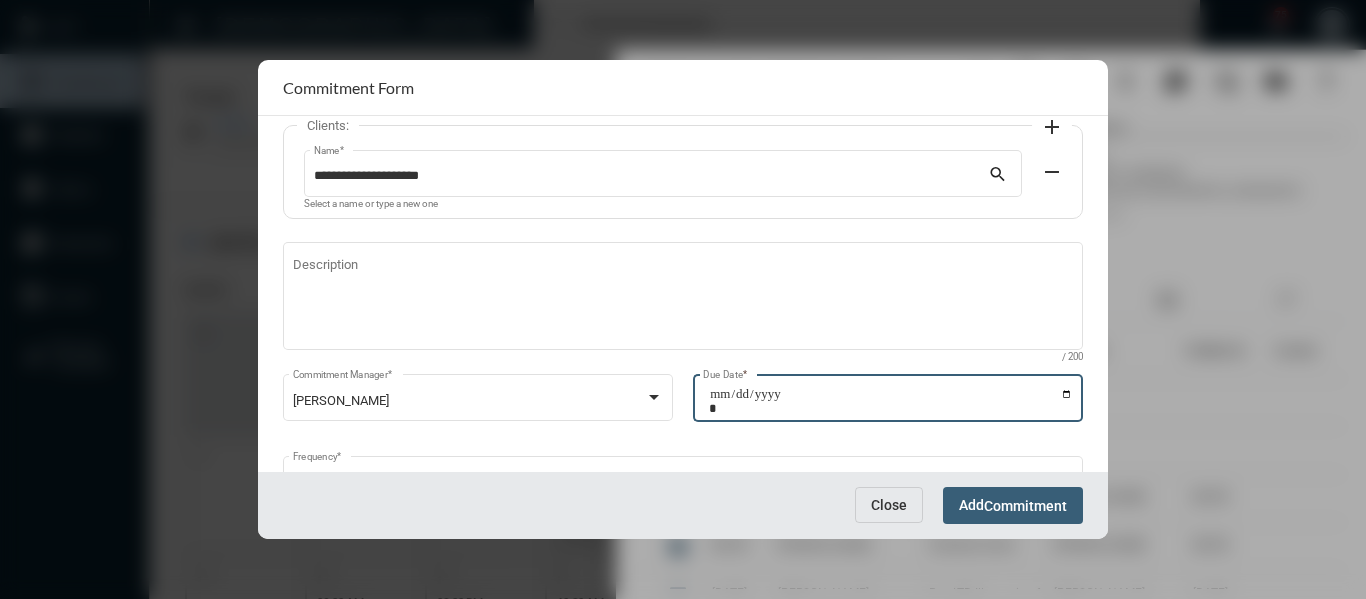 click on "Commitment" at bounding box center (1025, 506) 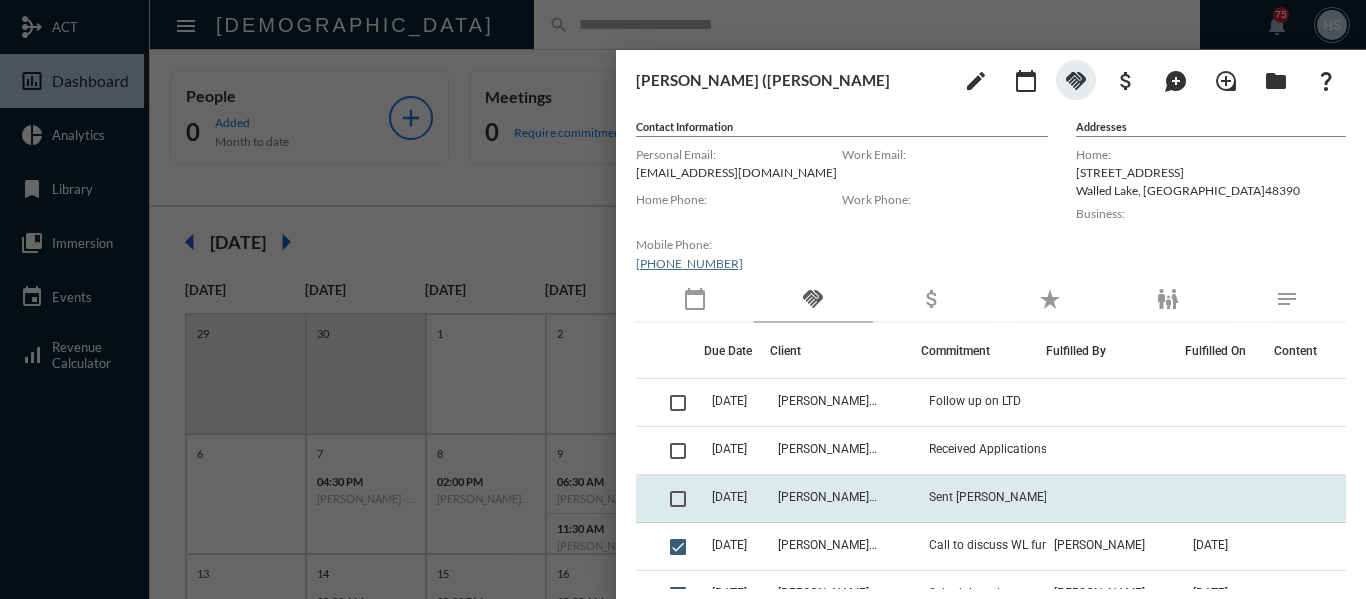 click at bounding box center (678, 499) 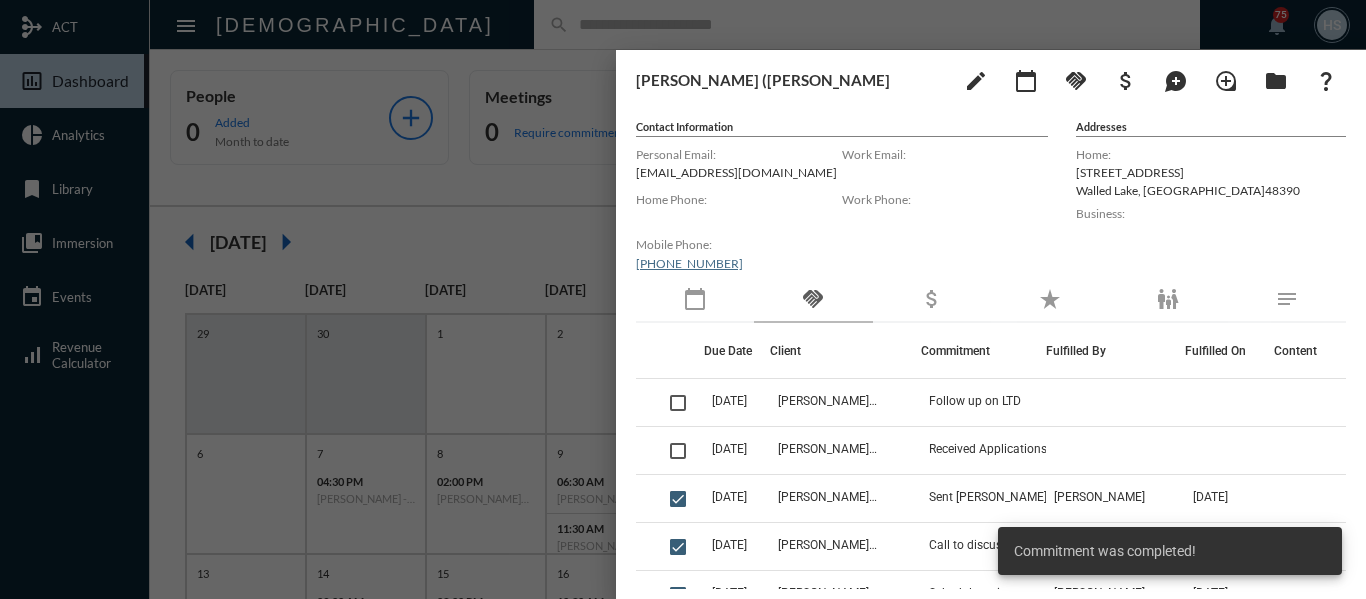 click at bounding box center [683, 299] 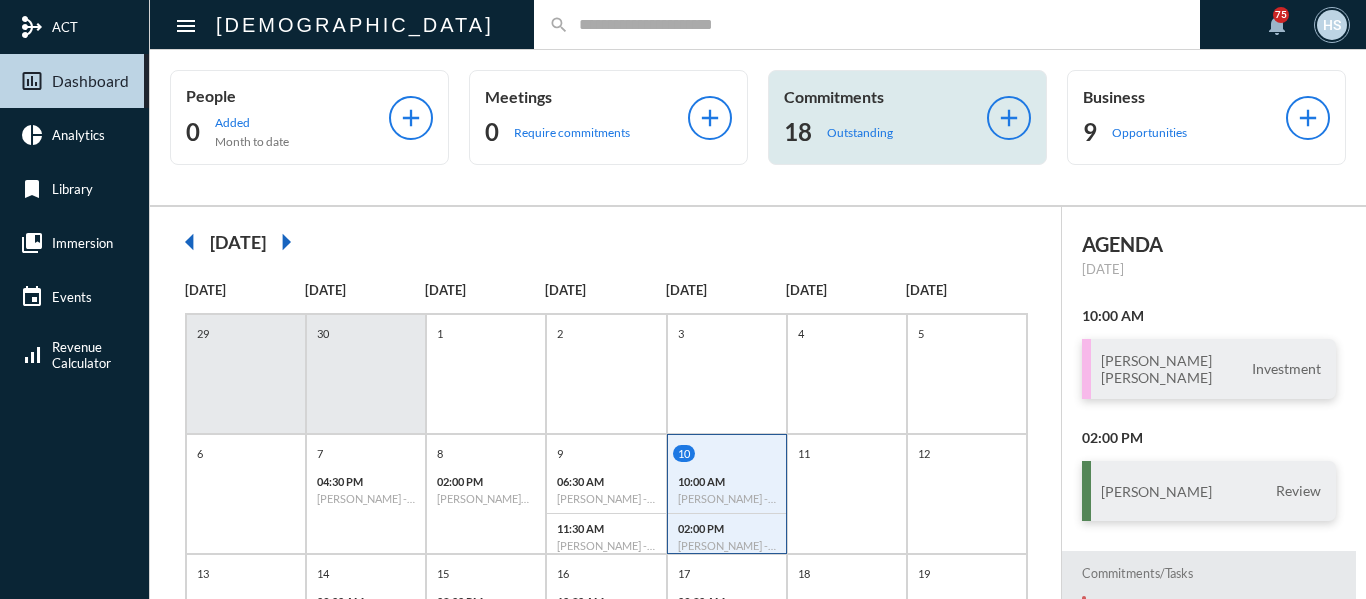 click on "Outstanding" 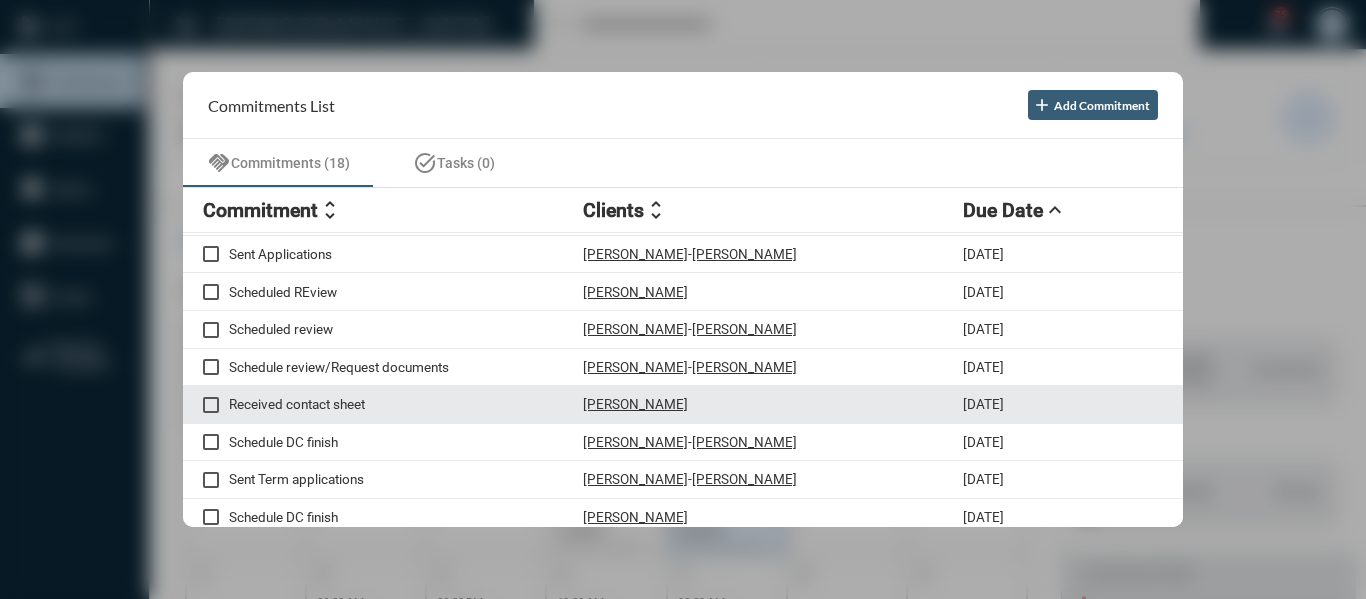 scroll, scrollTop: 0, scrollLeft: 0, axis: both 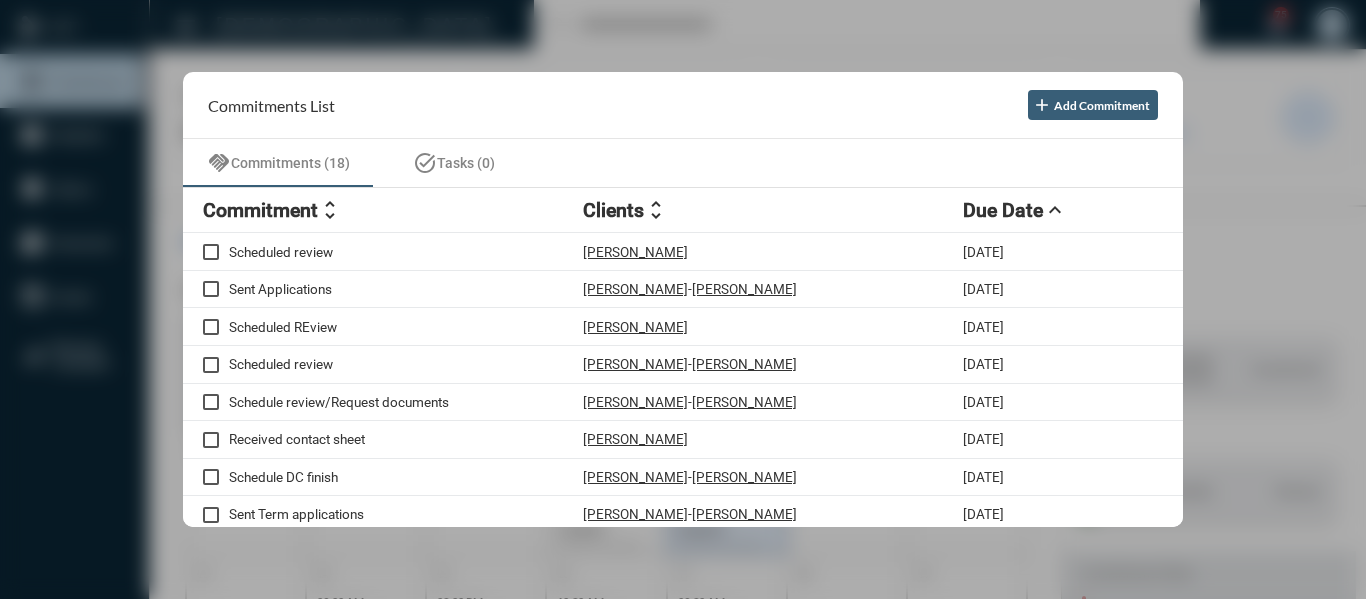 click at bounding box center [683, 299] 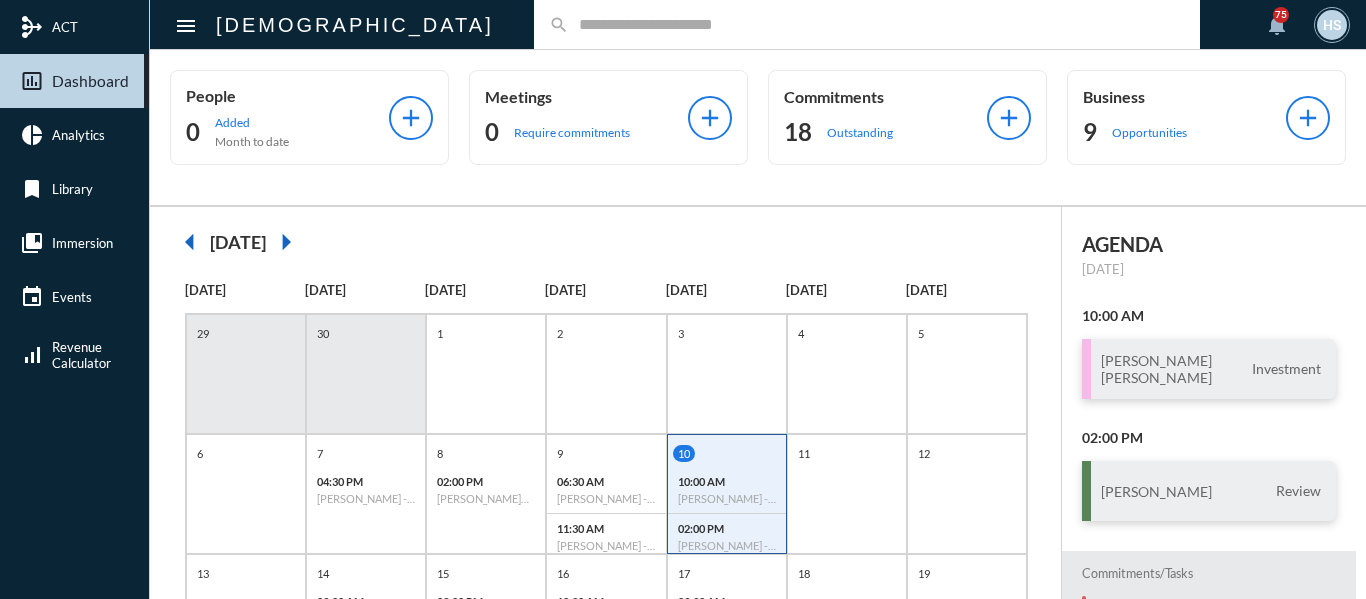click 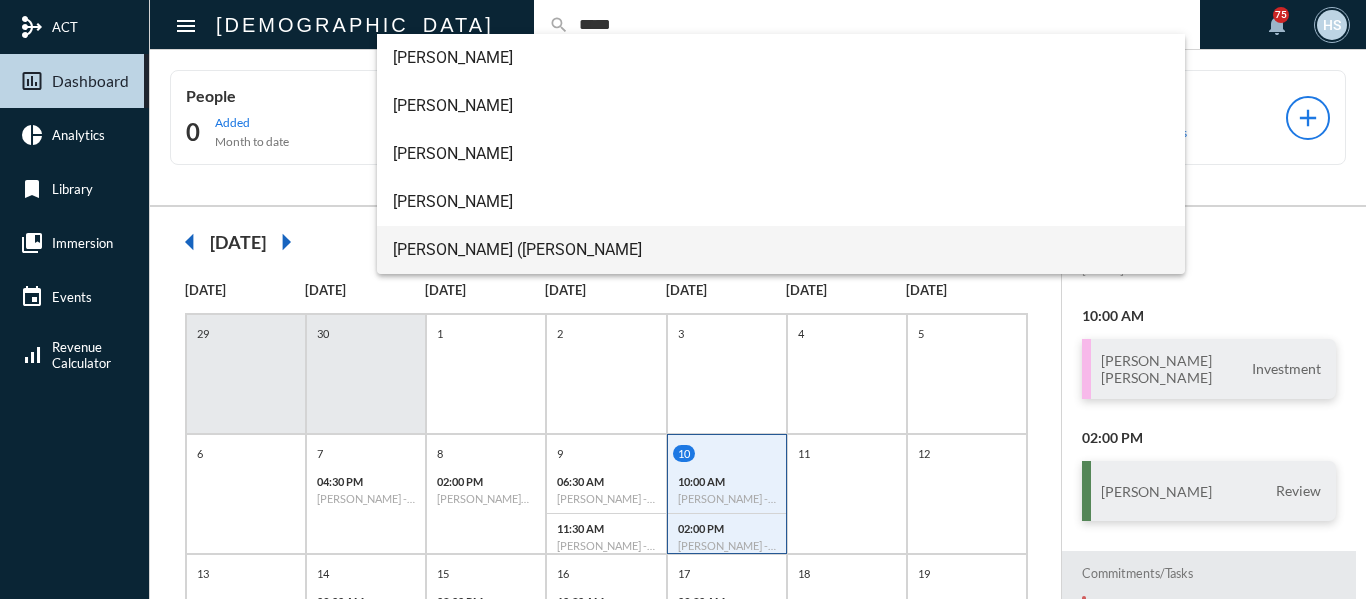 type on "*****" 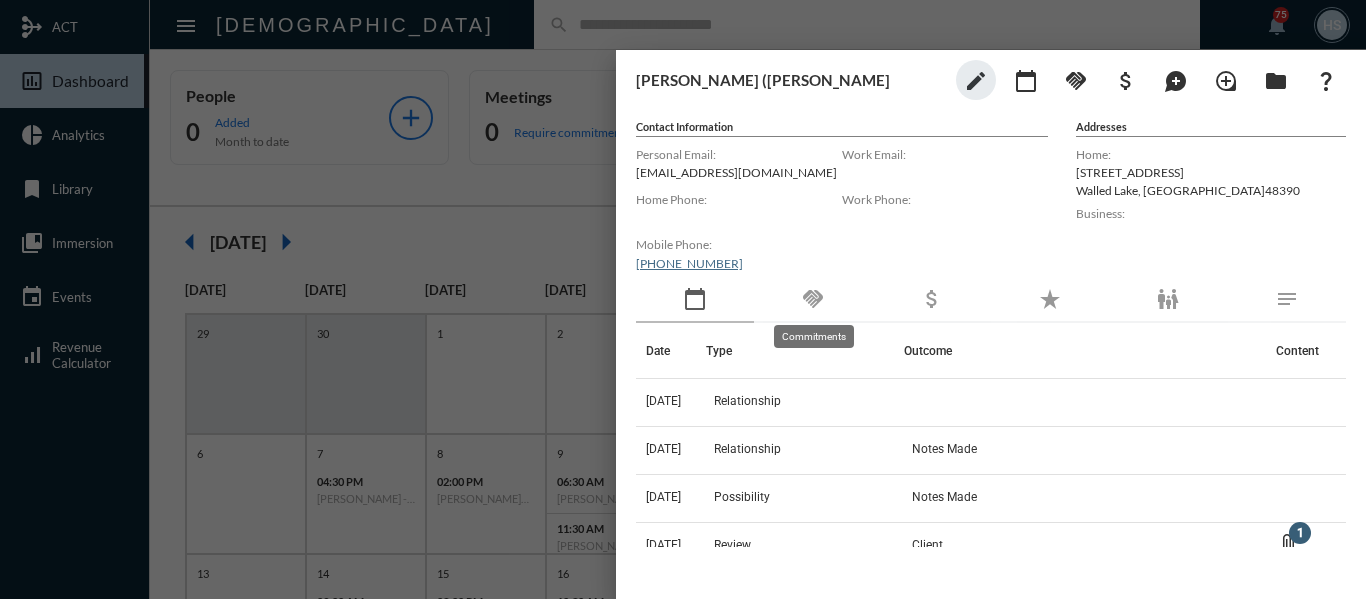 click on "handshake" 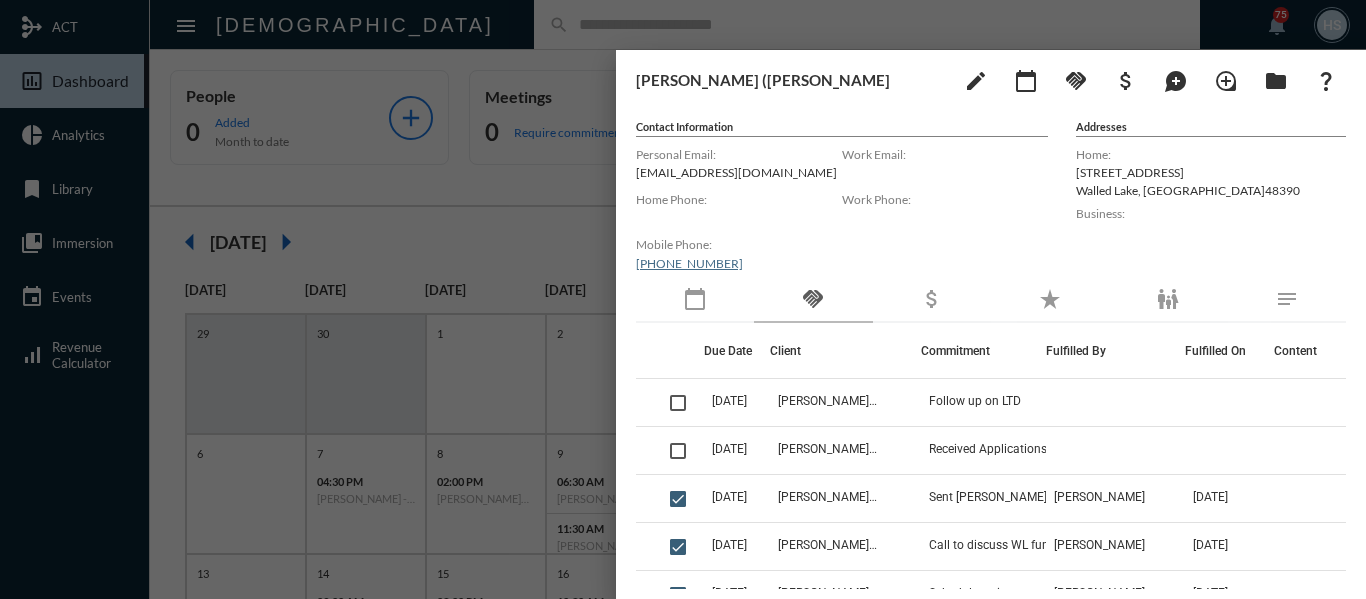 click at bounding box center (683, 299) 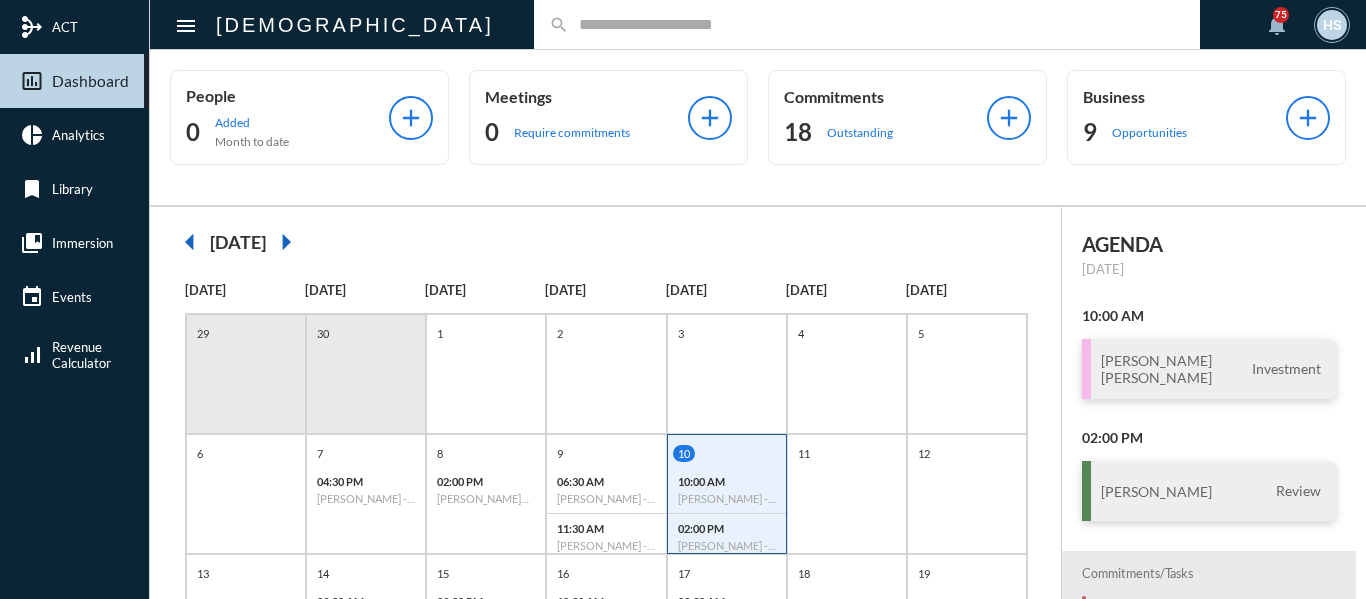 click on "Outstanding" 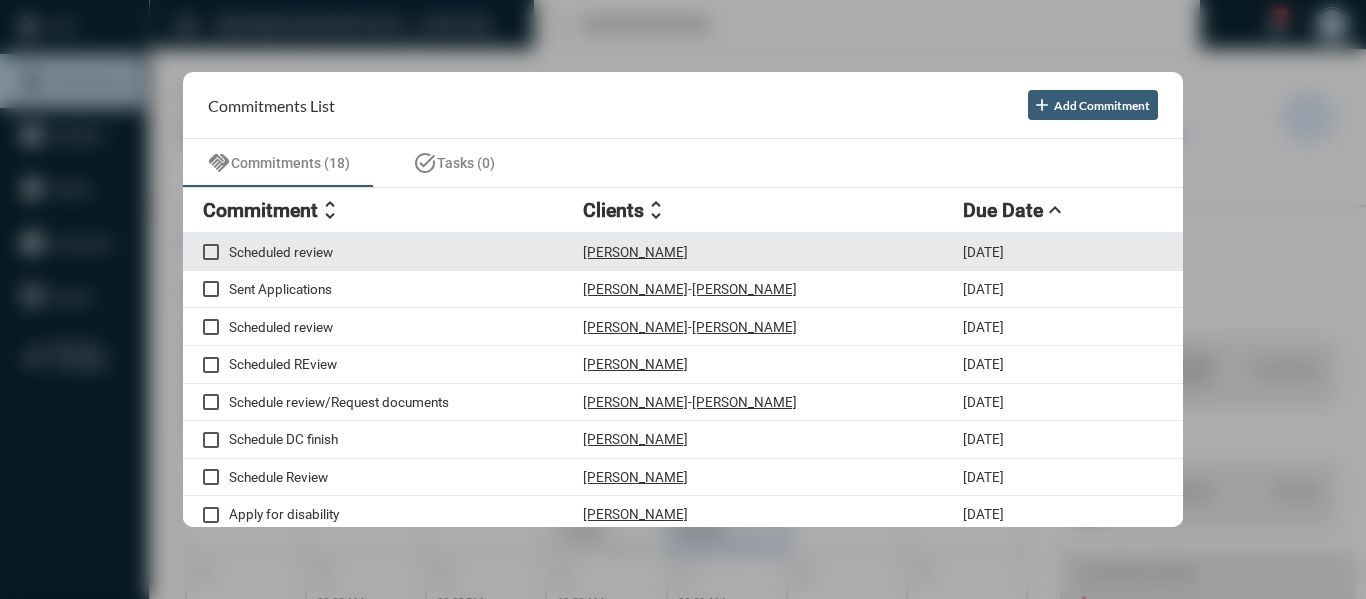 click on "Scheduled review" at bounding box center [406, 252] 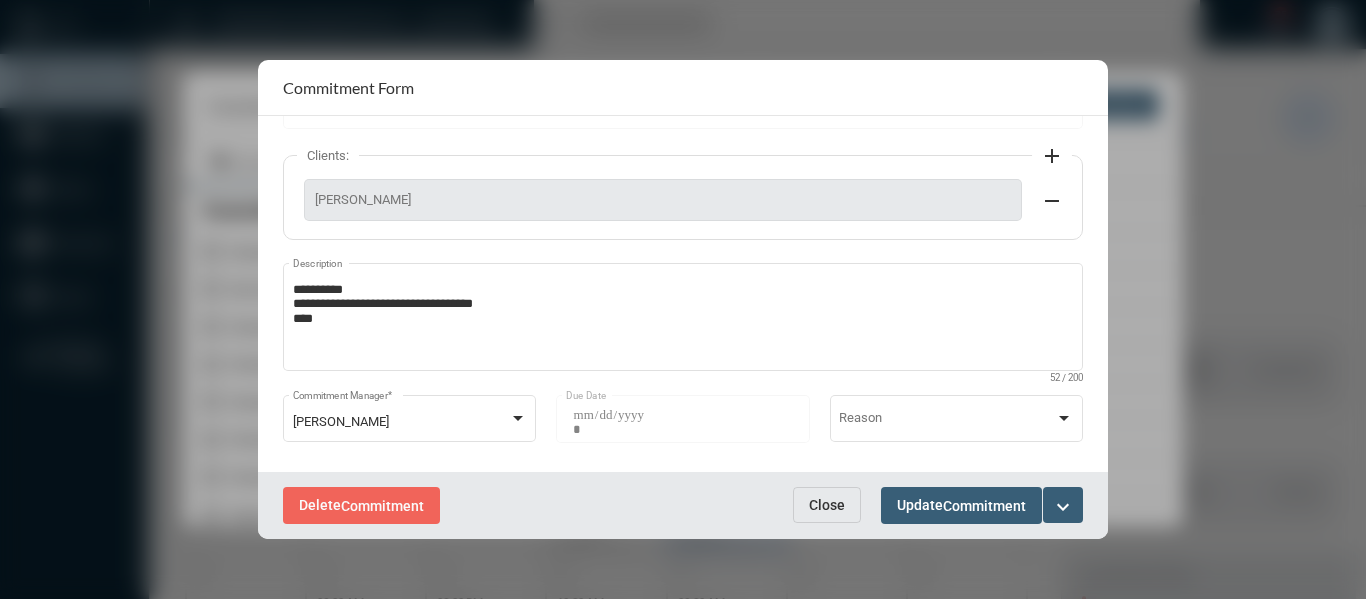 scroll, scrollTop: 180, scrollLeft: 0, axis: vertical 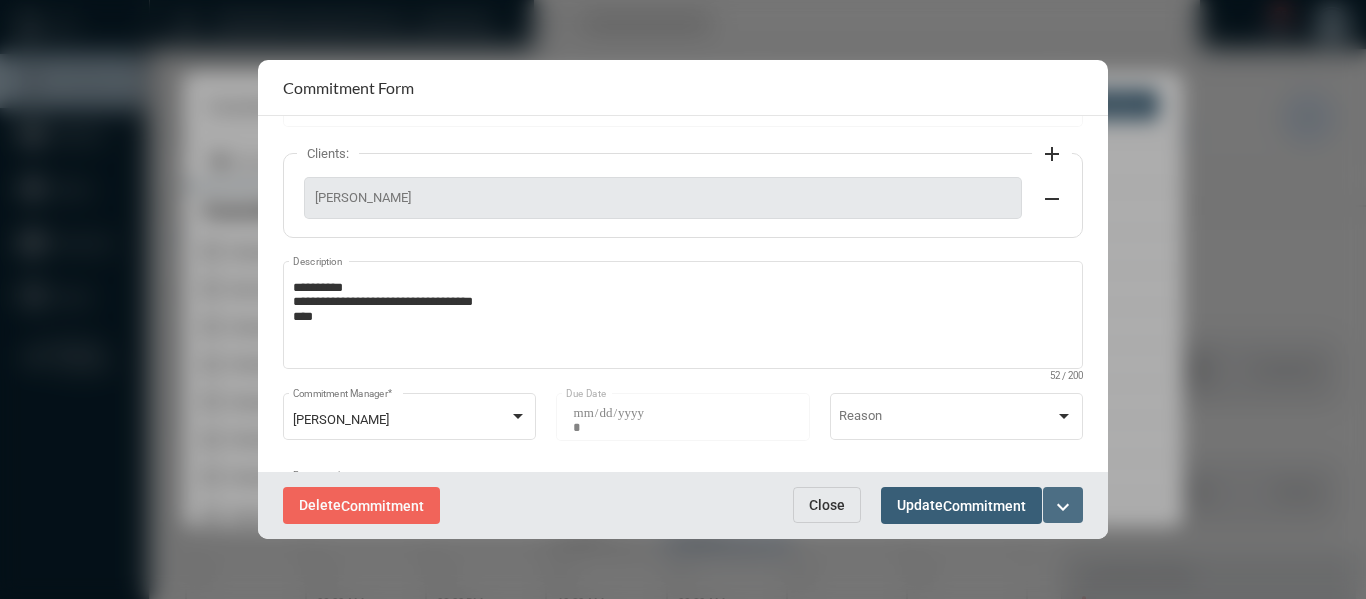 click on "expand_more" at bounding box center [1063, 507] 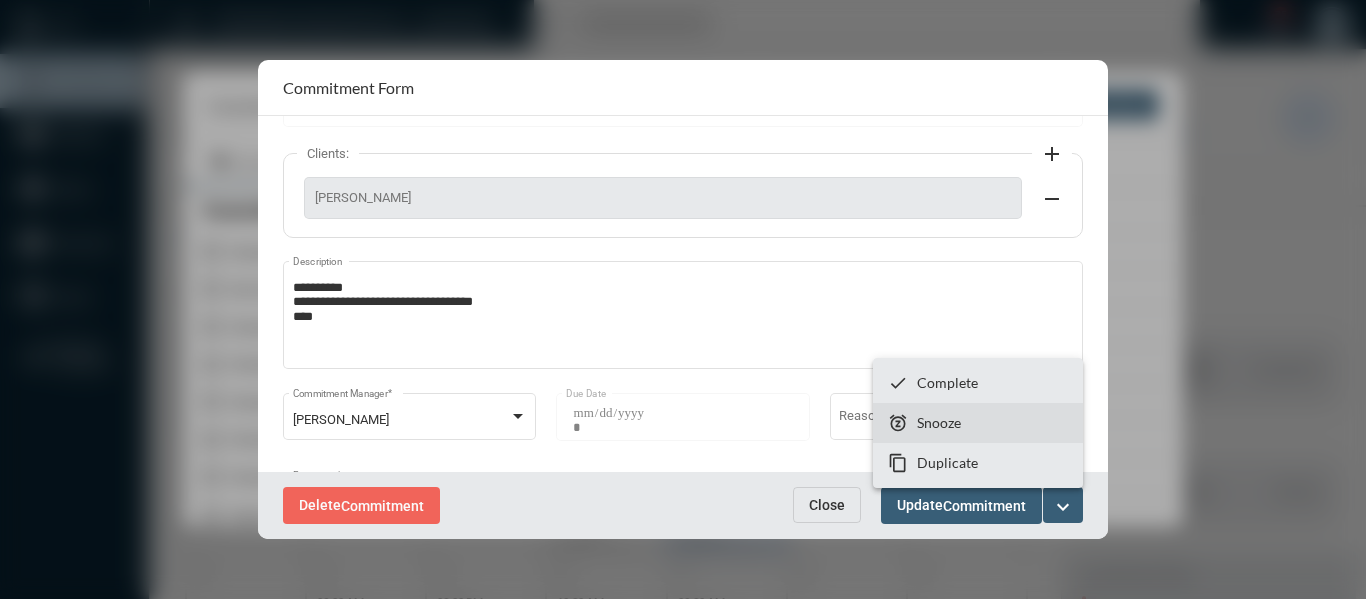 click on "Snooze" at bounding box center (939, 422) 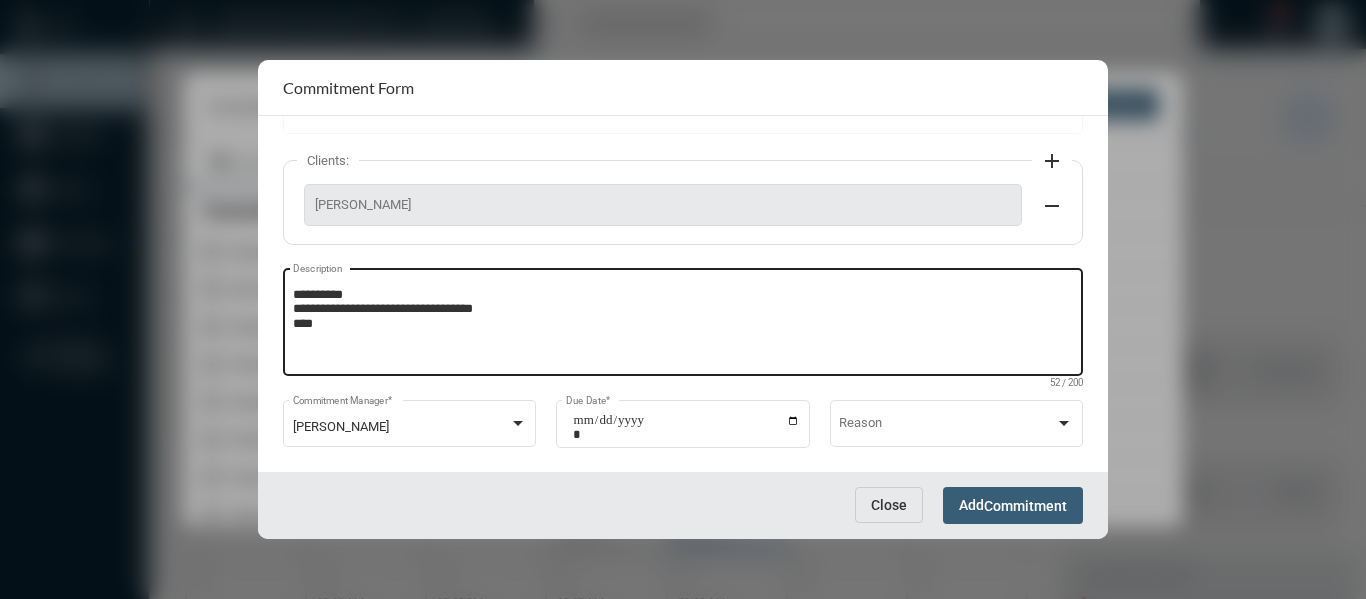 scroll, scrollTop: 199, scrollLeft: 0, axis: vertical 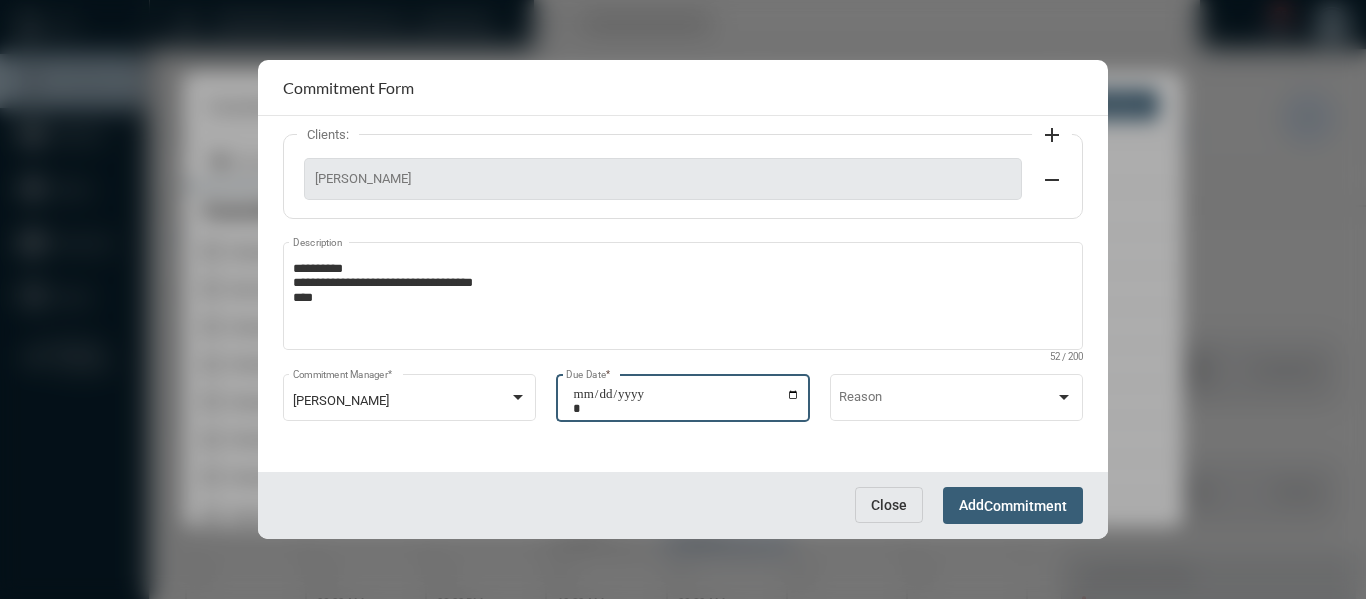 click on "**********" at bounding box center [686, 401] 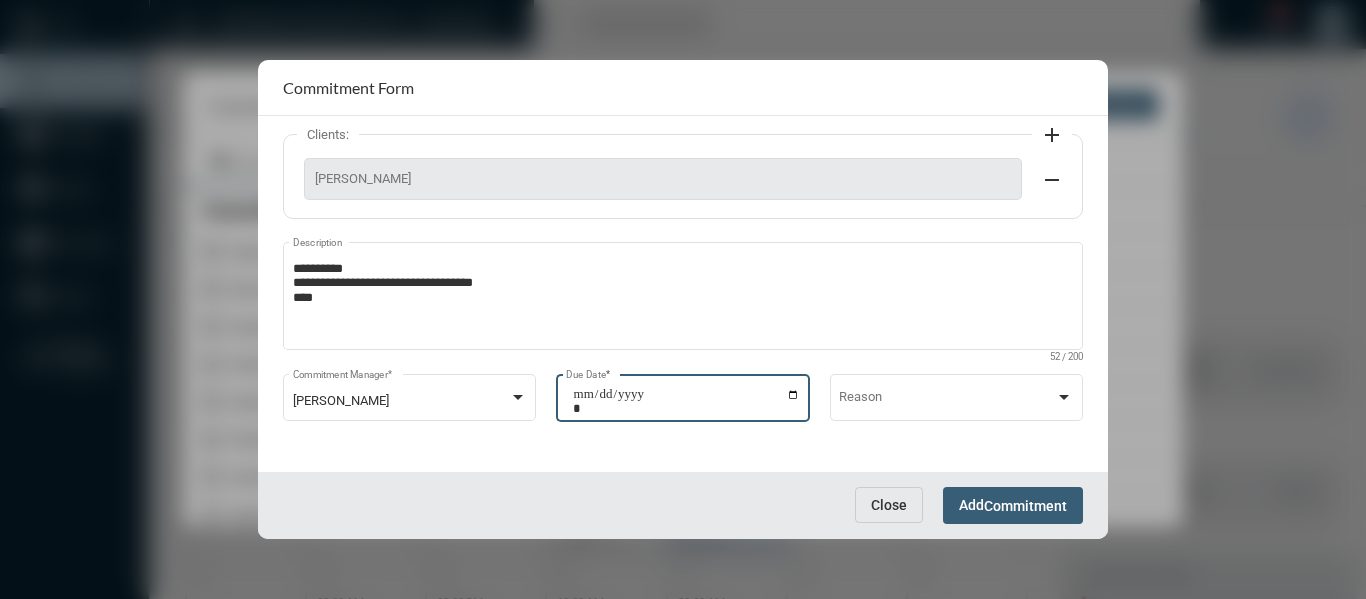 type on "**********" 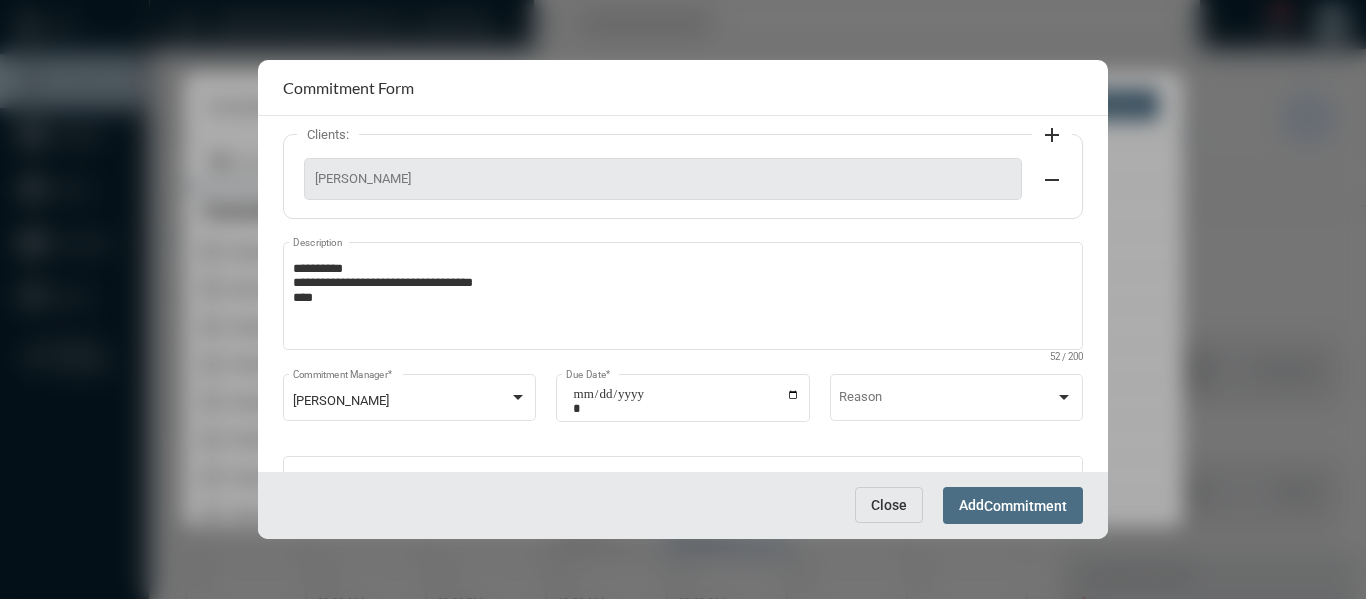 click on "Commitment" at bounding box center [1025, 506] 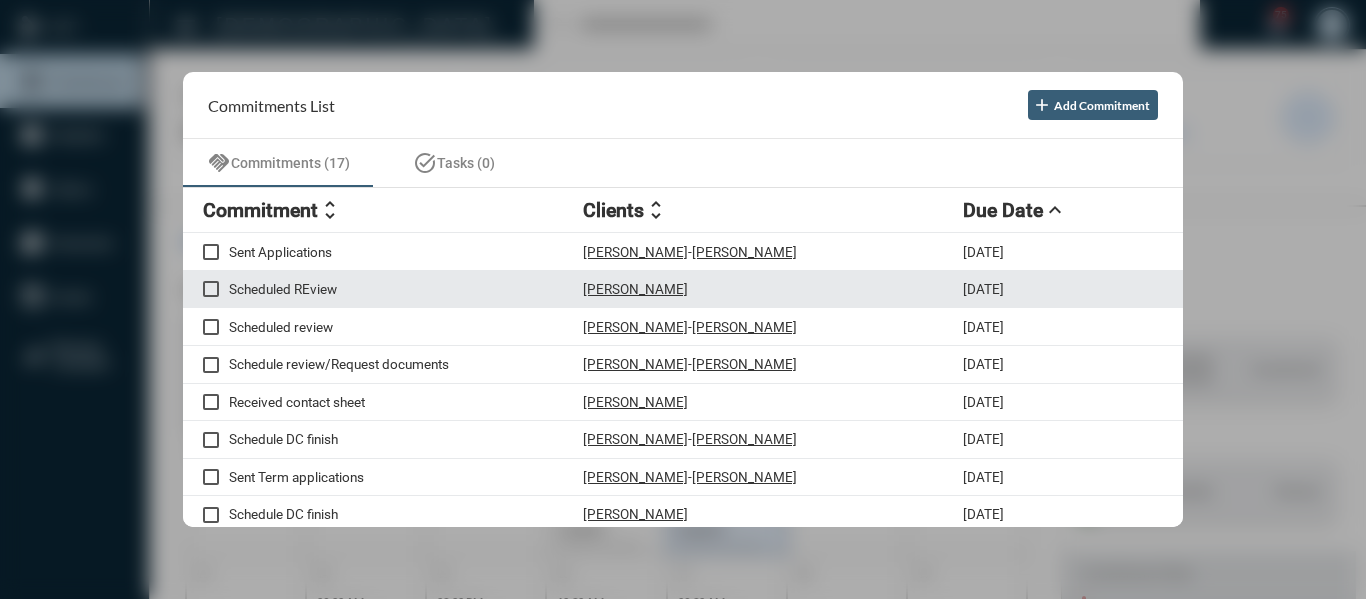 click on "Scheduled REview" at bounding box center [406, 289] 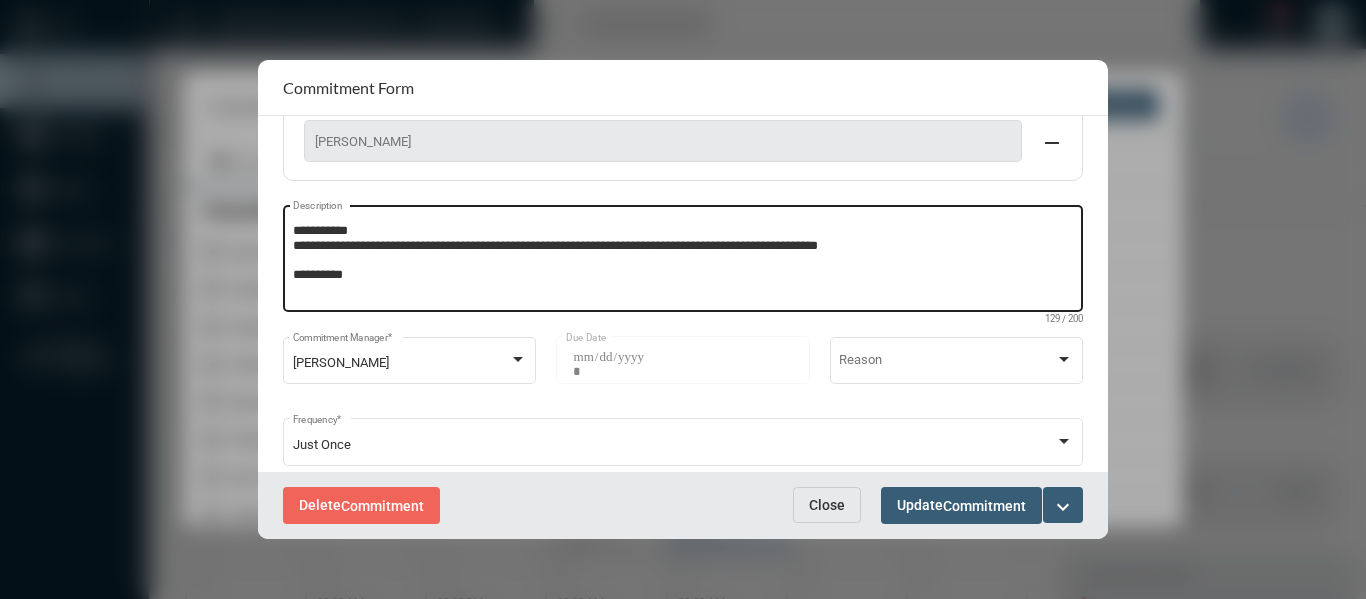 scroll, scrollTop: 200, scrollLeft: 0, axis: vertical 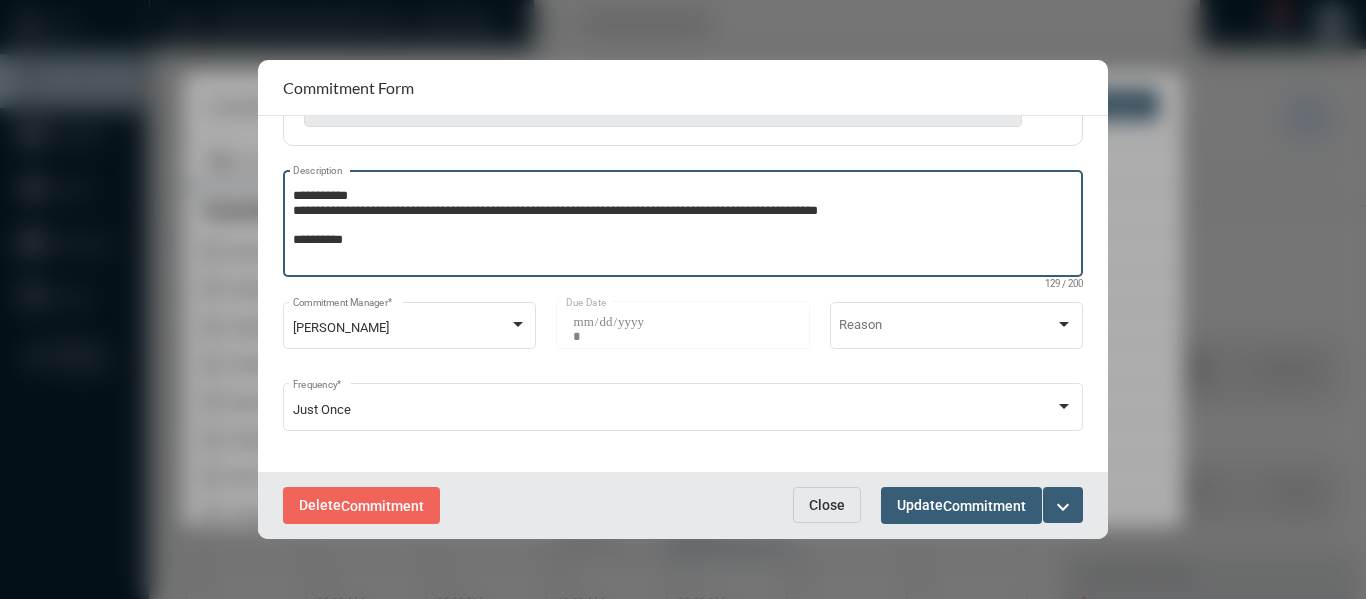 click on "**********" at bounding box center [683, 226] 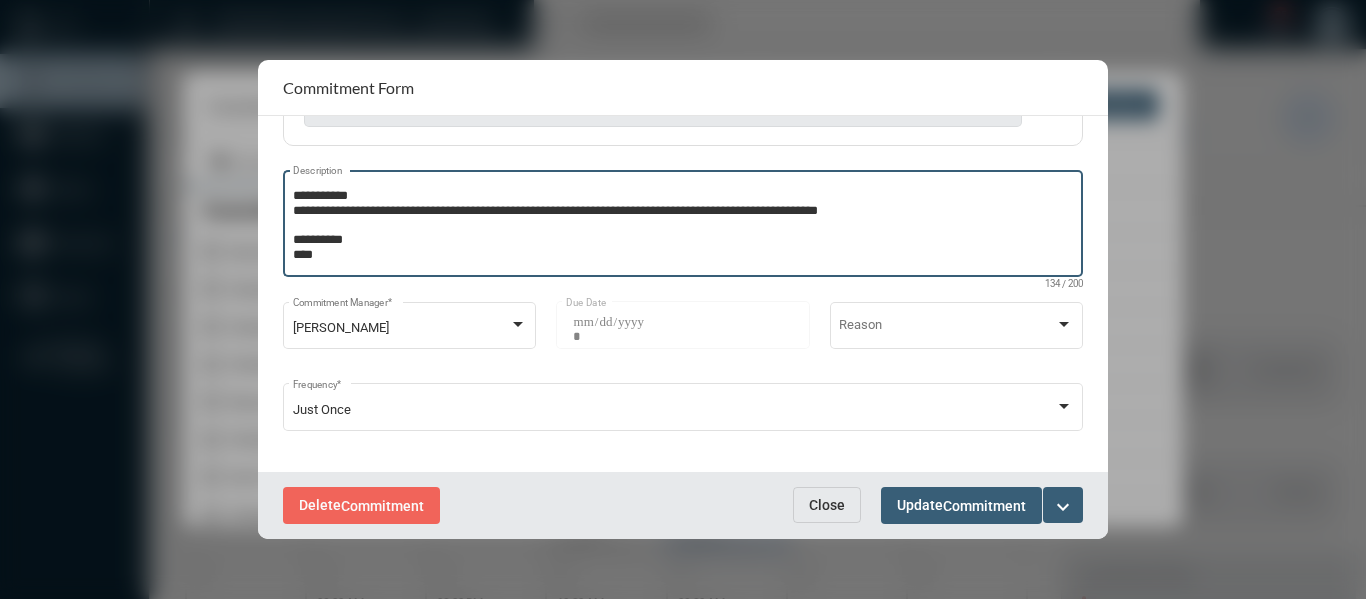 type on "**********" 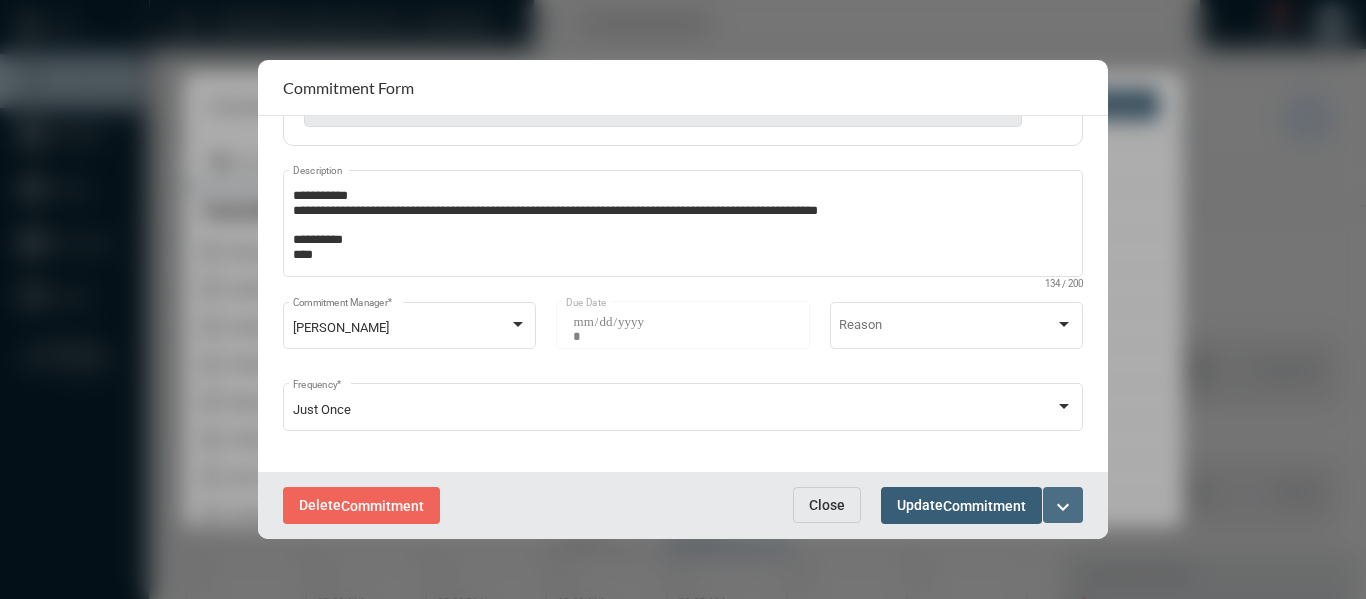 click on "expand_more" at bounding box center (1063, 507) 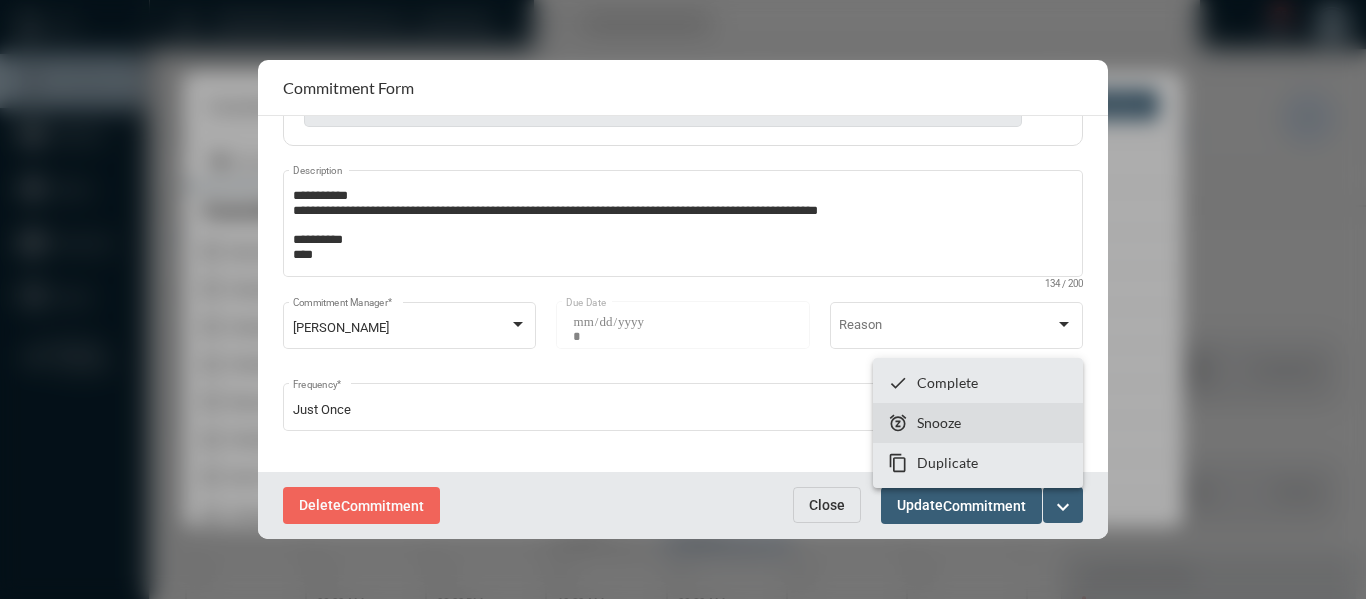 click on "Snooze" at bounding box center [939, 422] 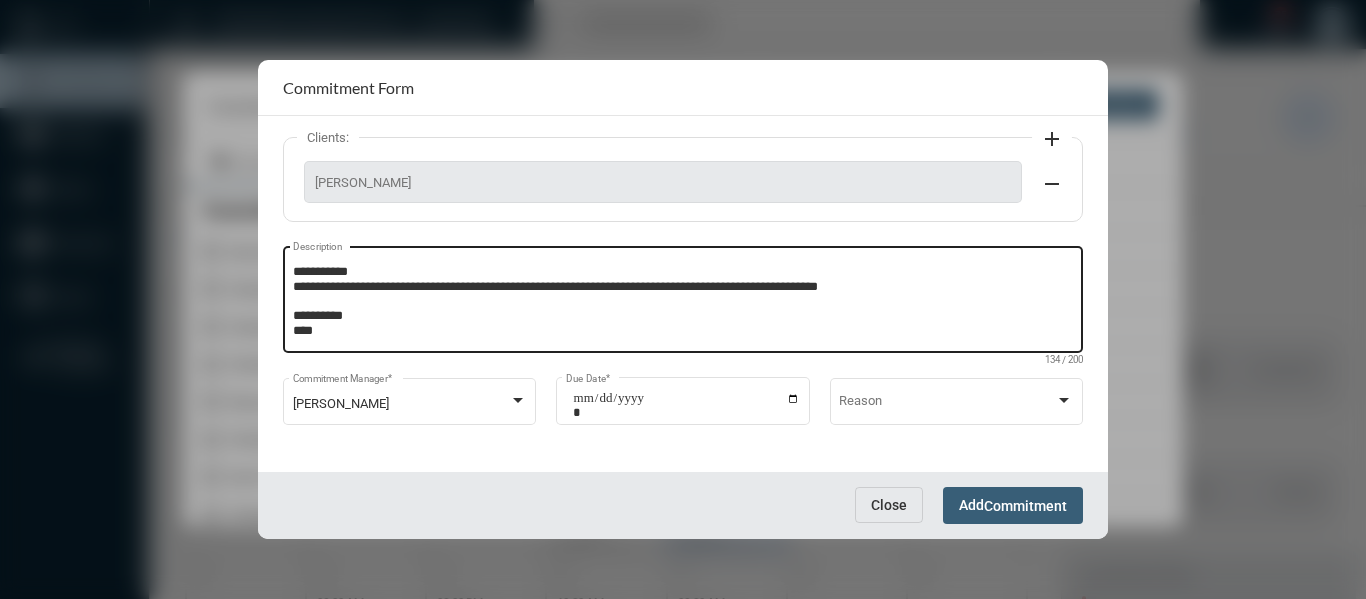 scroll, scrollTop: 127, scrollLeft: 0, axis: vertical 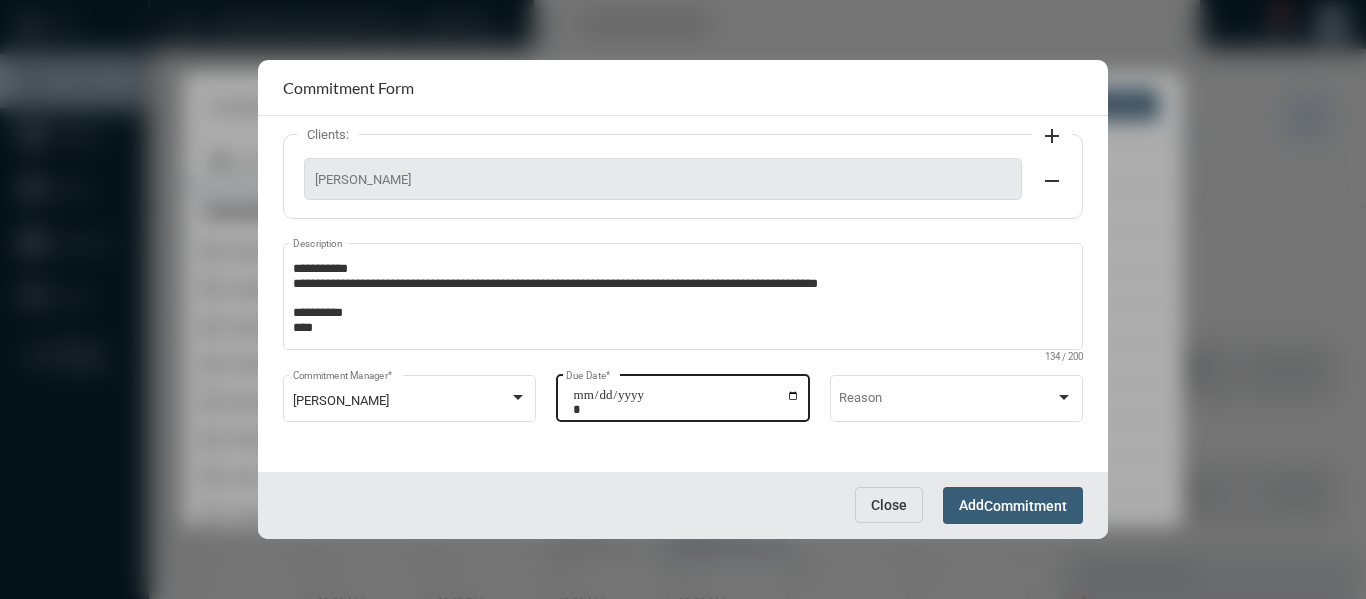 click on "**********" at bounding box center (686, 402) 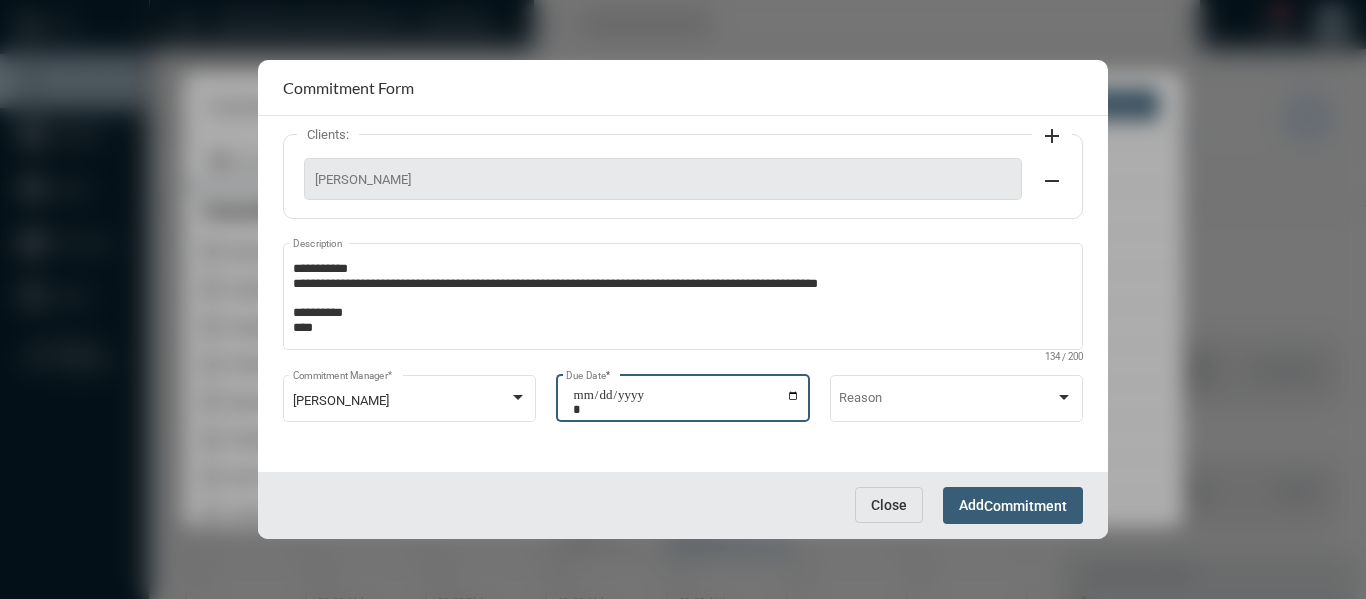 type on "**********" 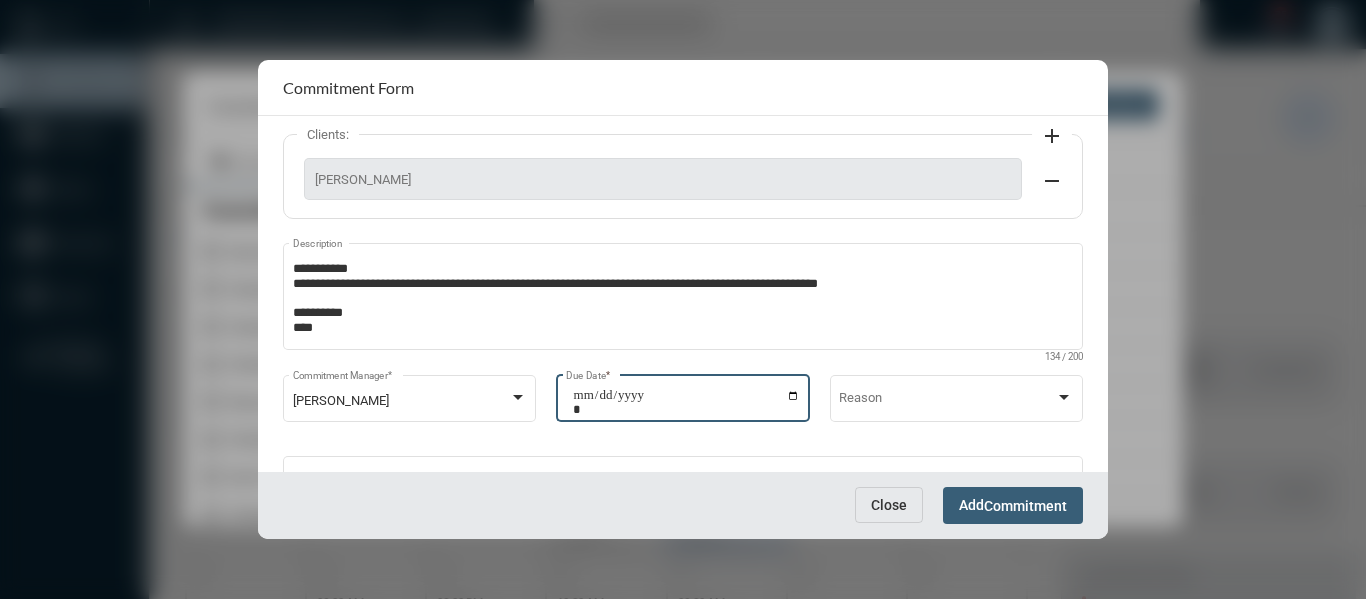 click on "Commitment" at bounding box center [1025, 506] 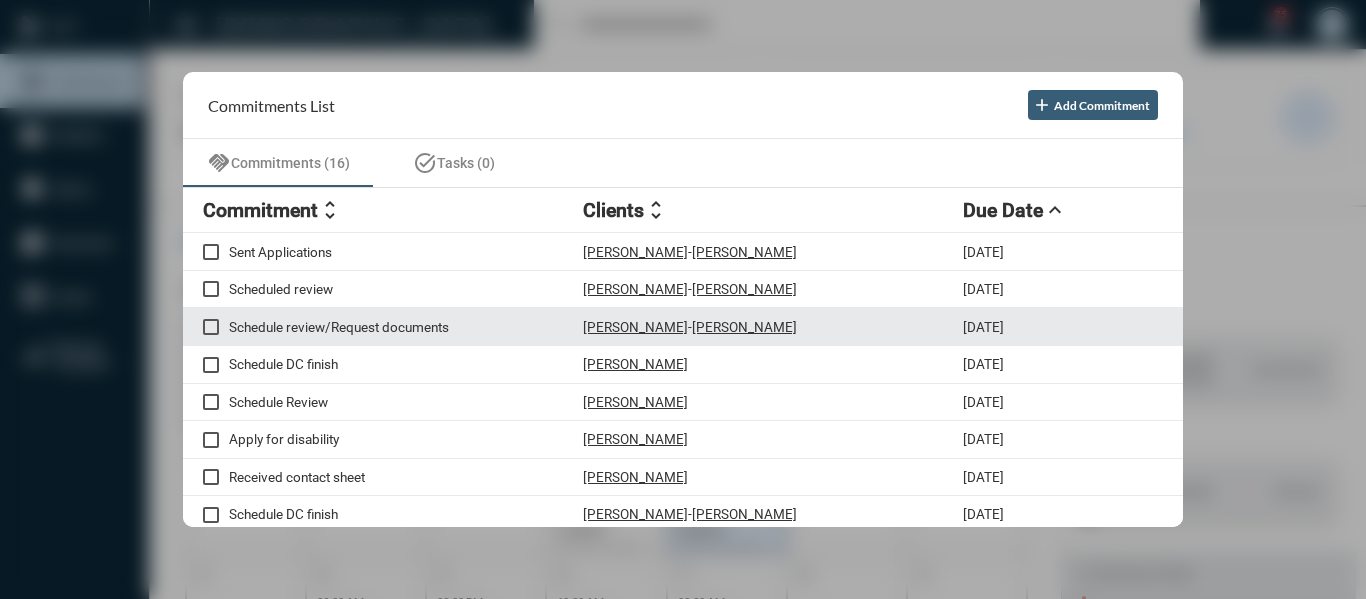 click on "Schedule review/Request documents" at bounding box center [406, 327] 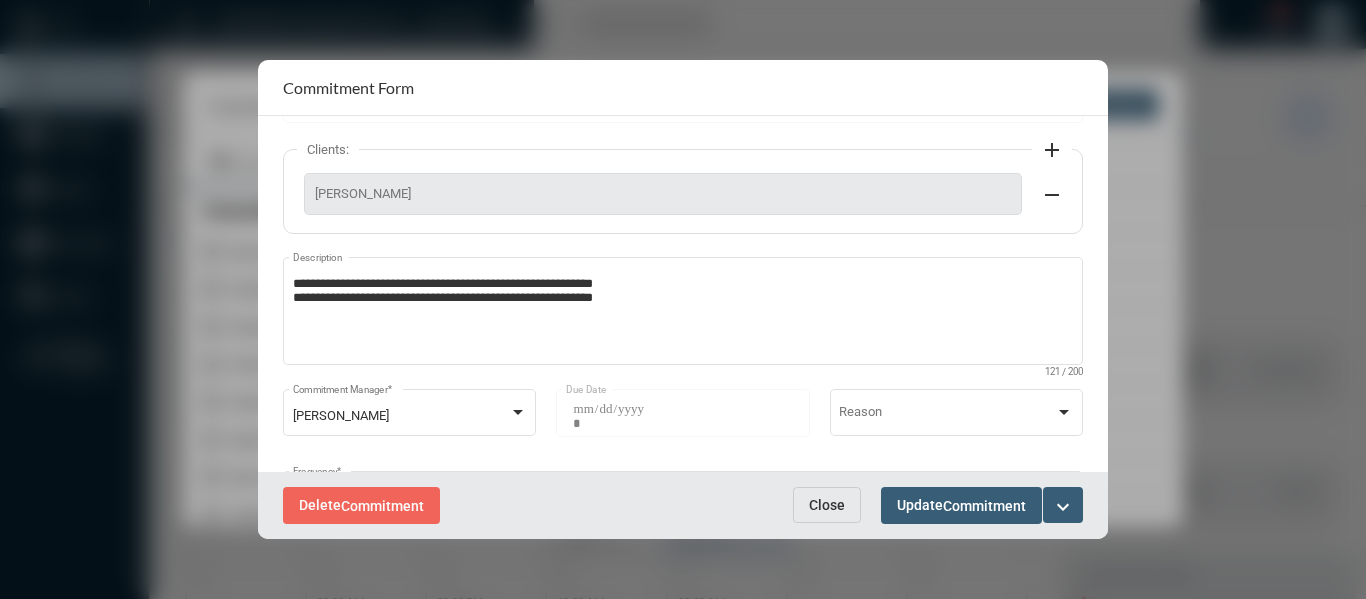 scroll, scrollTop: 200, scrollLeft: 0, axis: vertical 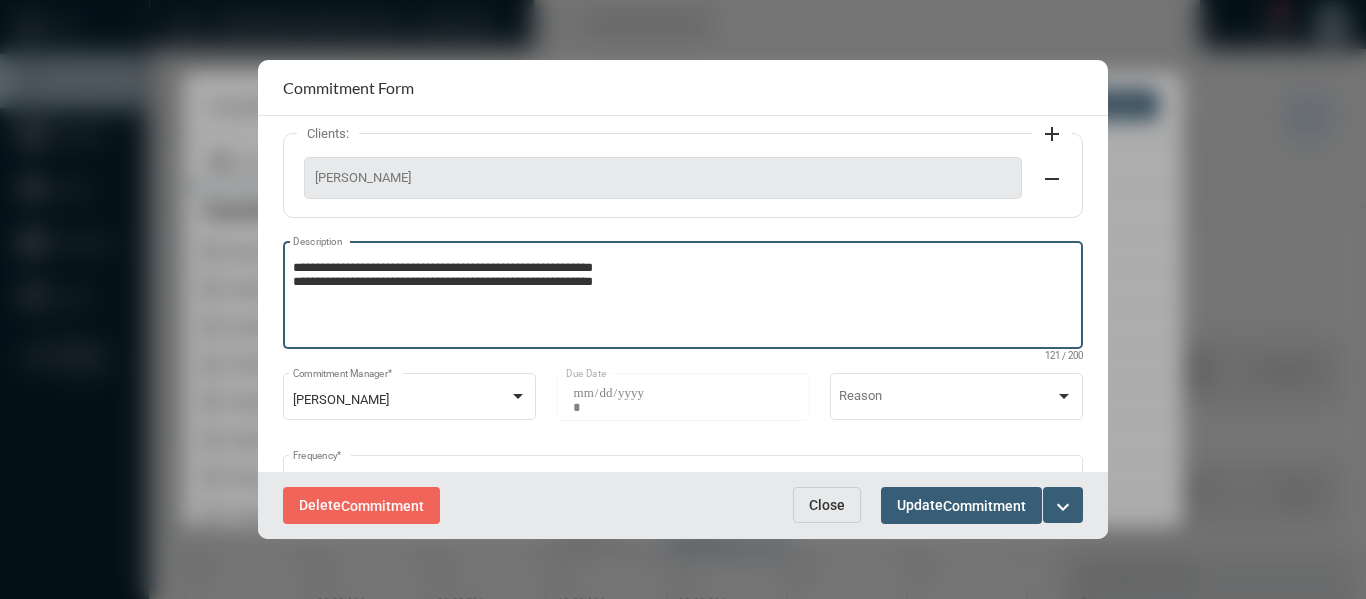 drag, startPoint x: 661, startPoint y: 264, endPoint x: 401, endPoint y: 268, distance: 260.03076 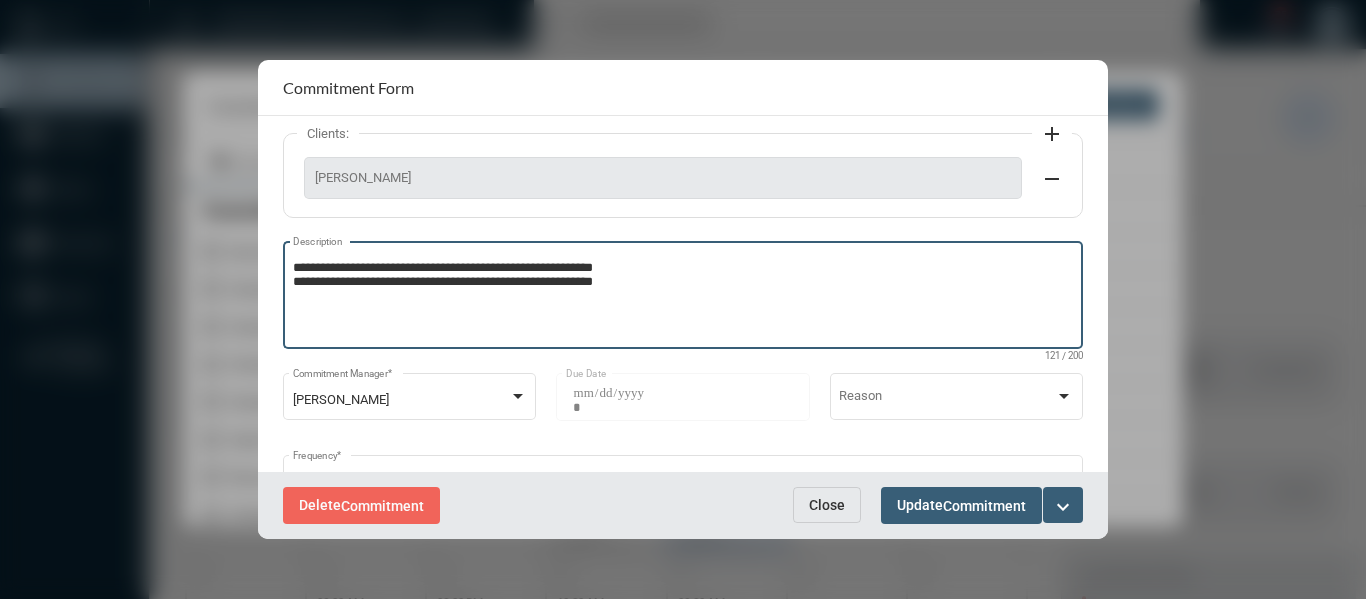 click on "**********" at bounding box center (683, 298) 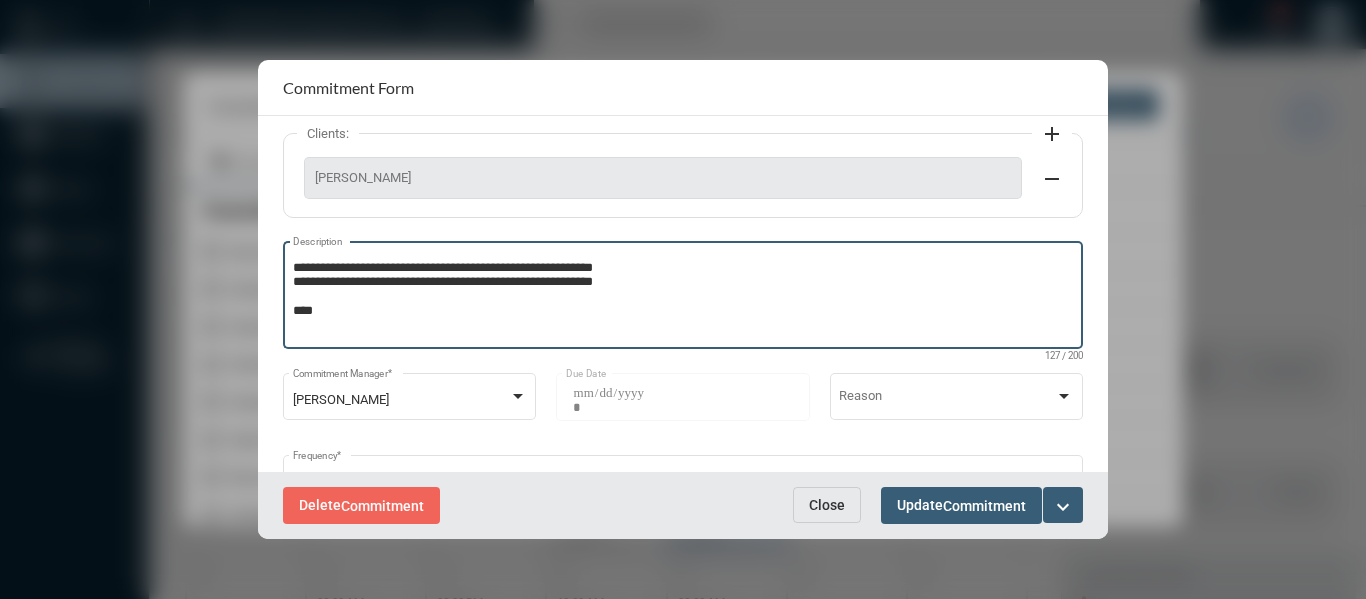 type on "**********" 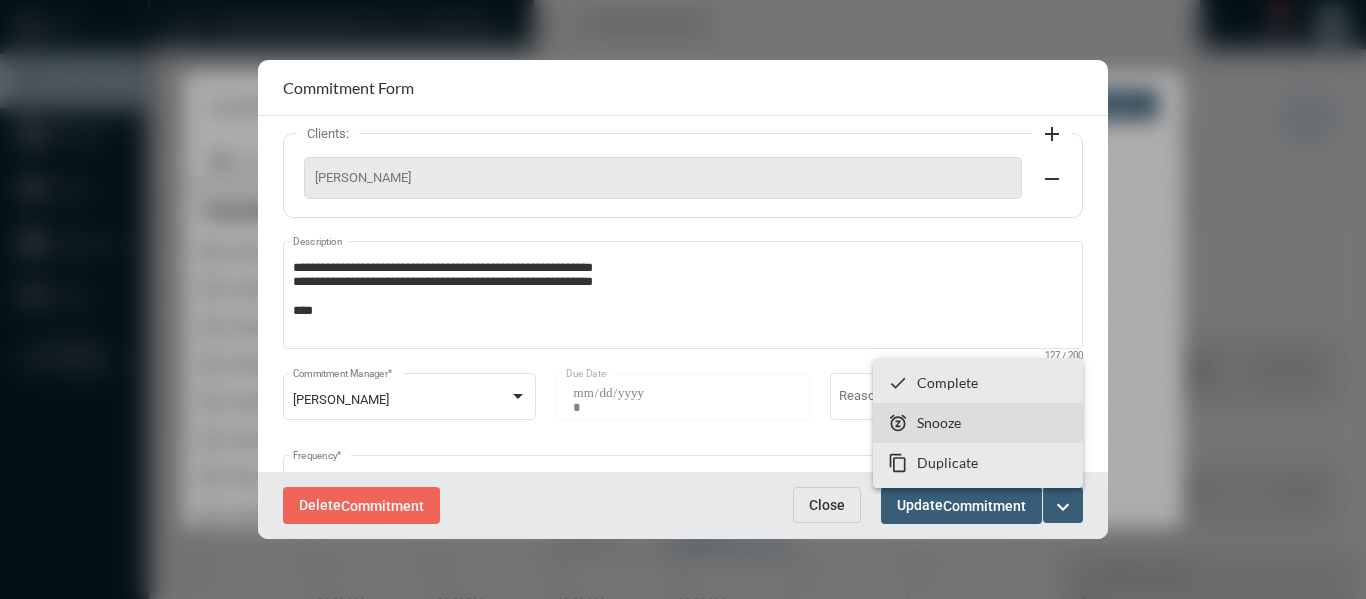 click on "snooze Snooze" at bounding box center (978, 423) 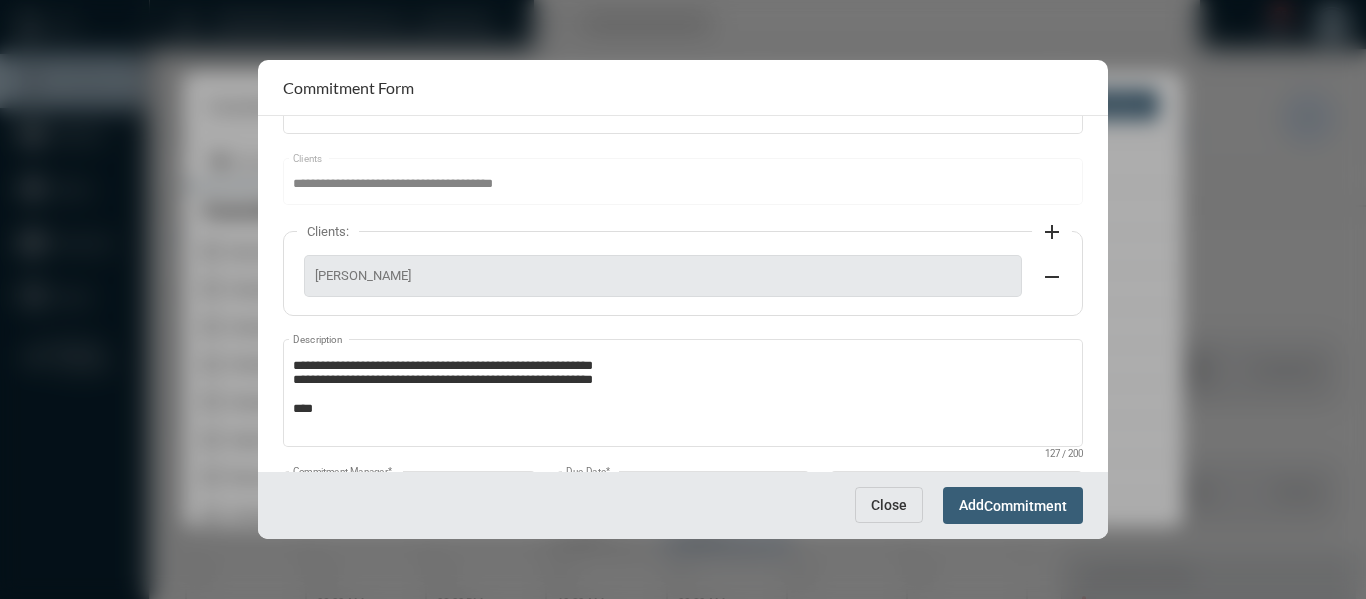 scroll, scrollTop: 199, scrollLeft: 0, axis: vertical 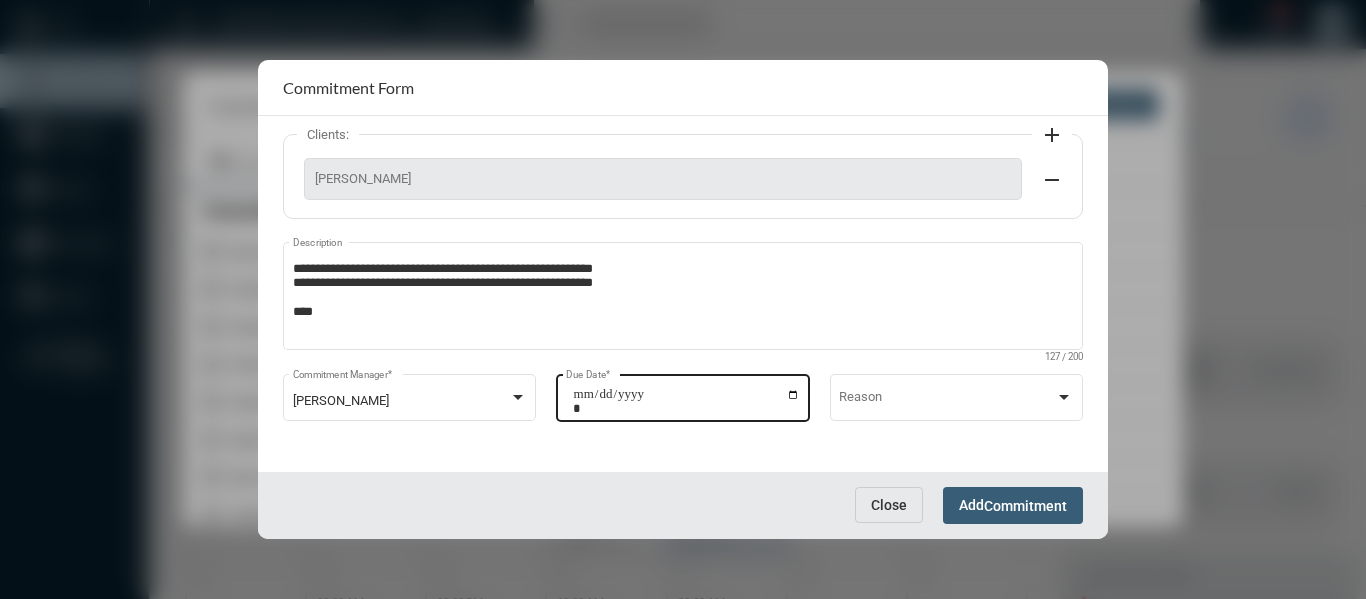 click on "**********" at bounding box center (686, 401) 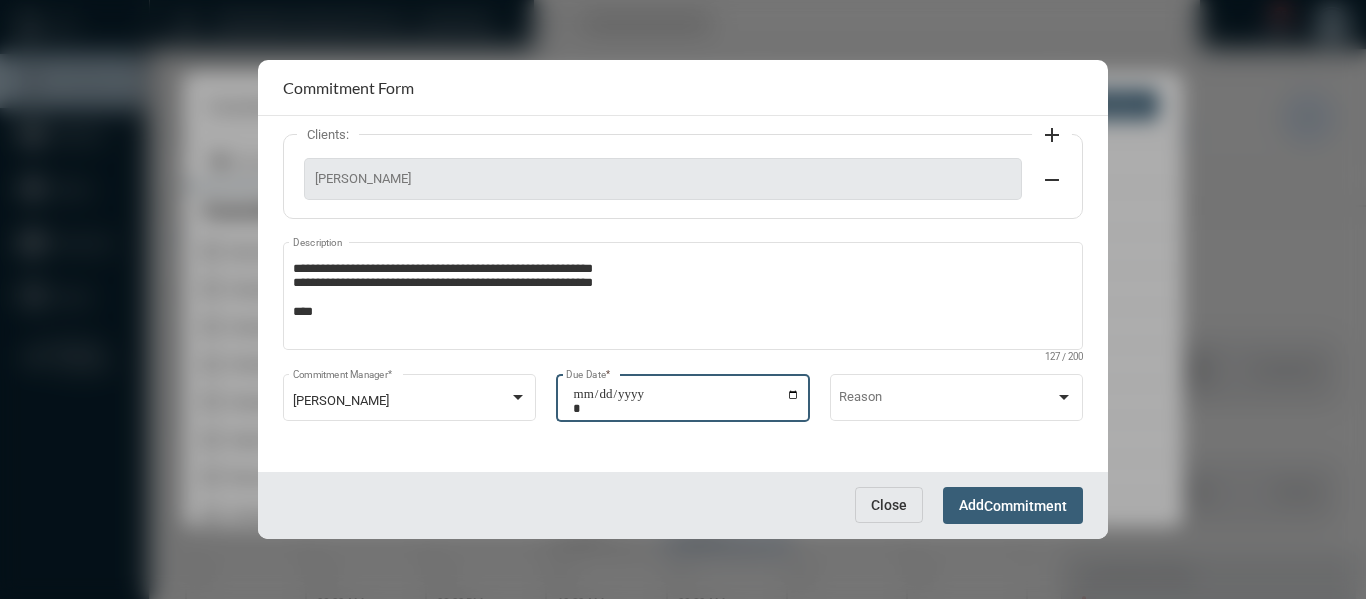 type on "**********" 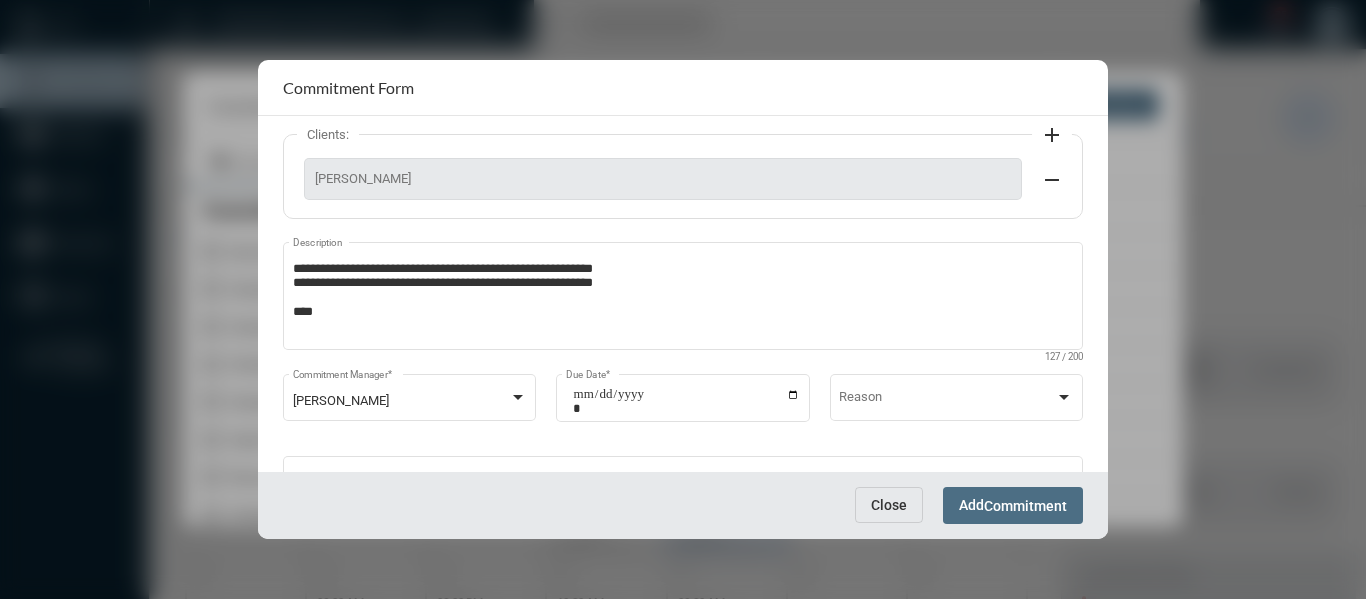 click on "Commitment" at bounding box center [1025, 506] 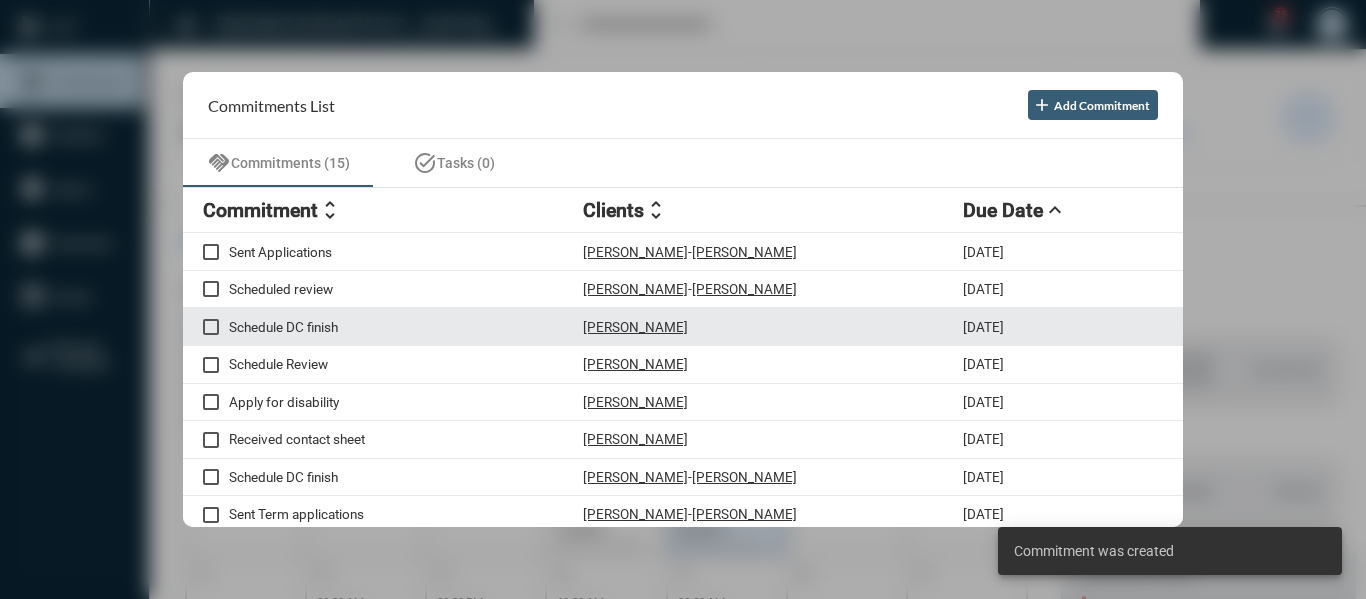 click on "Schedule DC finish" at bounding box center (406, 327) 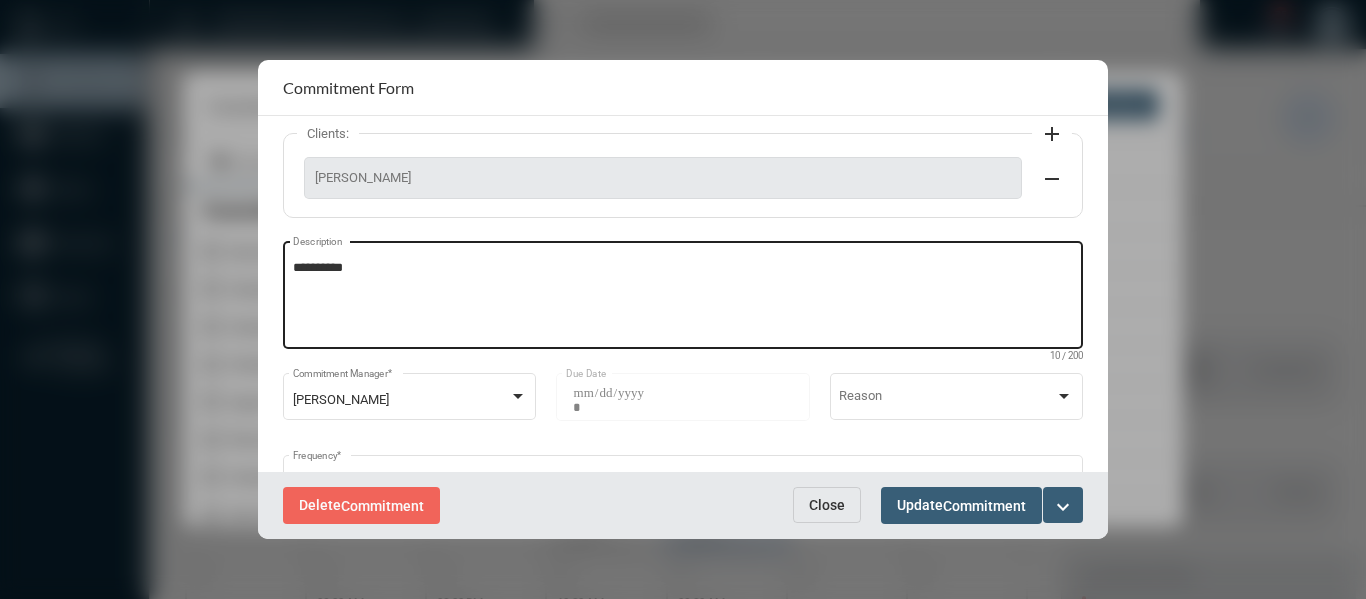 scroll, scrollTop: 100, scrollLeft: 0, axis: vertical 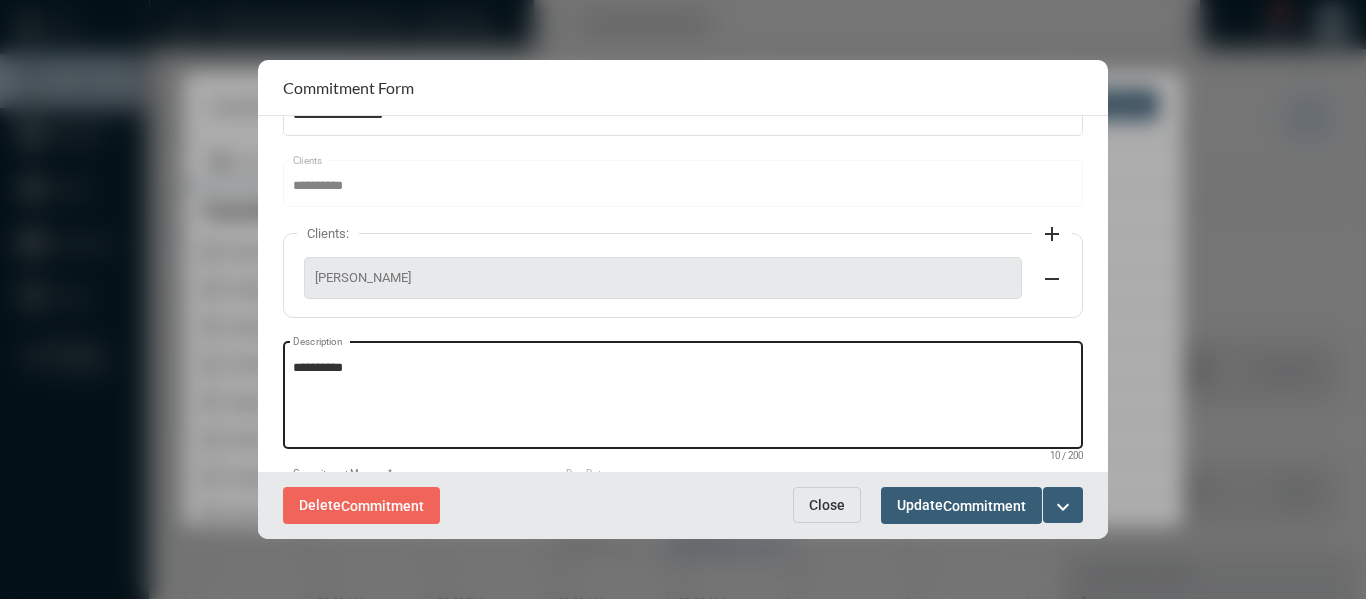 click on "**********" at bounding box center (683, 398) 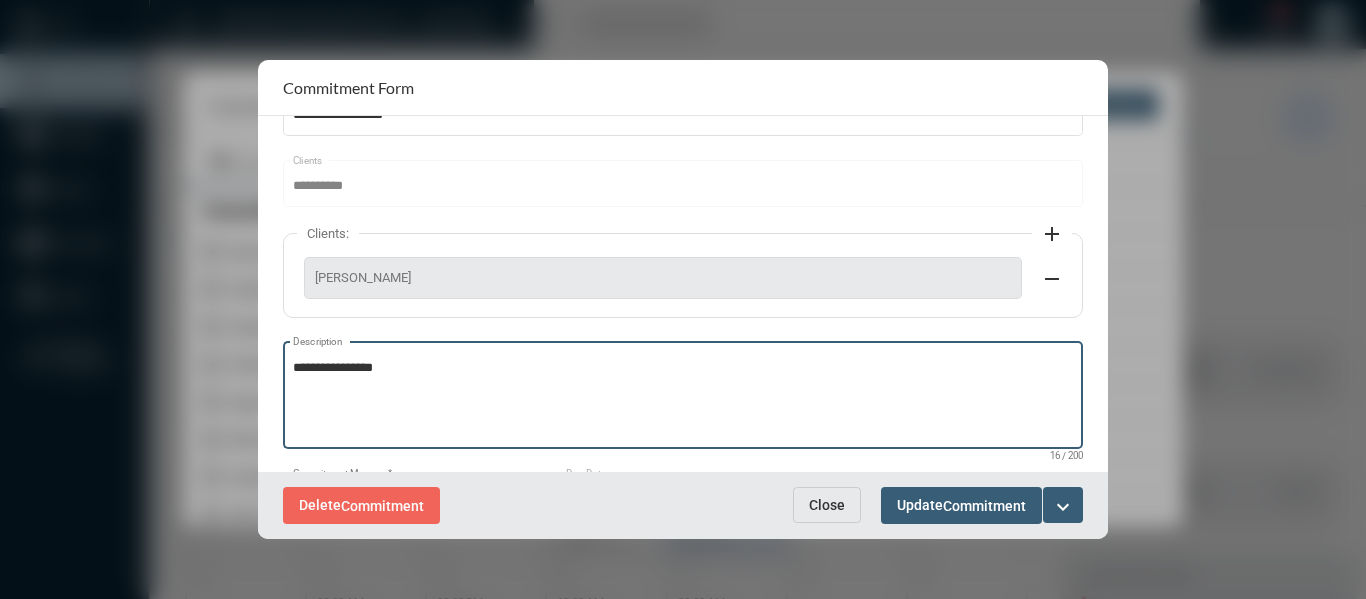 type on "**********" 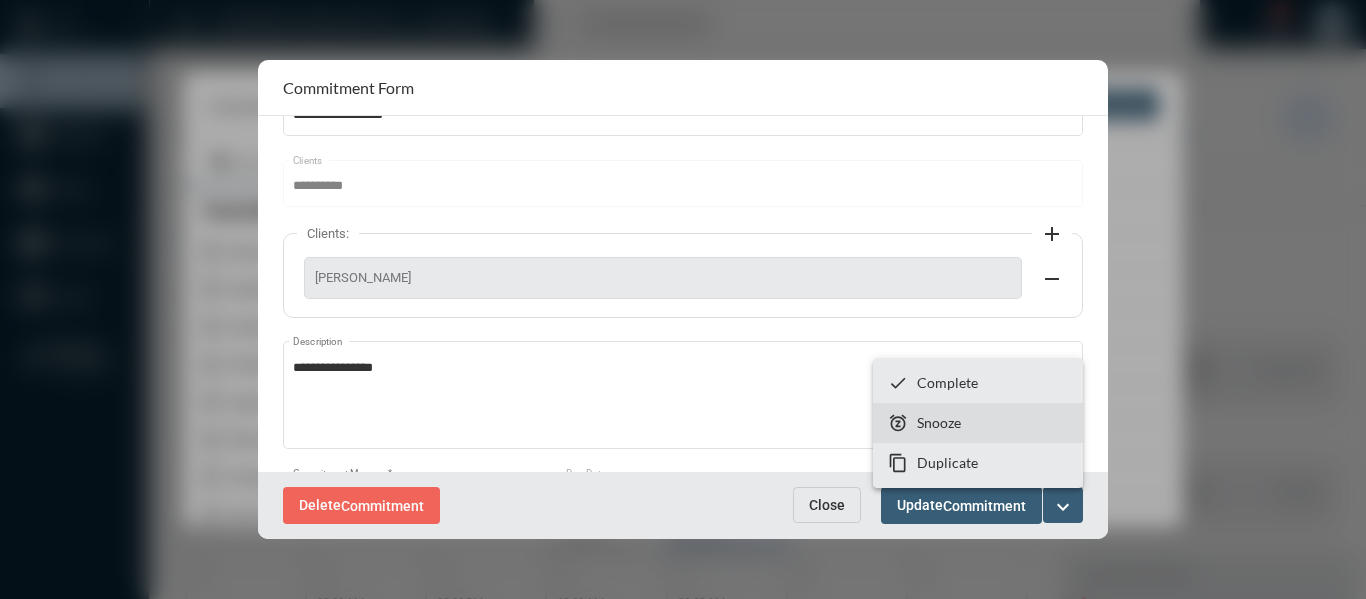 click on "Snooze" at bounding box center [939, 422] 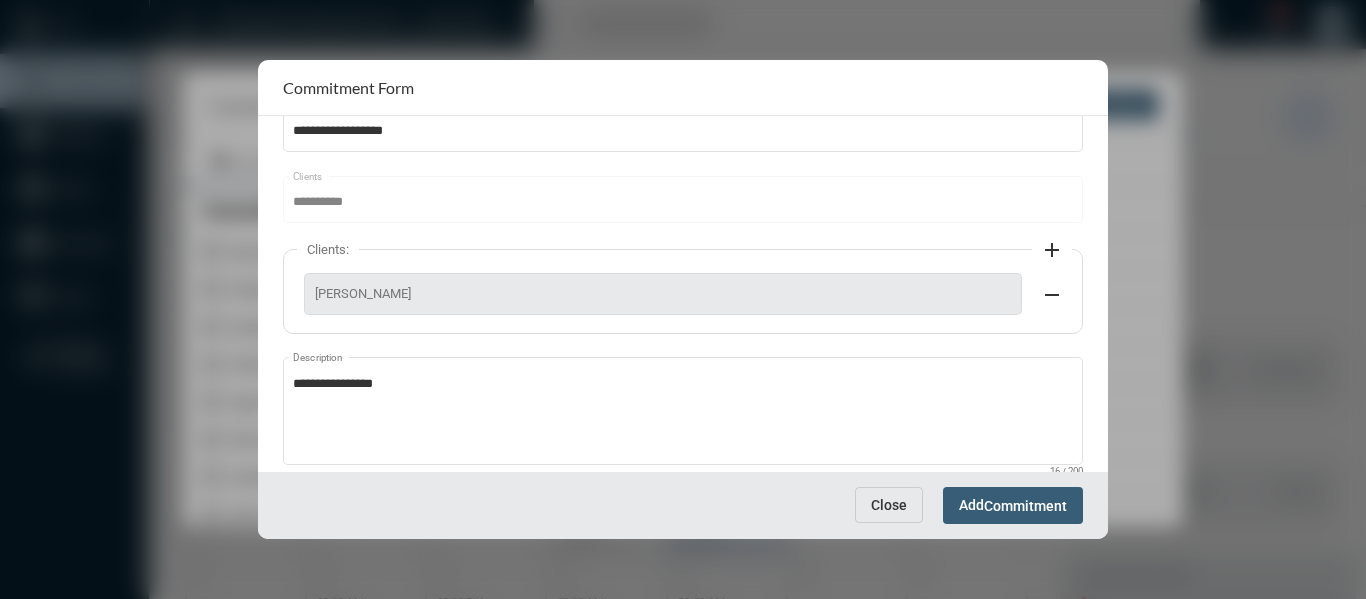 scroll, scrollTop: 199, scrollLeft: 0, axis: vertical 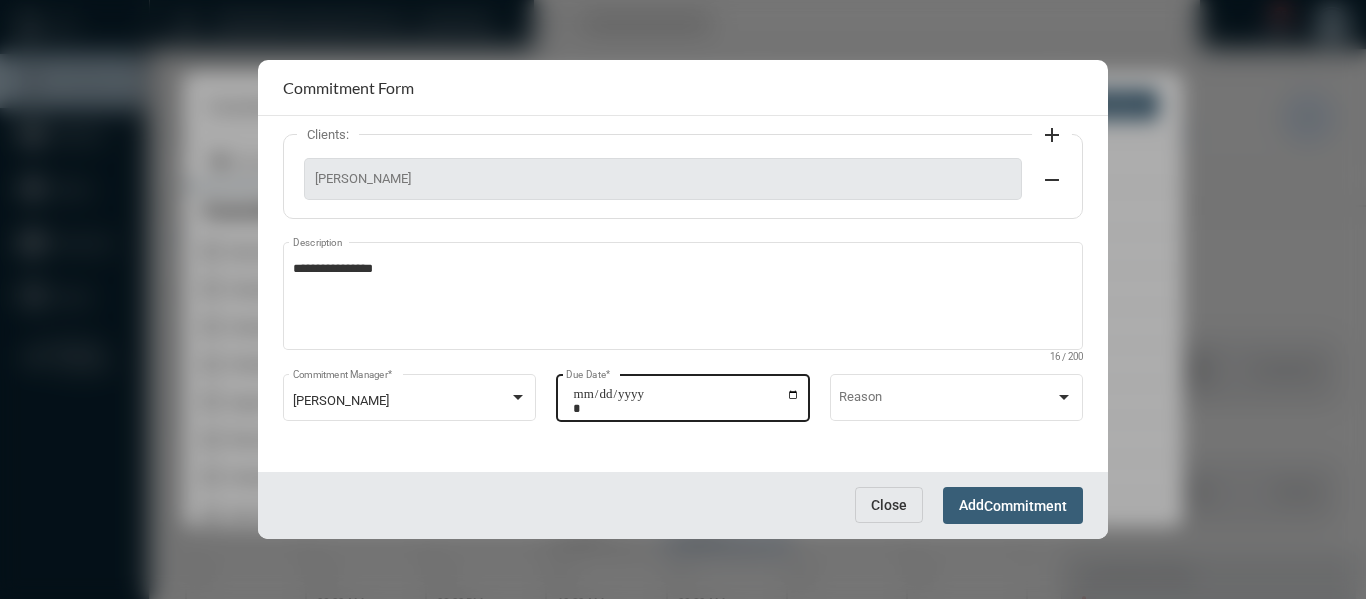 click on "**********" at bounding box center [686, 401] 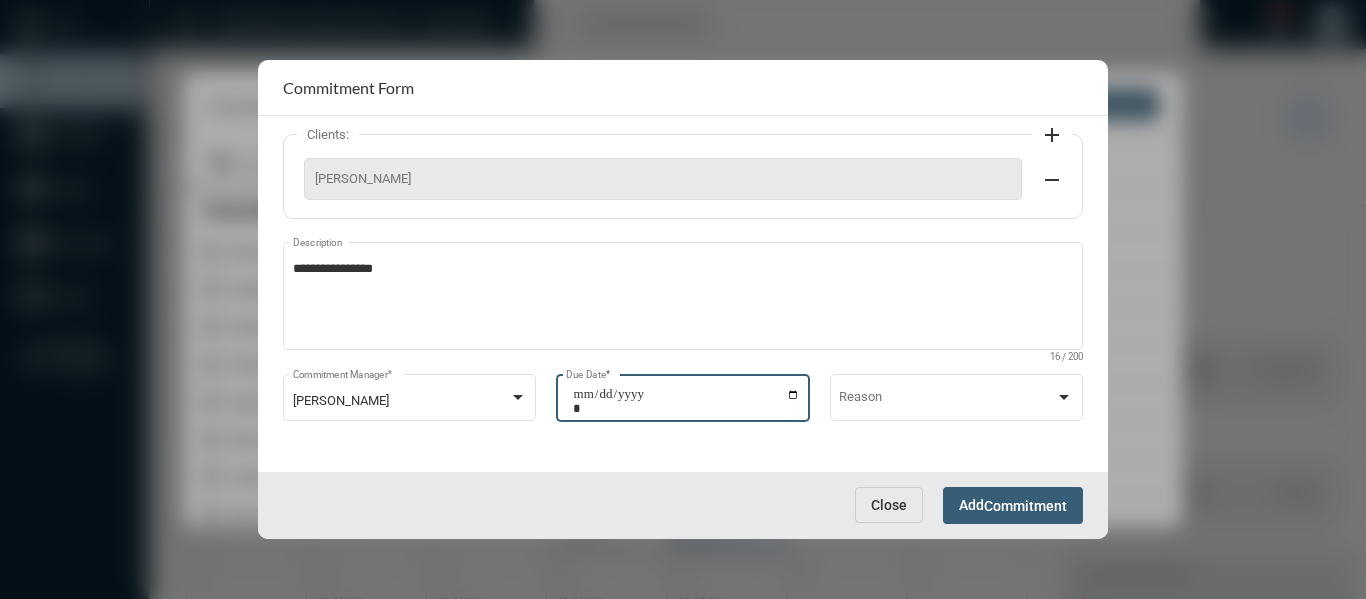 type on "**********" 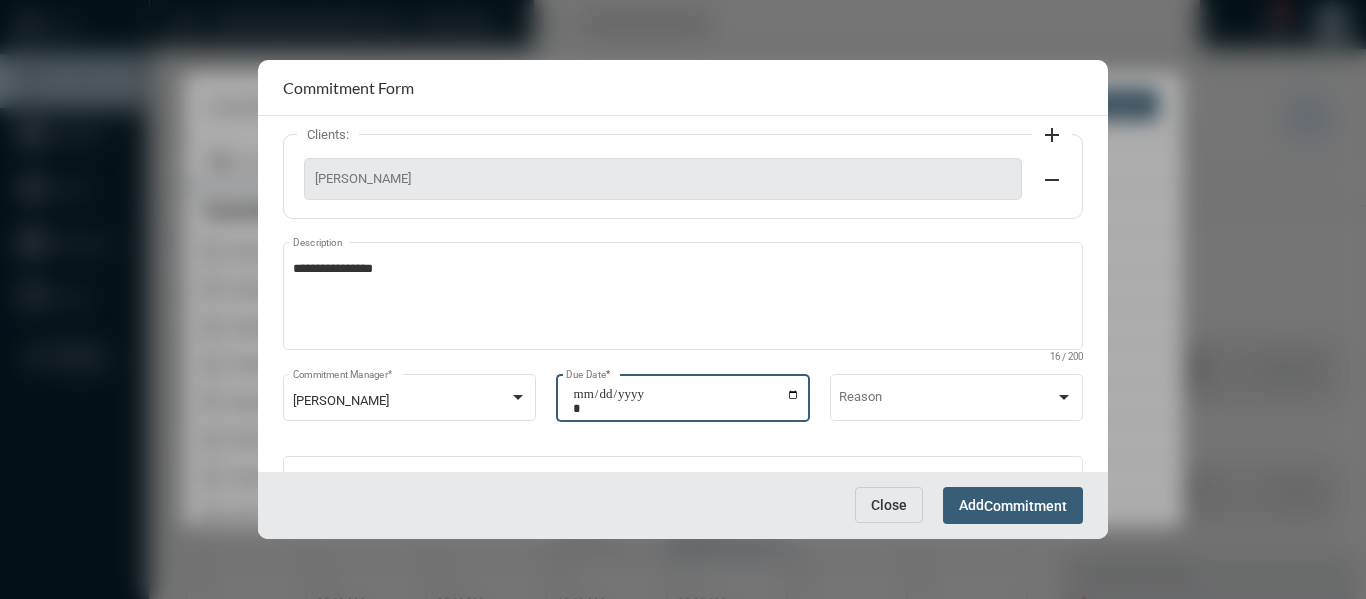 click on "Commitment" at bounding box center (1025, 506) 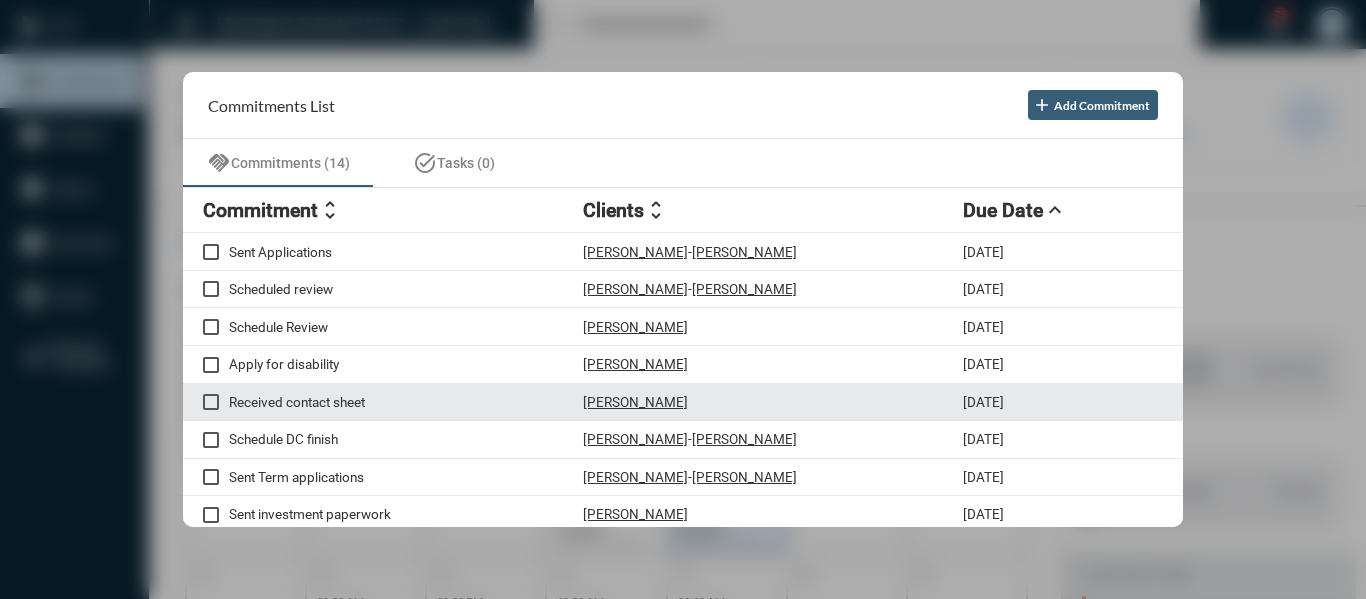 click on "Received contact sheet" at bounding box center [406, 402] 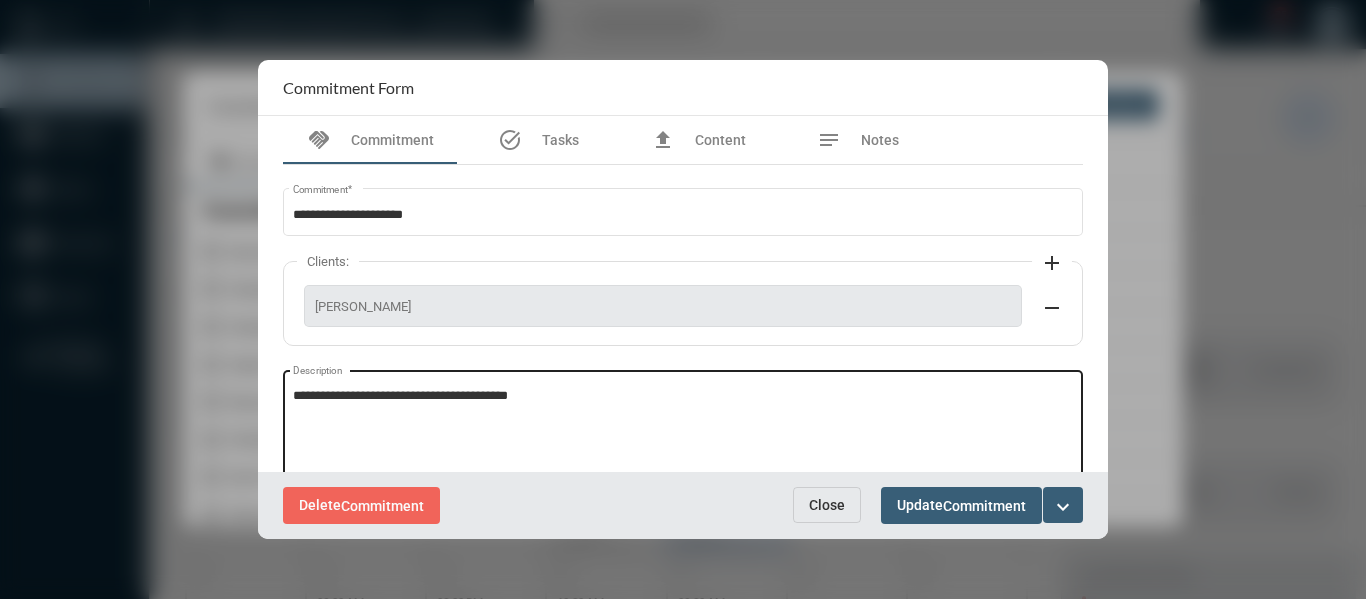 click on "**********" at bounding box center (683, 426) 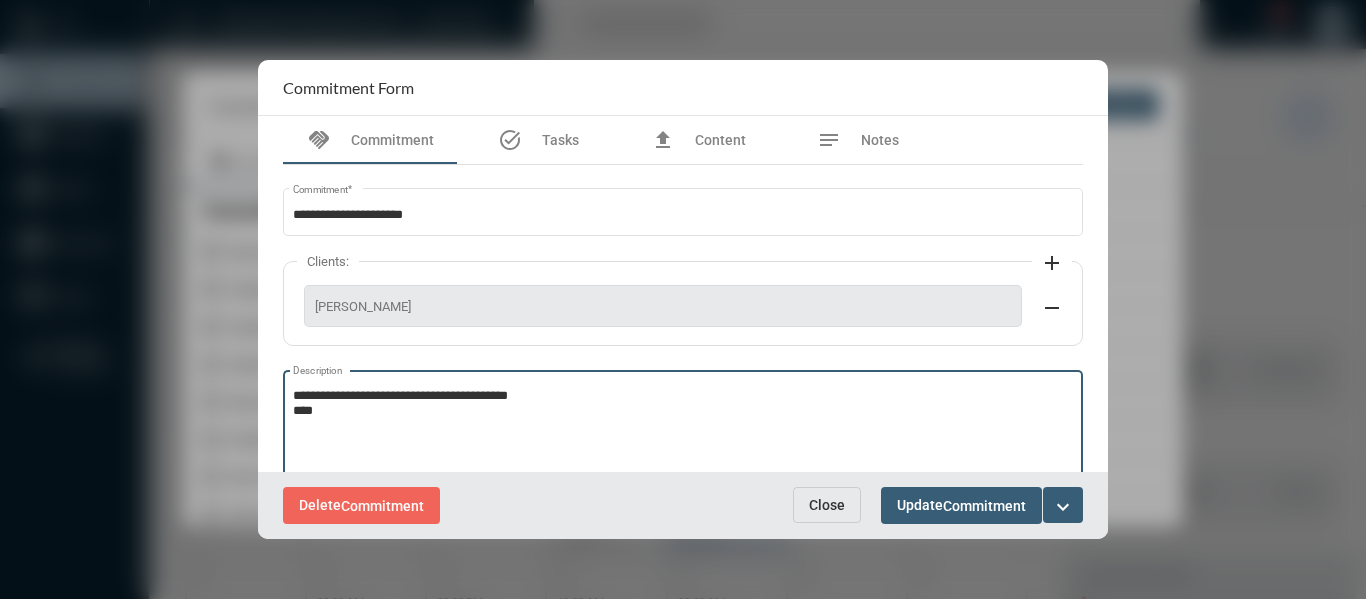 type on "**********" 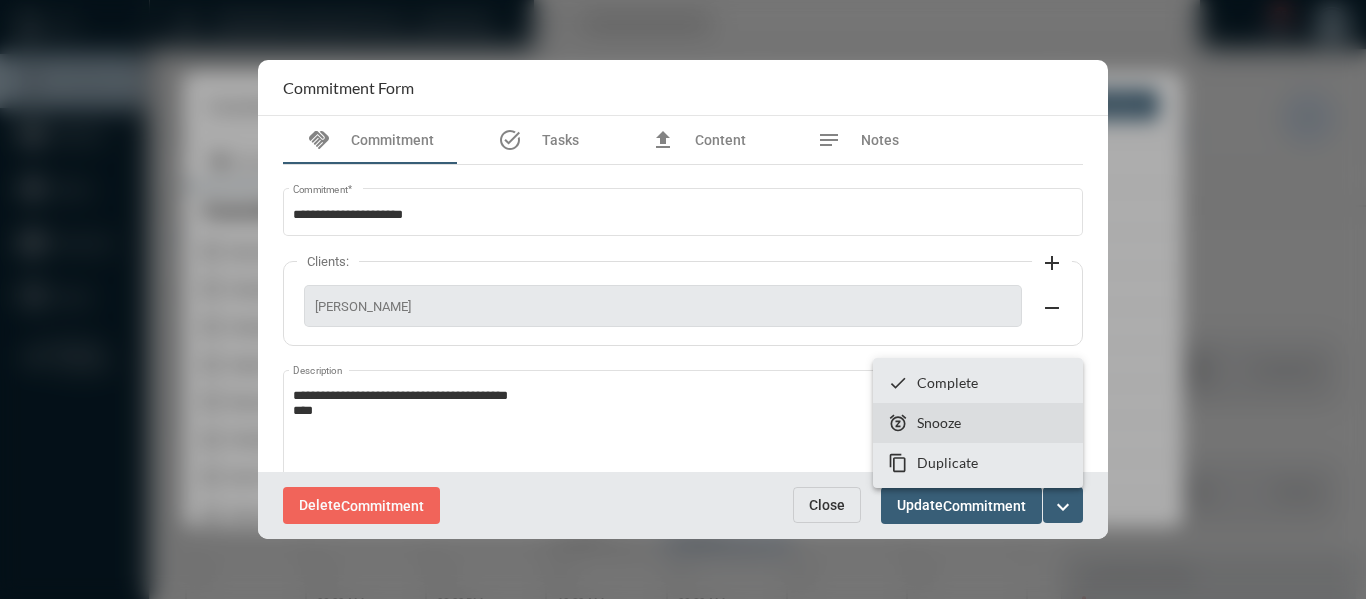 click on "Snooze" at bounding box center [939, 422] 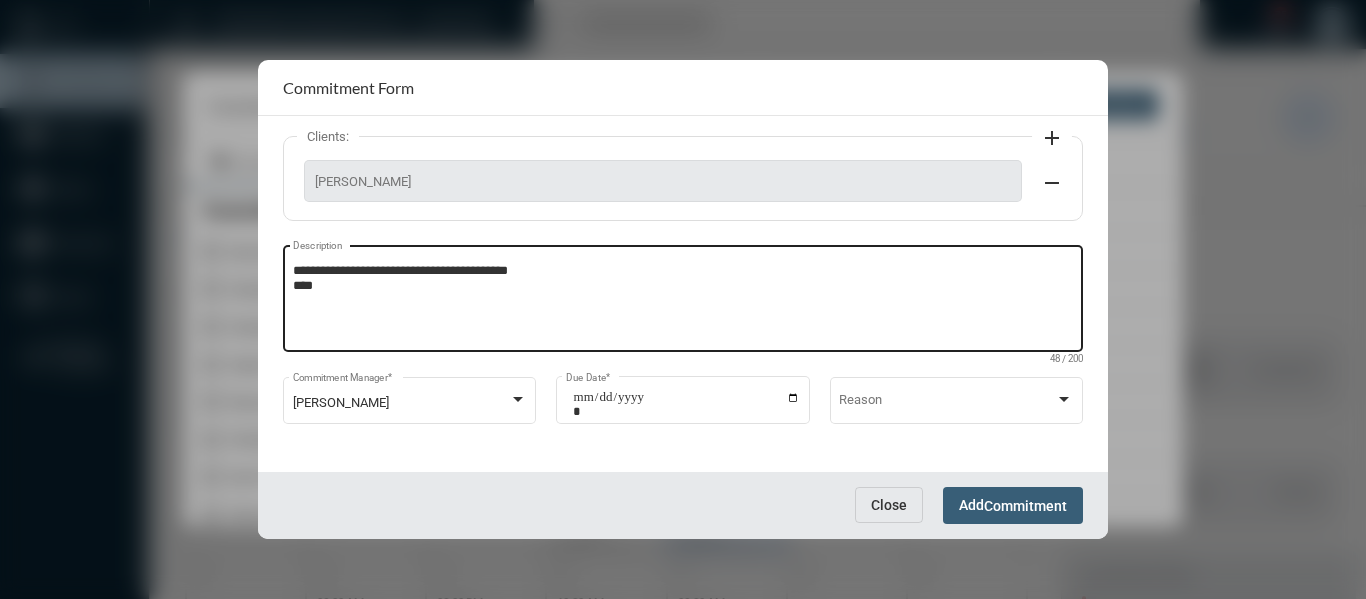 scroll, scrollTop: 127, scrollLeft: 0, axis: vertical 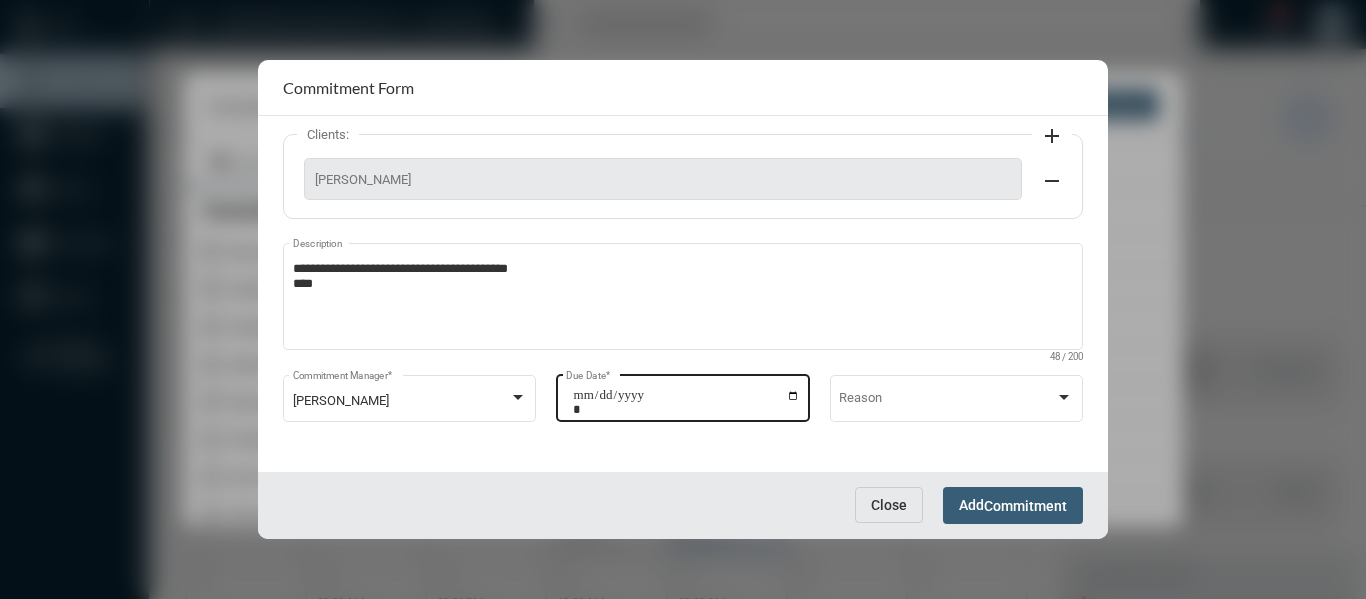 click on "**********" at bounding box center [686, 402] 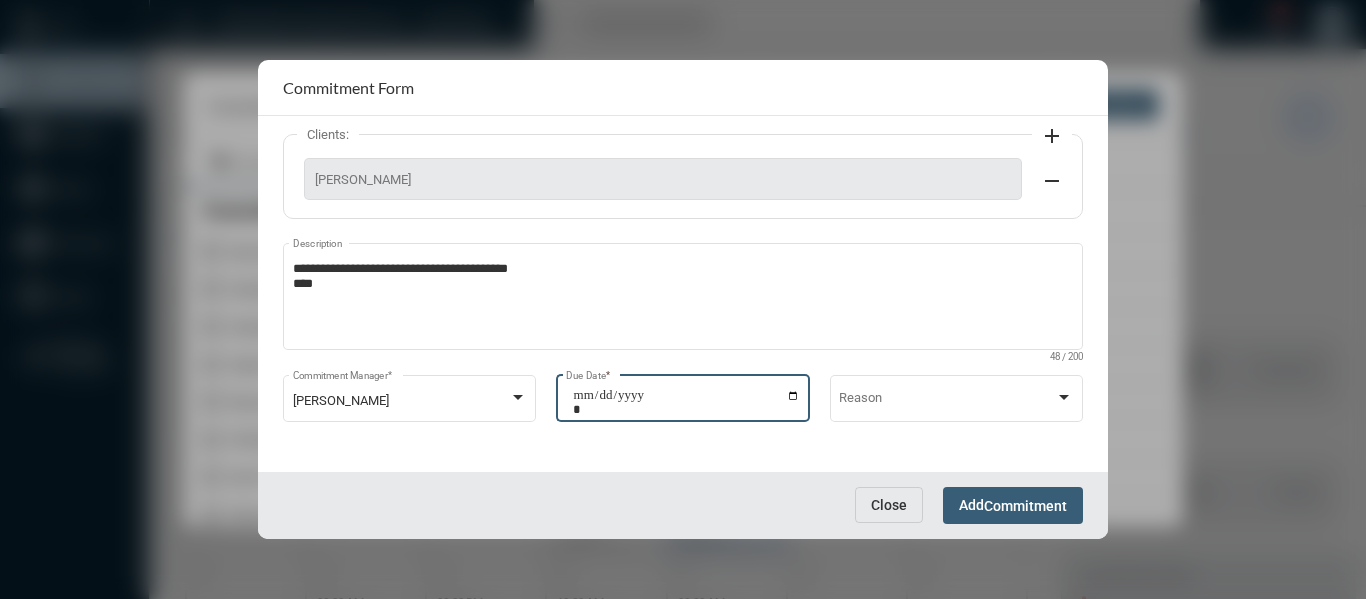 type on "**********" 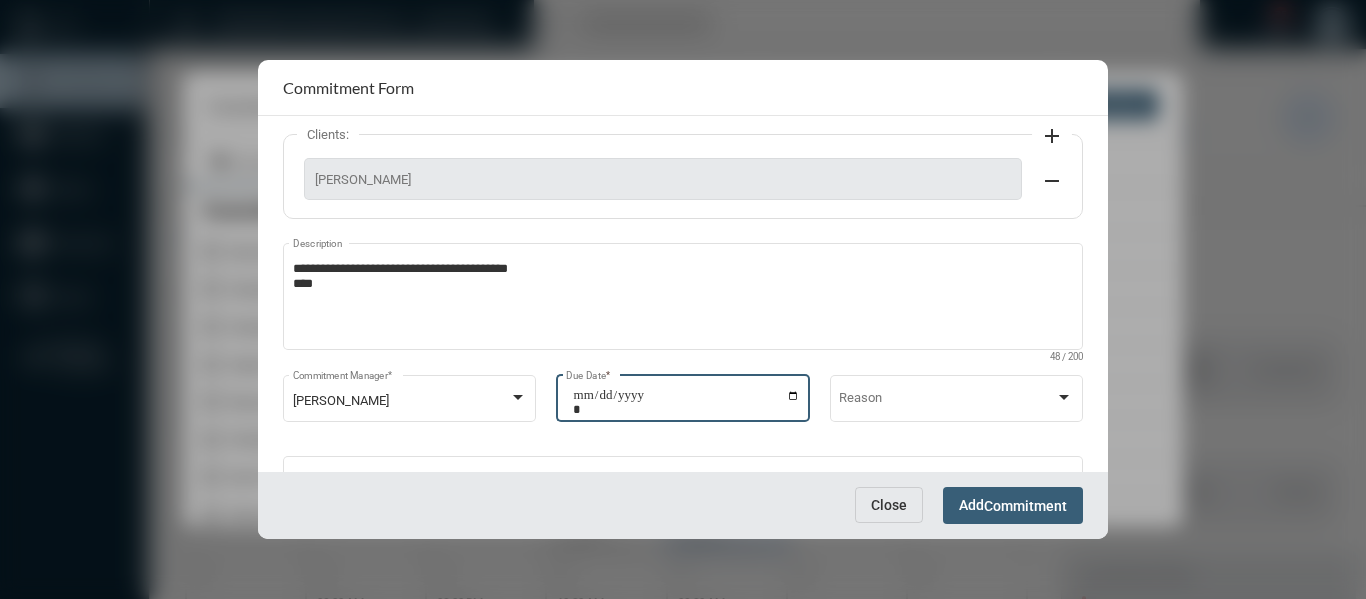 click on "Commitment" at bounding box center (1025, 506) 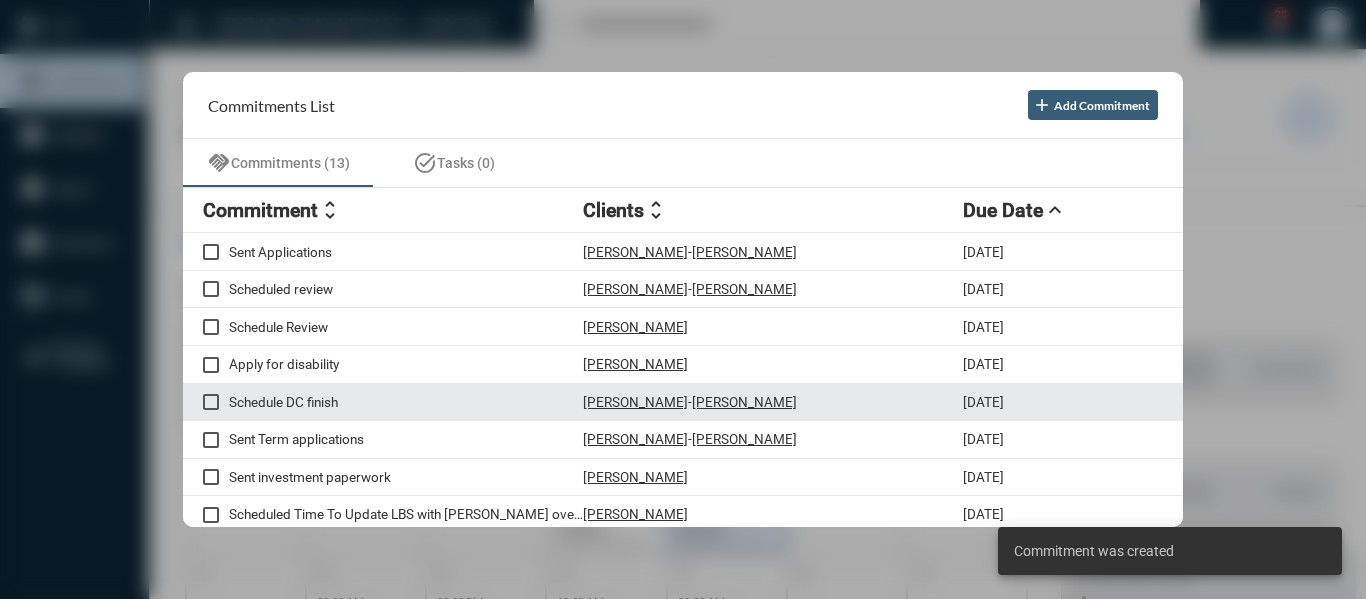 click on "Schedule DC finish" at bounding box center (406, 402) 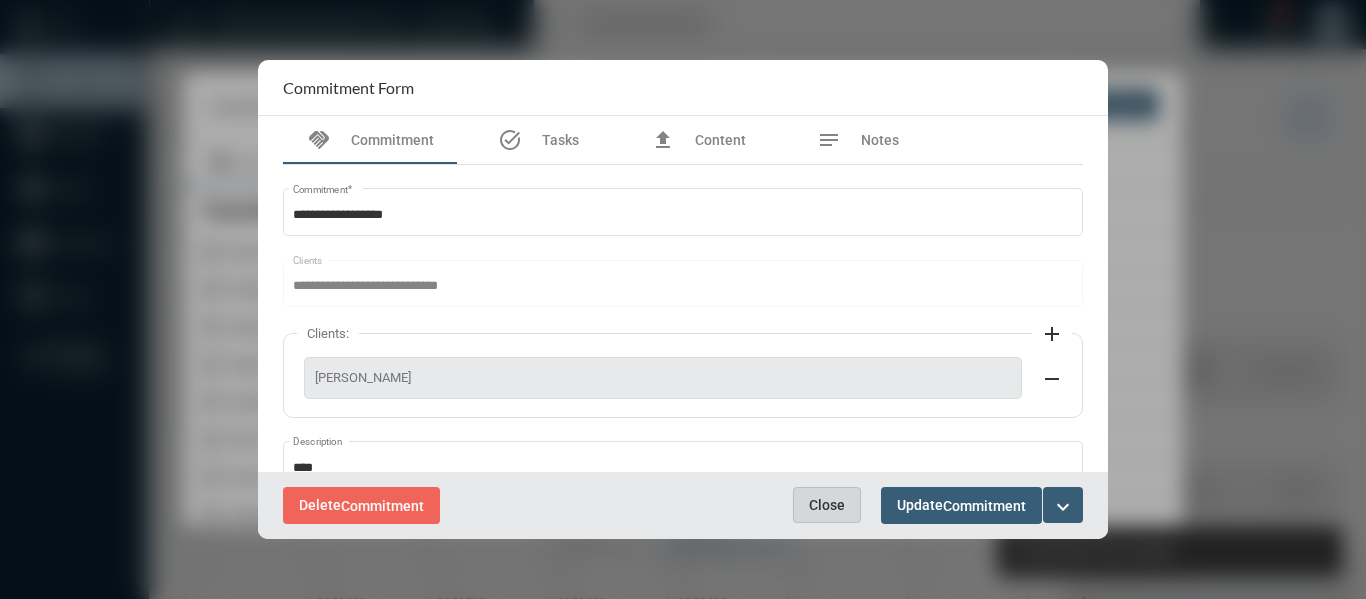 click on "Close" at bounding box center (827, 505) 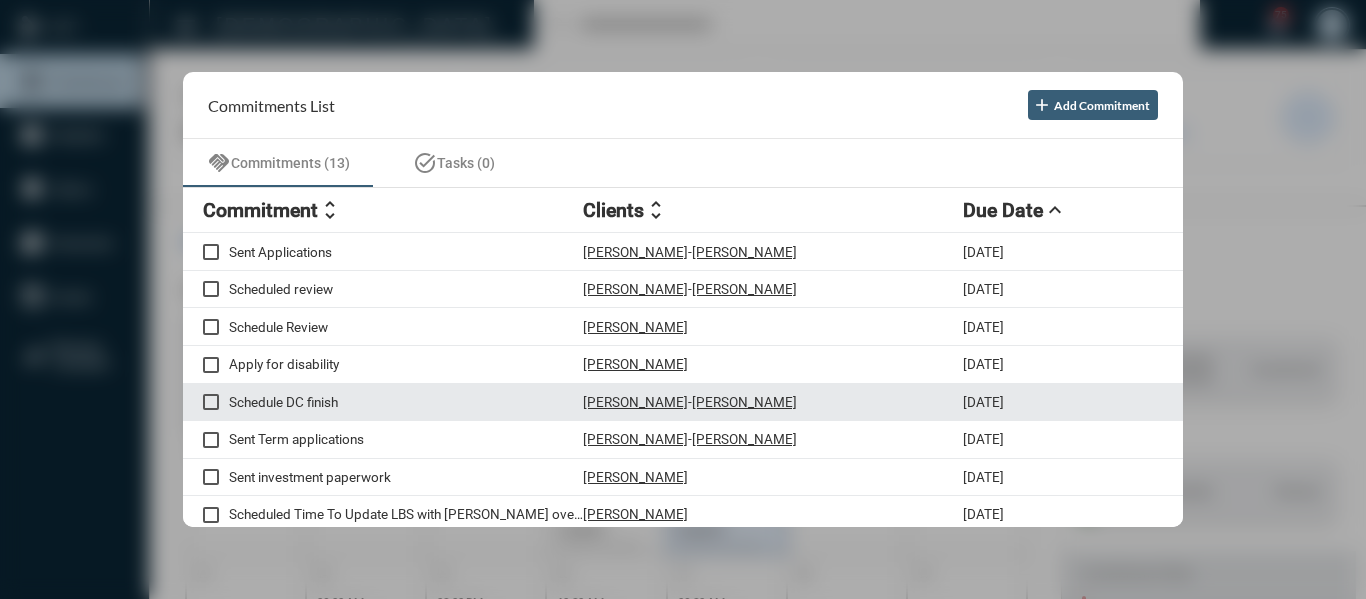 click on "Schedule DC finish" at bounding box center (406, 402) 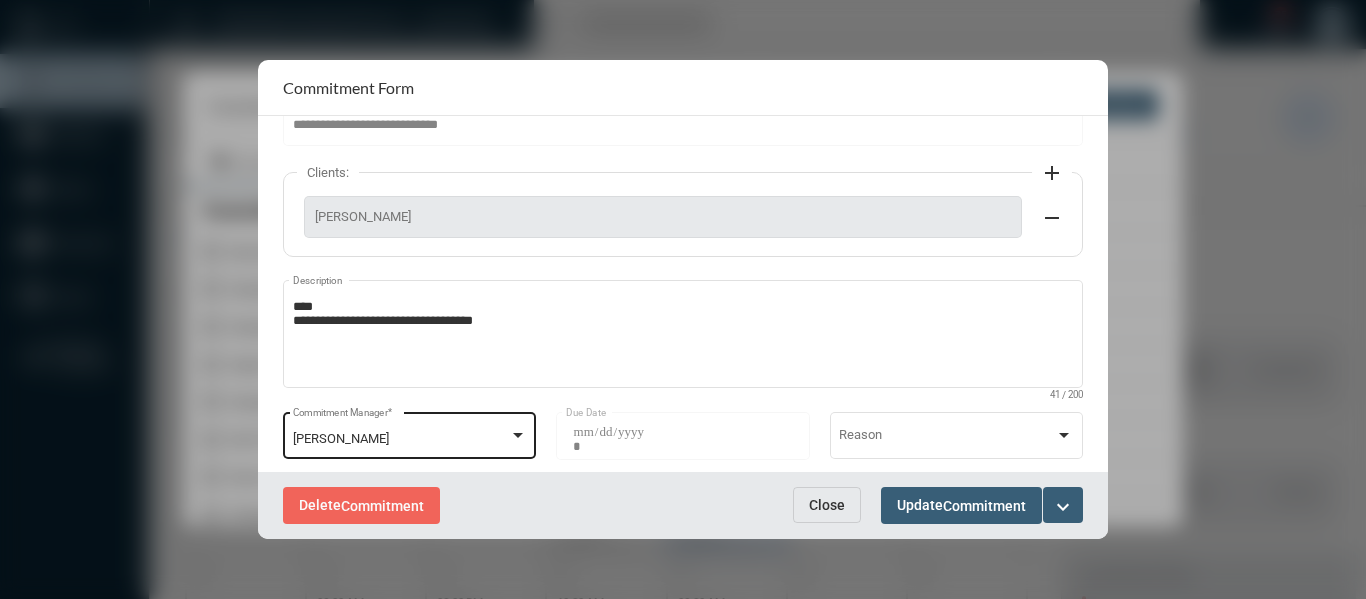 scroll, scrollTop: 200, scrollLeft: 0, axis: vertical 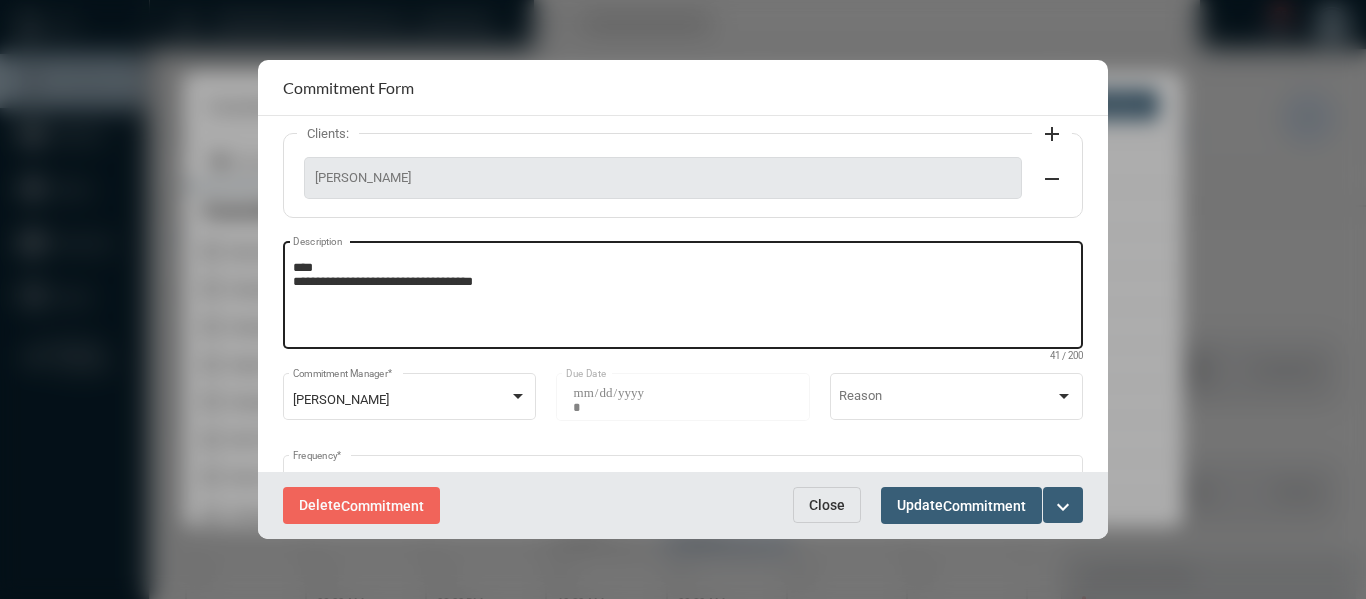 click on "**********" at bounding box center [683, 298] 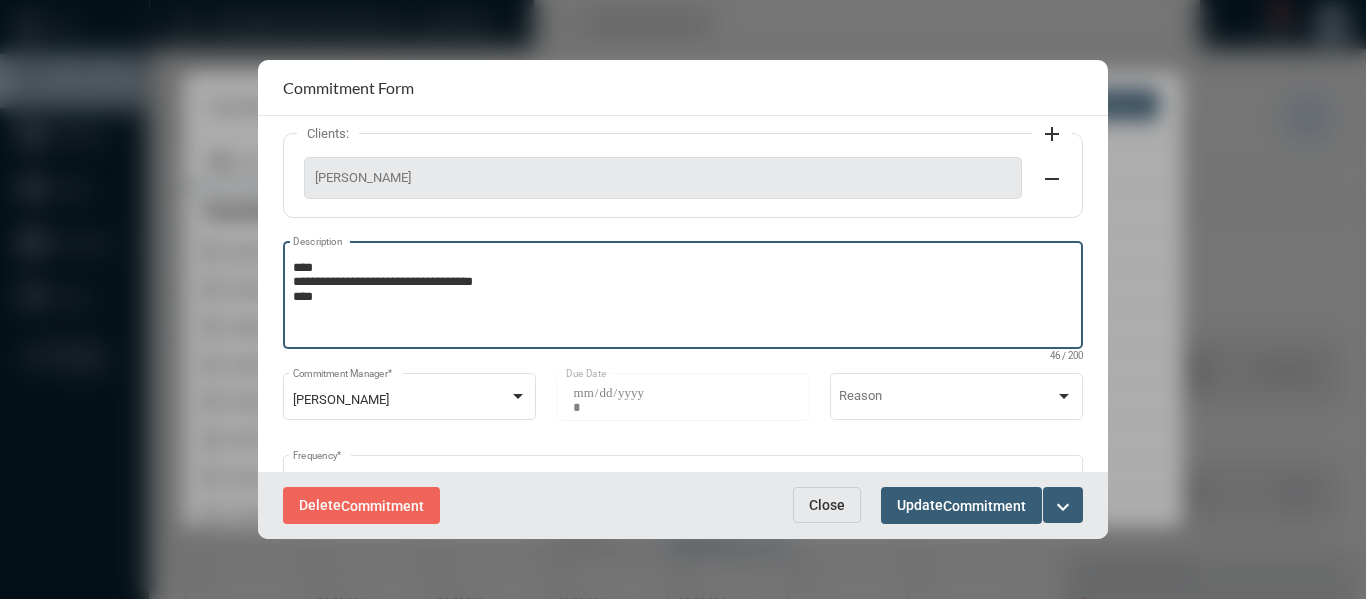 type on "**********" 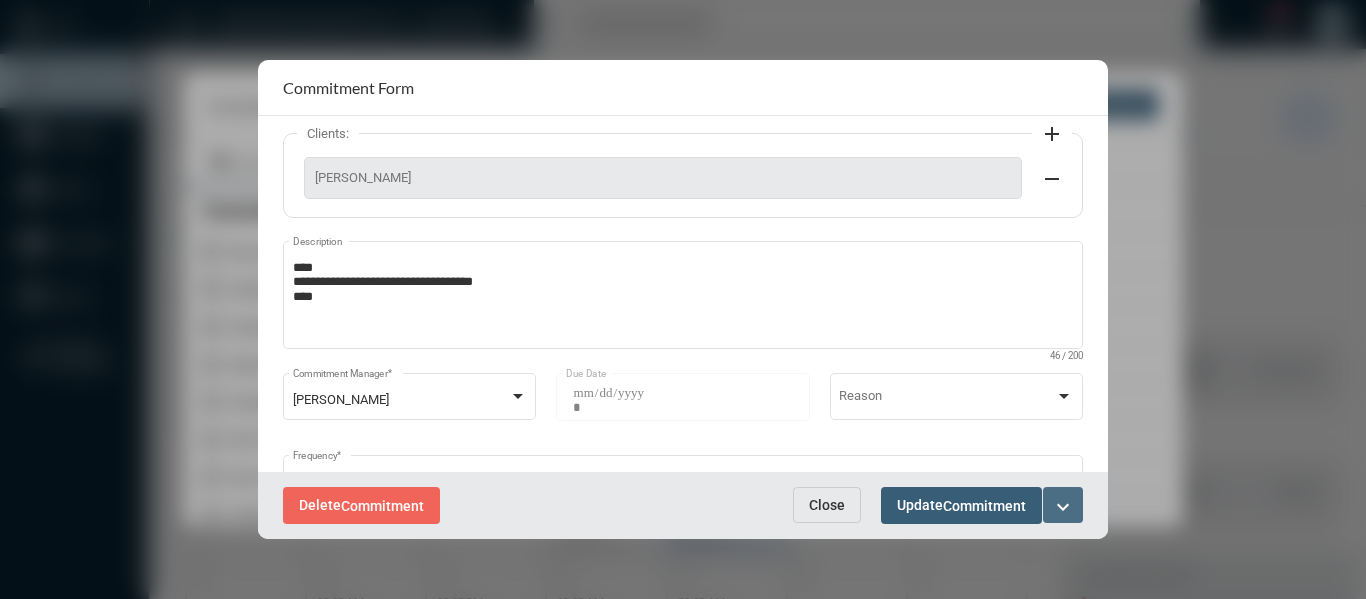 click on "expand_more" at bounding box center (1063, 507) 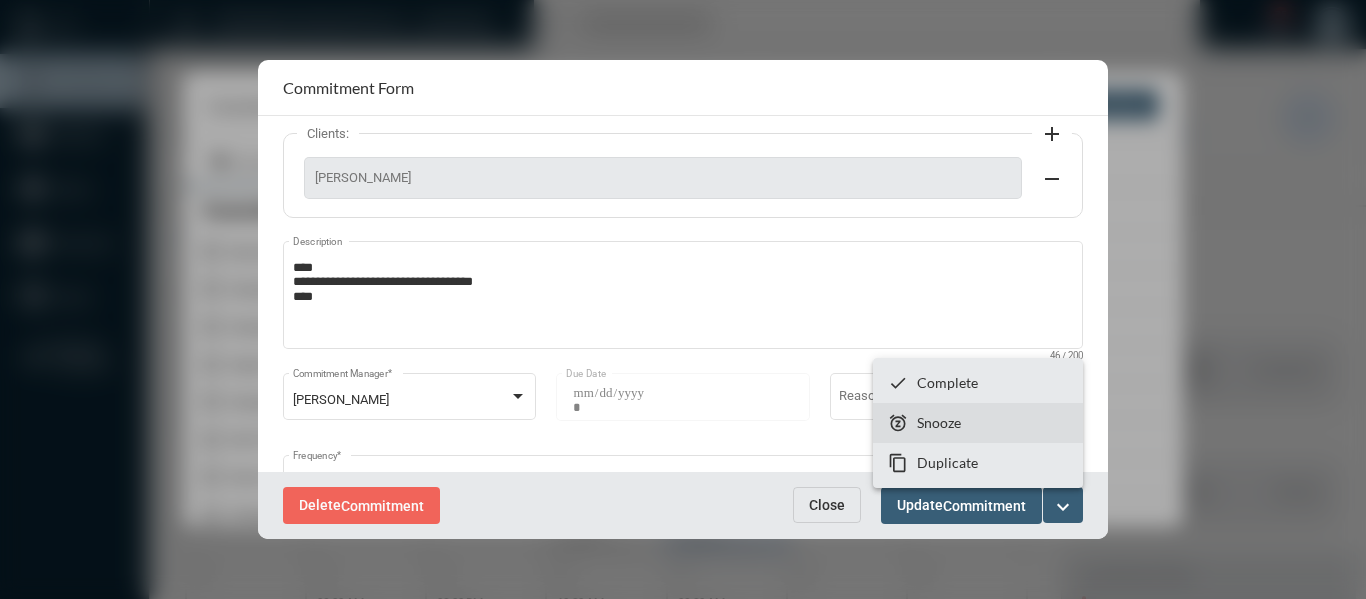 click on "Snooze" at bounding box center [939, 422] 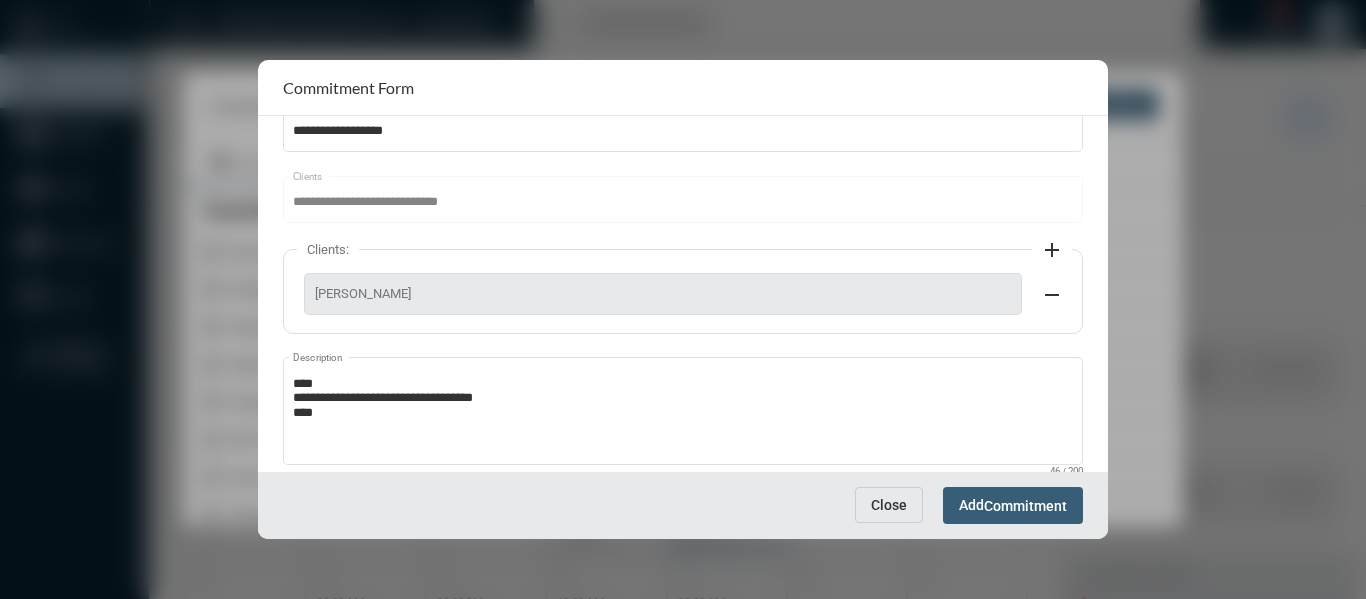 scroll, scrollTop: 199, scrollLeft: 0, axis: vertical 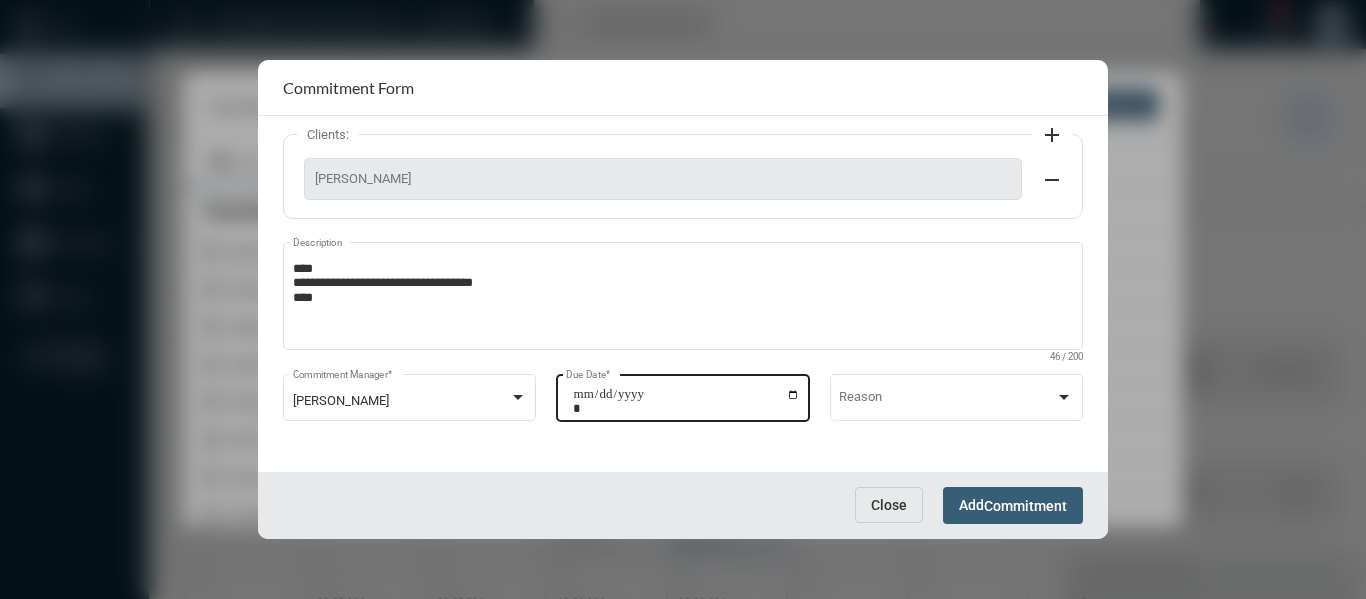 click on "**********" at bounding box center [686, 401] 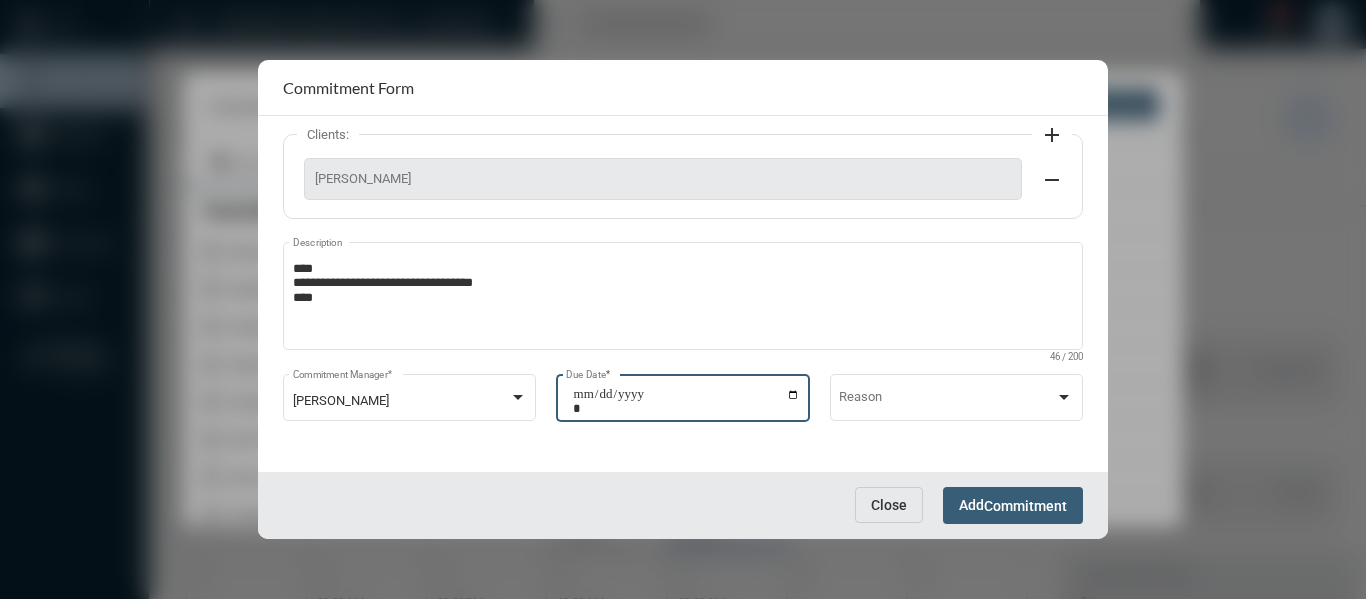 type on "**********" 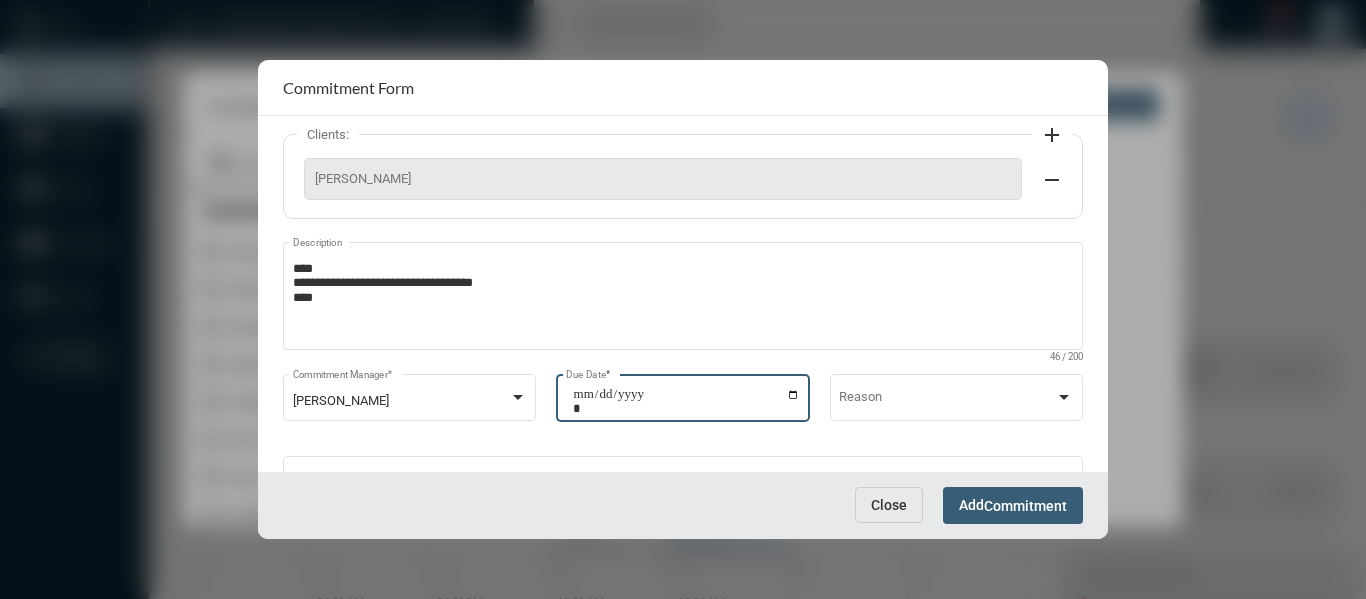 click on "Commitment" at bounding box center [1025, 506] 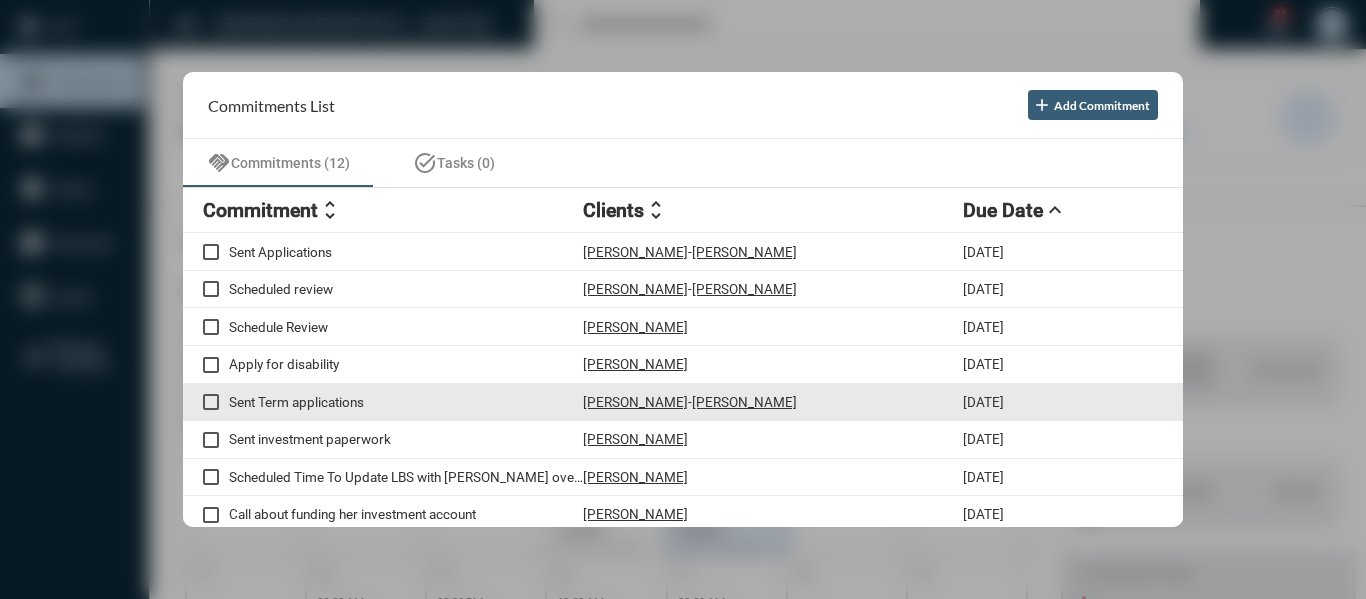 click on "Sent Term applications" at bounding box center [406, 402] 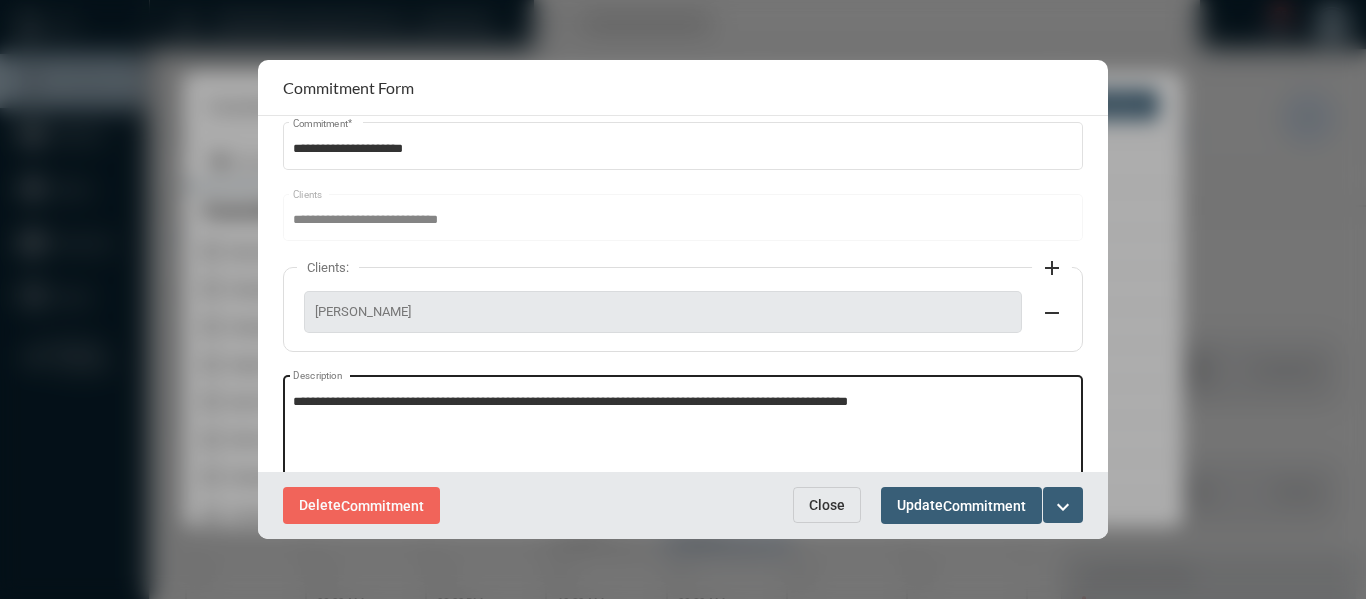 scroll, scrollTop: 100, scrollLeft: 0, axis: vertical 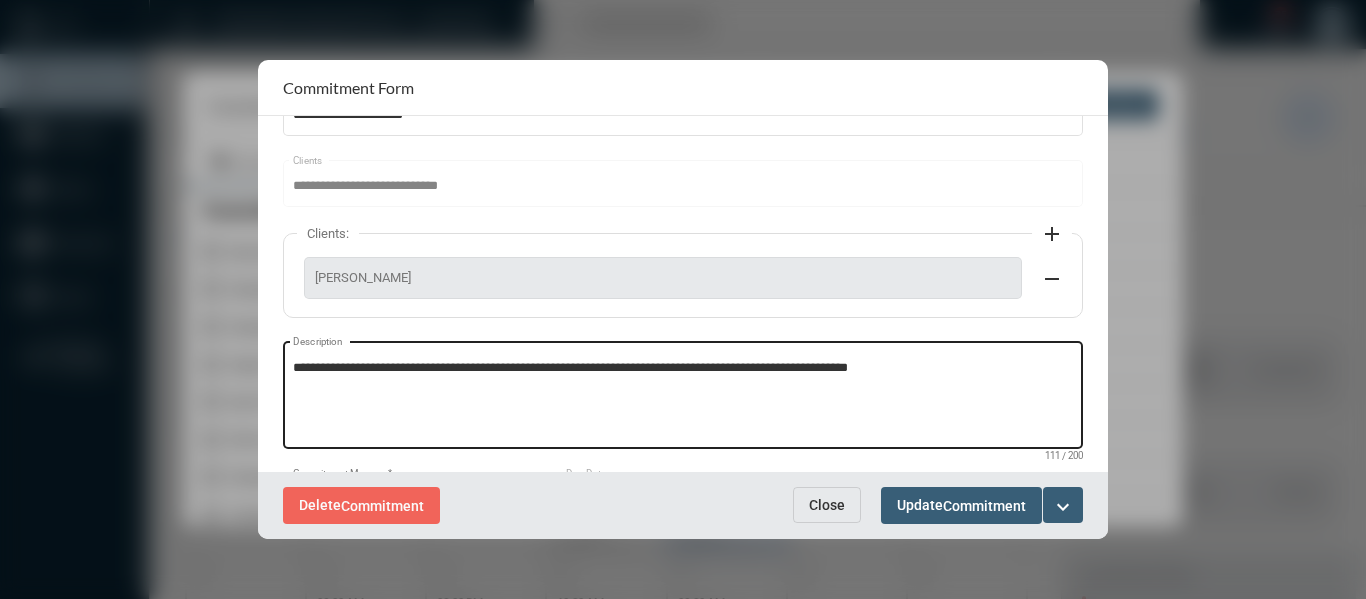 click on "**********" at bounding box center (683, 398) 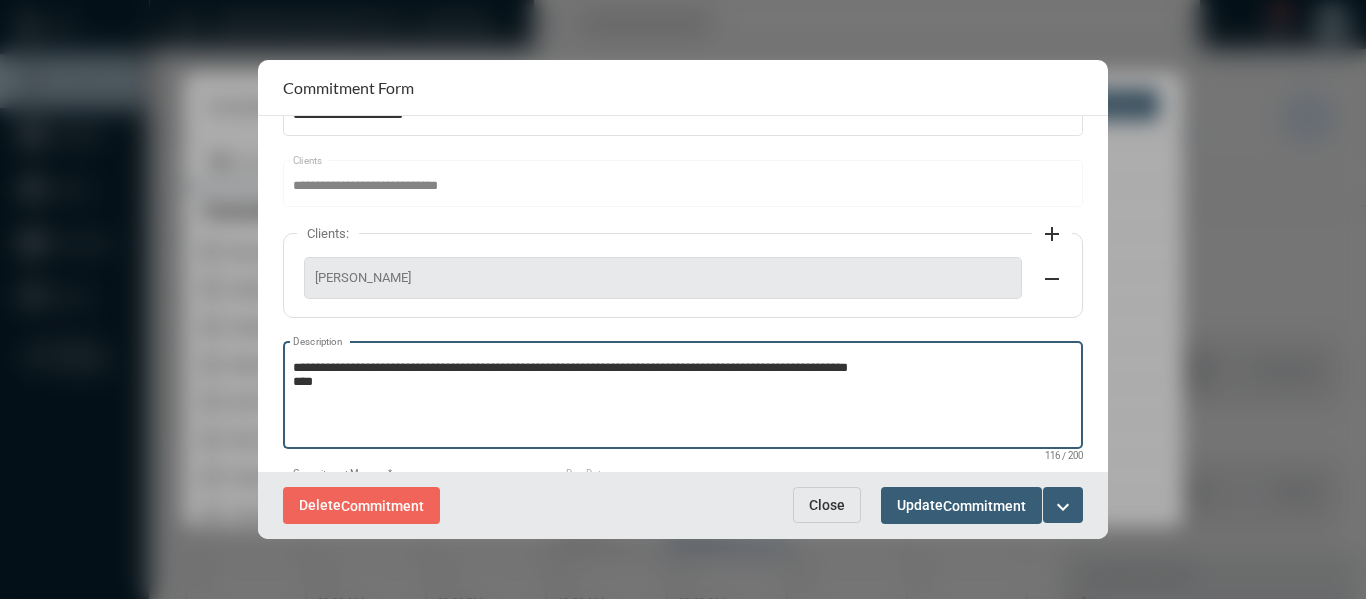 type on "**********" 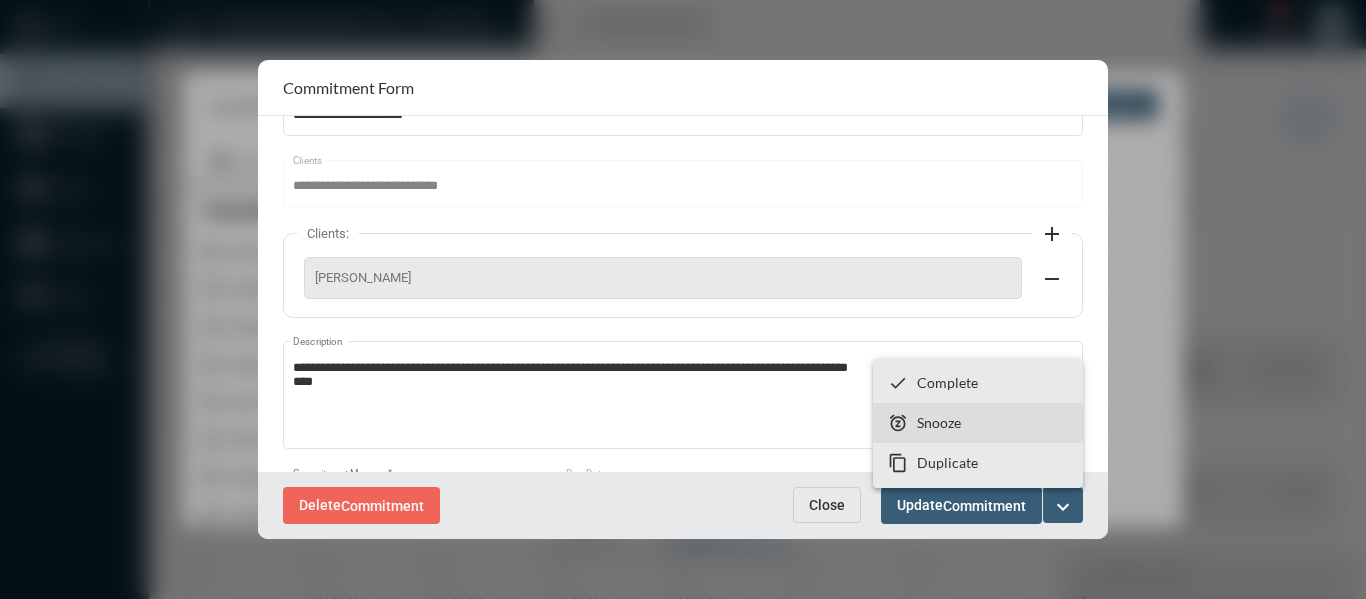 click on "snooze Snooze" at bounding box center [978, 423] 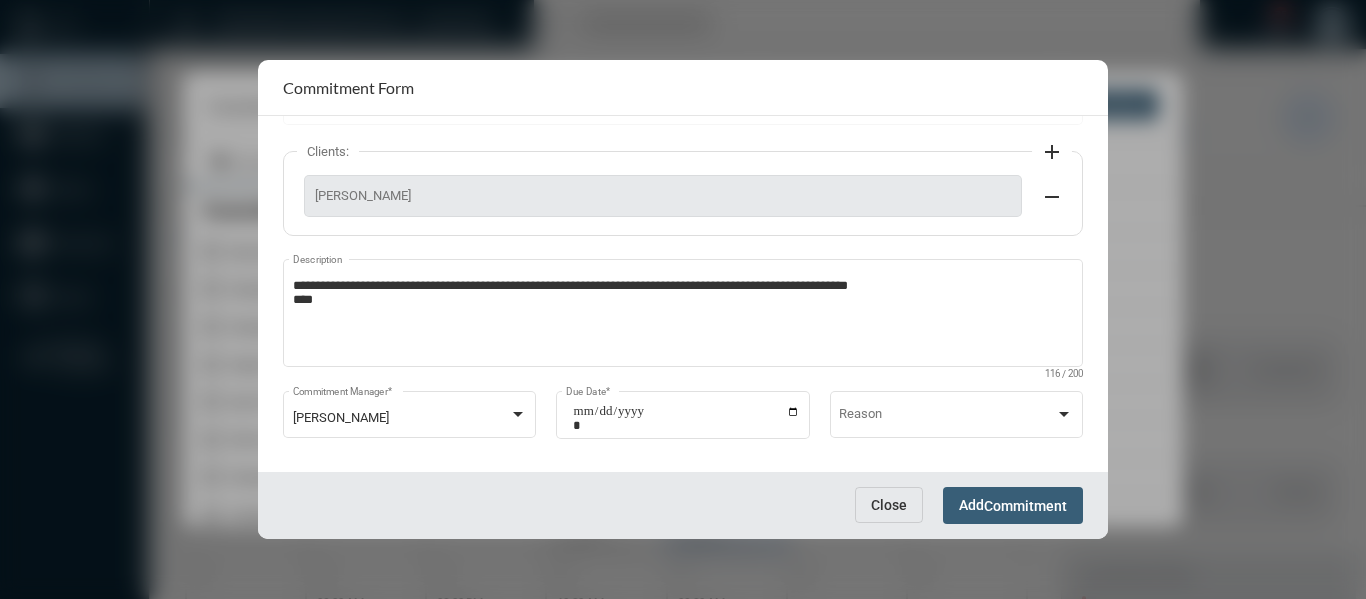 scroll, scrollTop: 199, scrollLeft: 0, axis: vertical 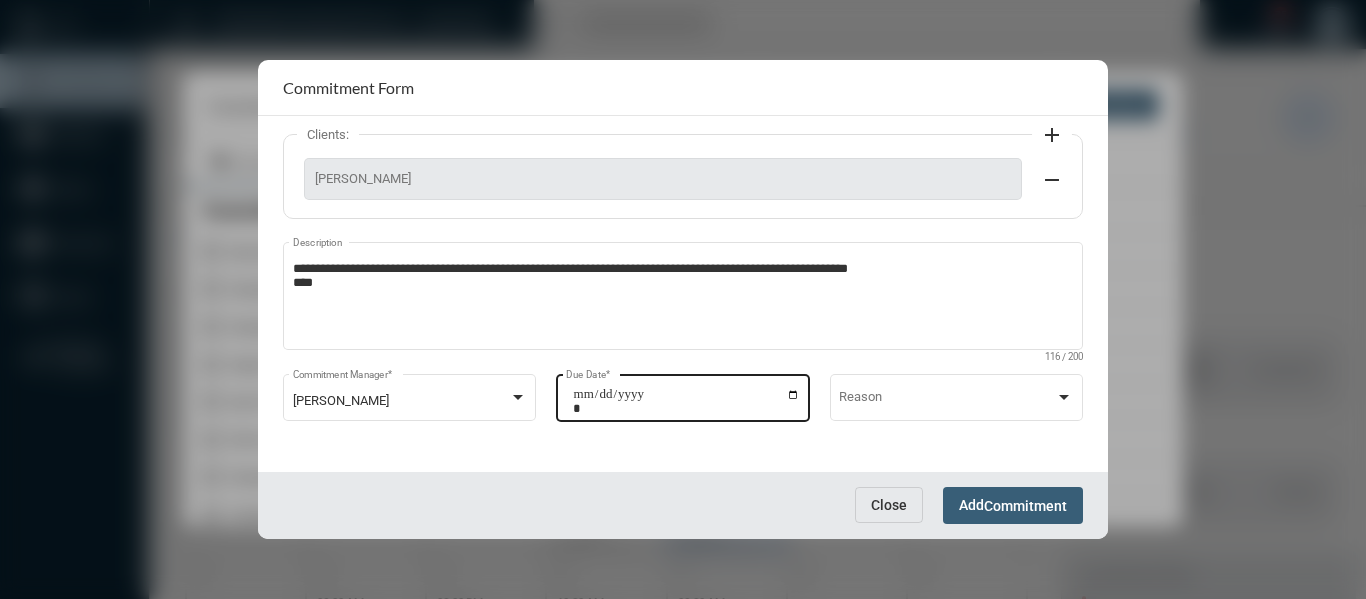 click on "**********" at bounding box center [686, 401] 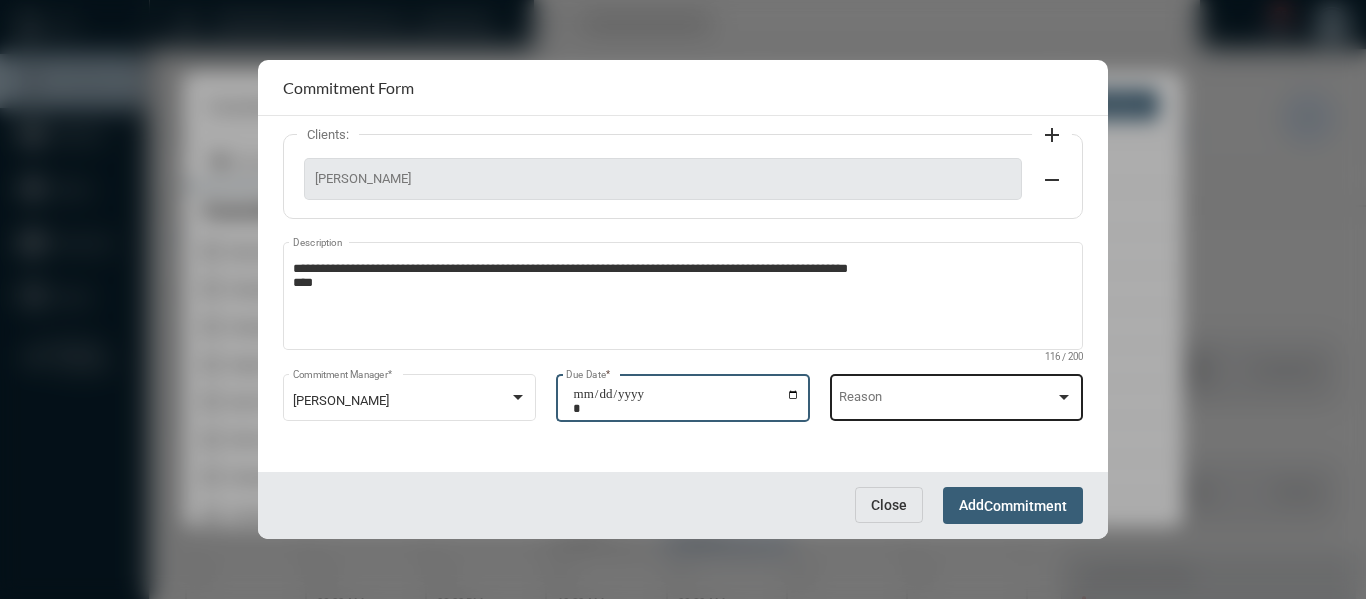 type on "**********" 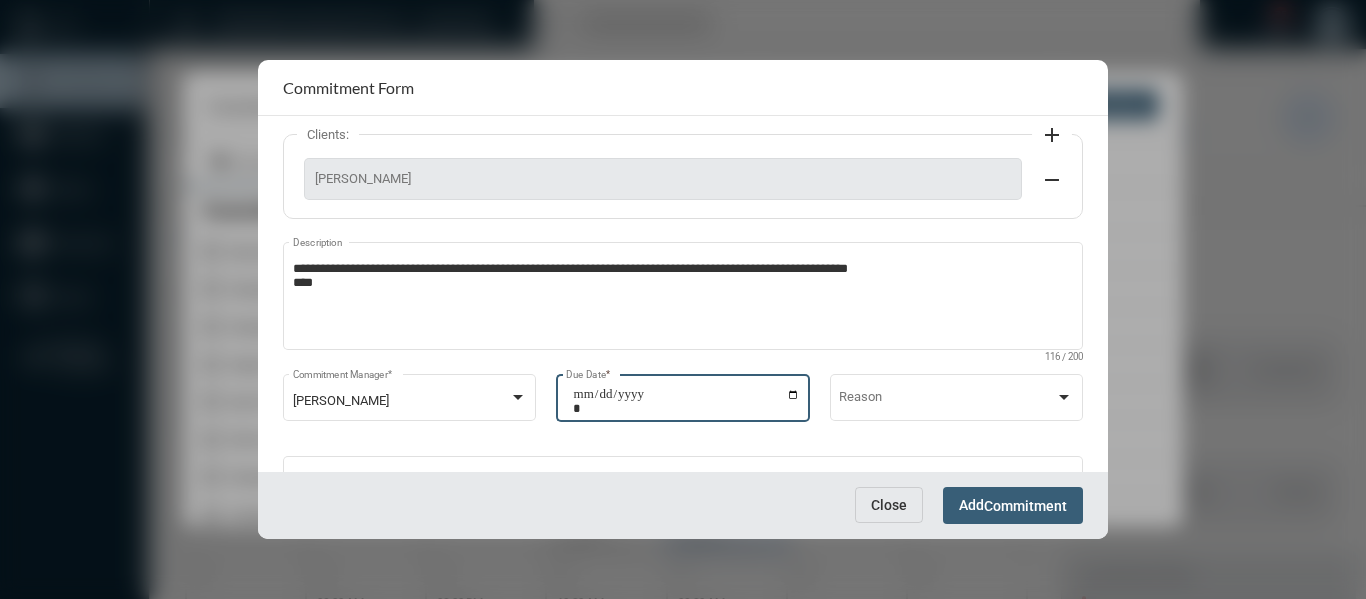 click on "Add   Commitment" at bounding box center [1013, 505] 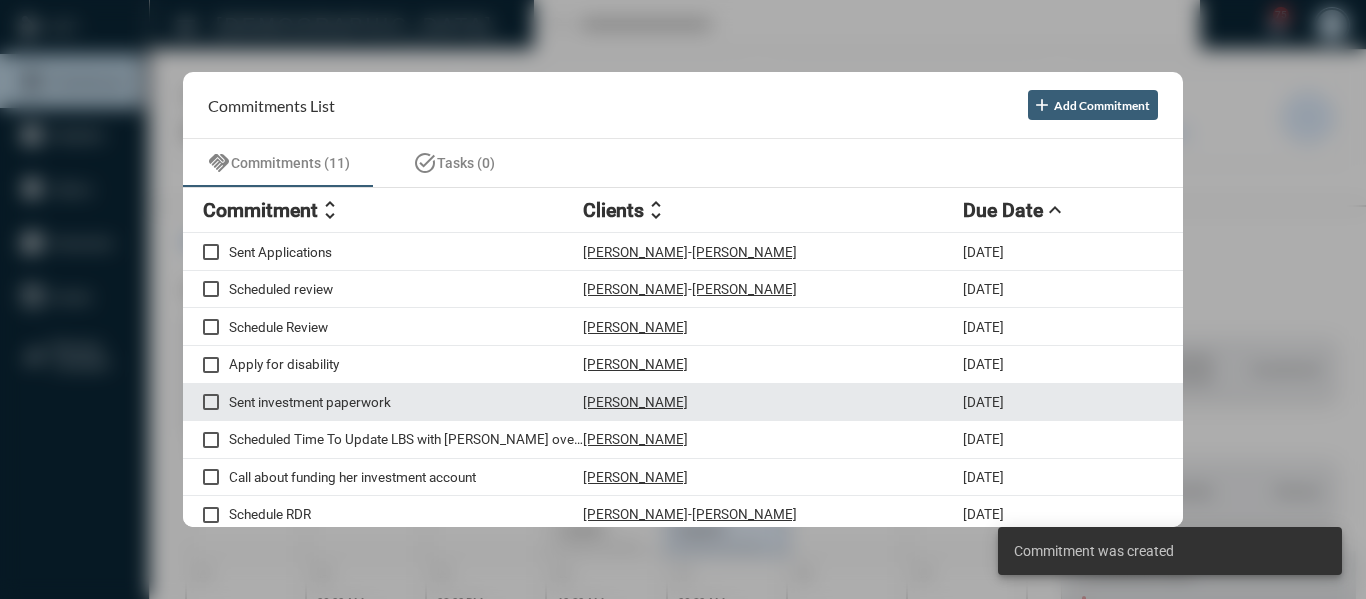 click on "[PERSON_NAME]" at bounding box center (635, 402) 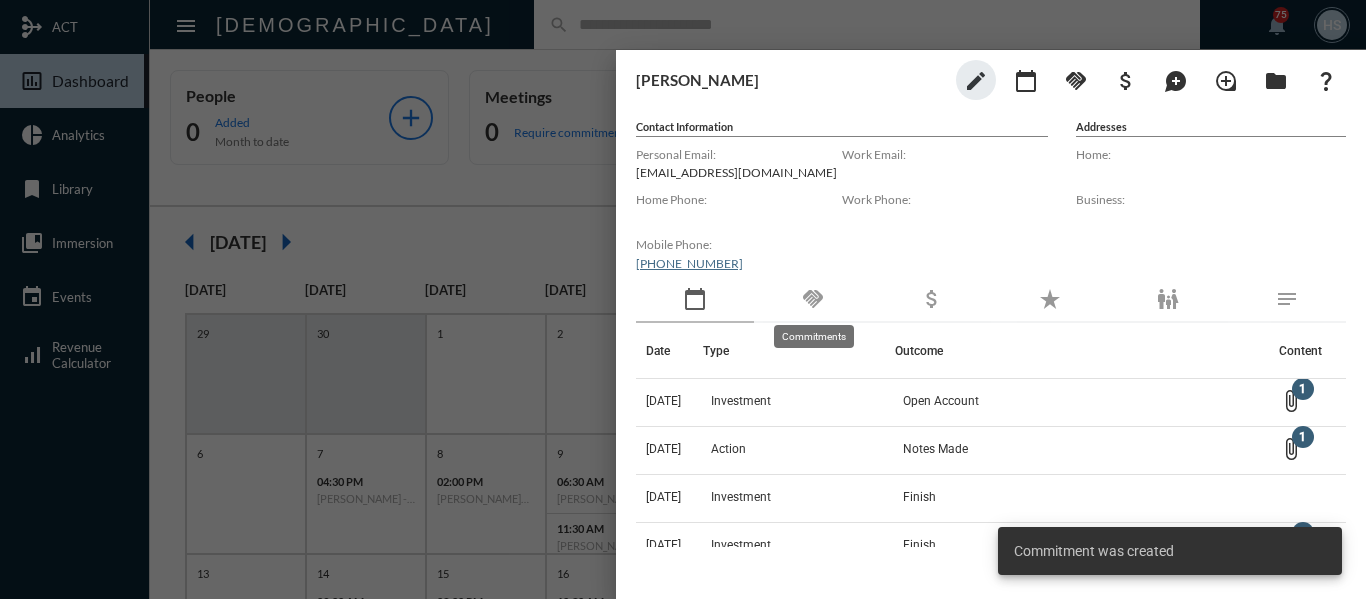 click on "handshake" 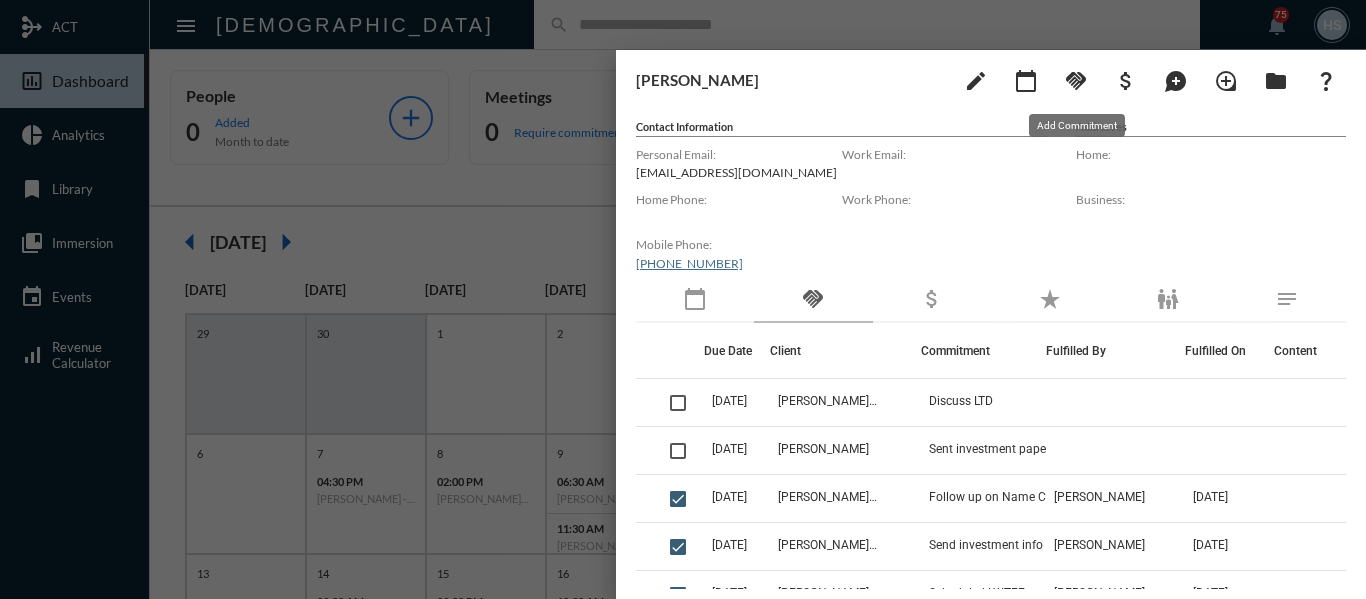 click on "handshake" 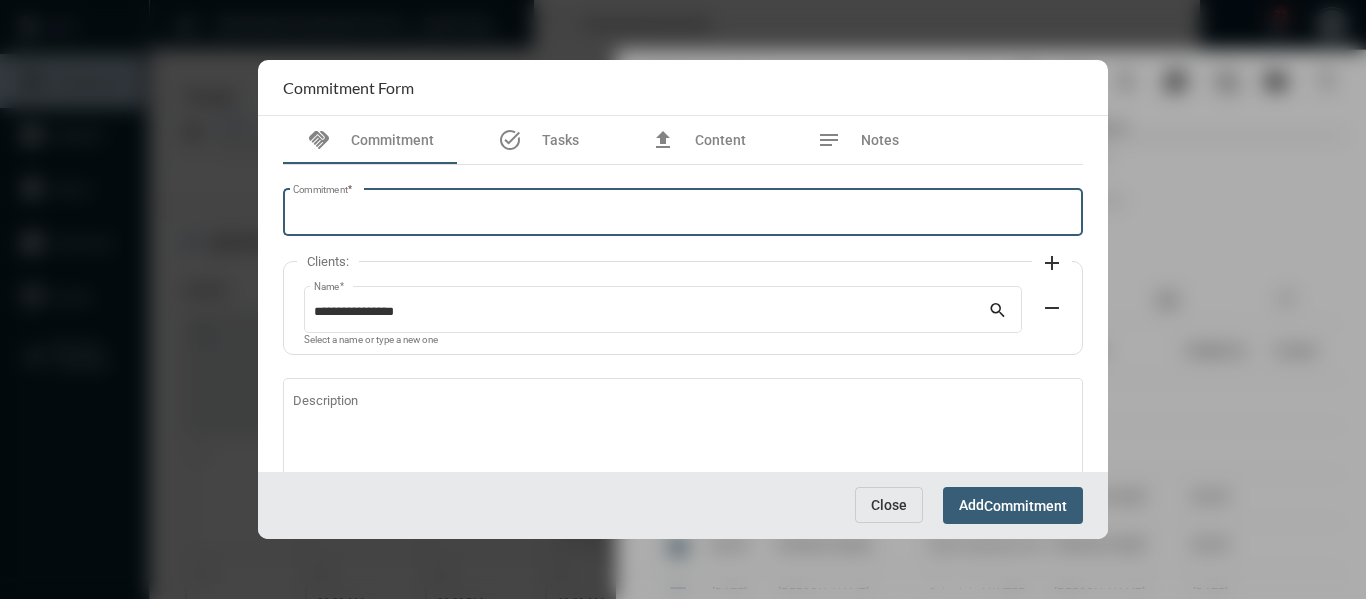 click on "Commitment  *" at bounding box center (683, 215) 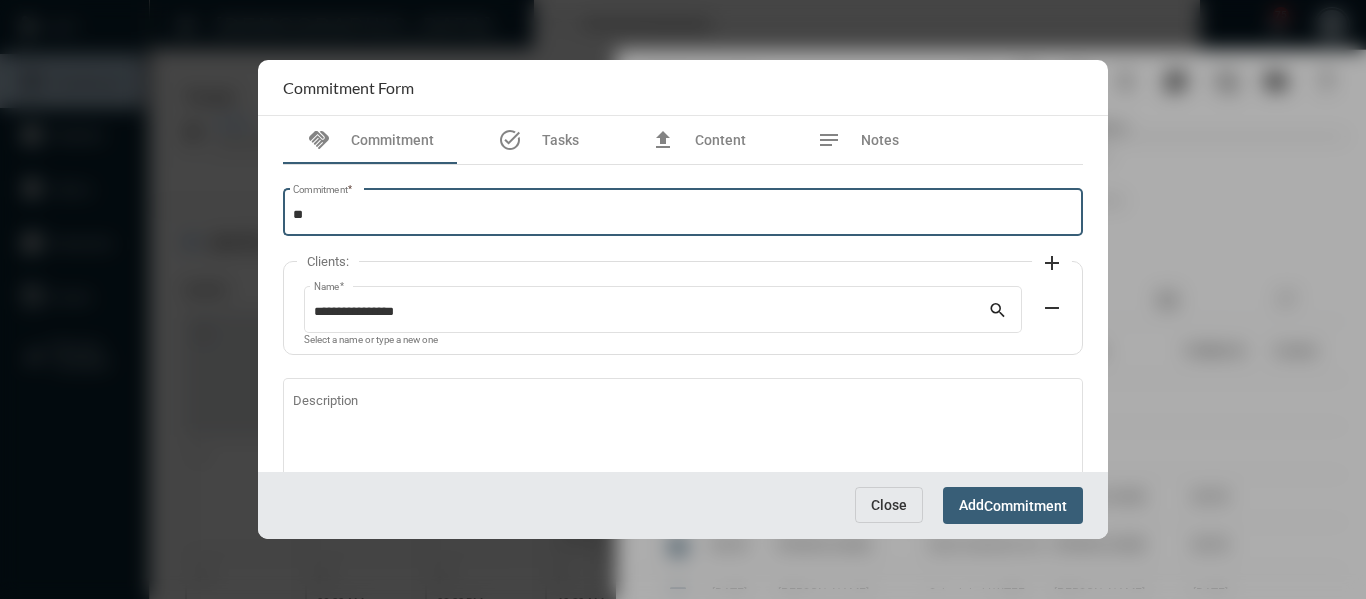 type on "*" 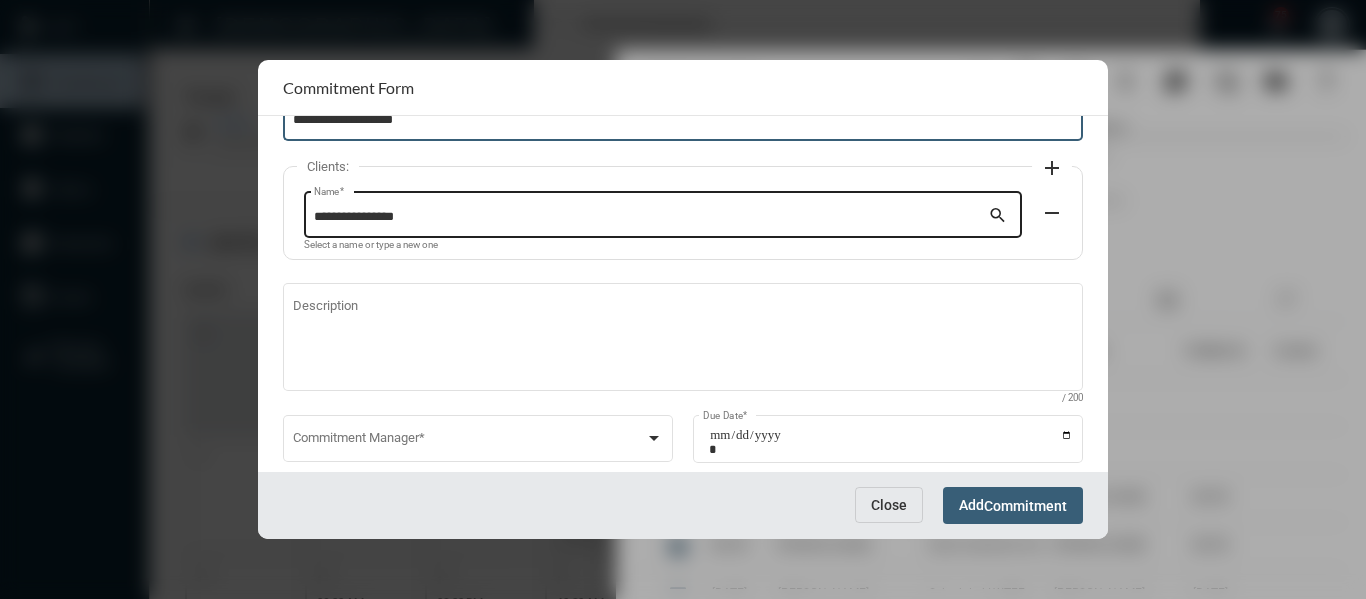 scroll, scrollTop: 136, scrollLeft: 0, axis: vertical 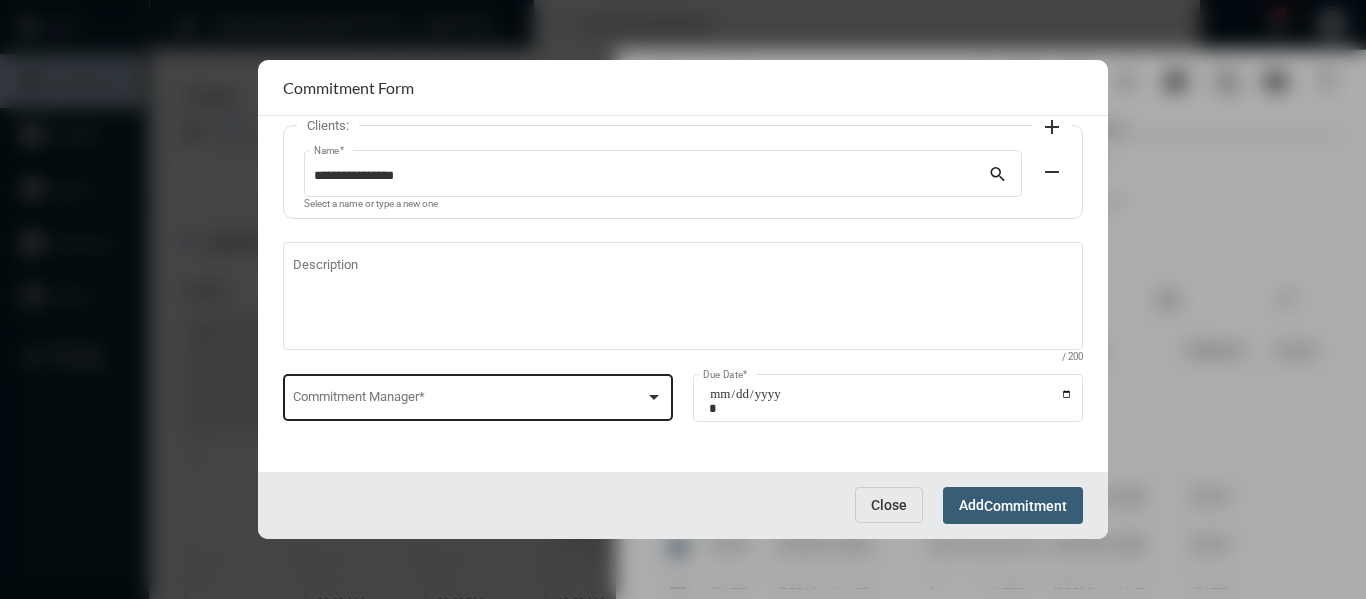 type on "**********" 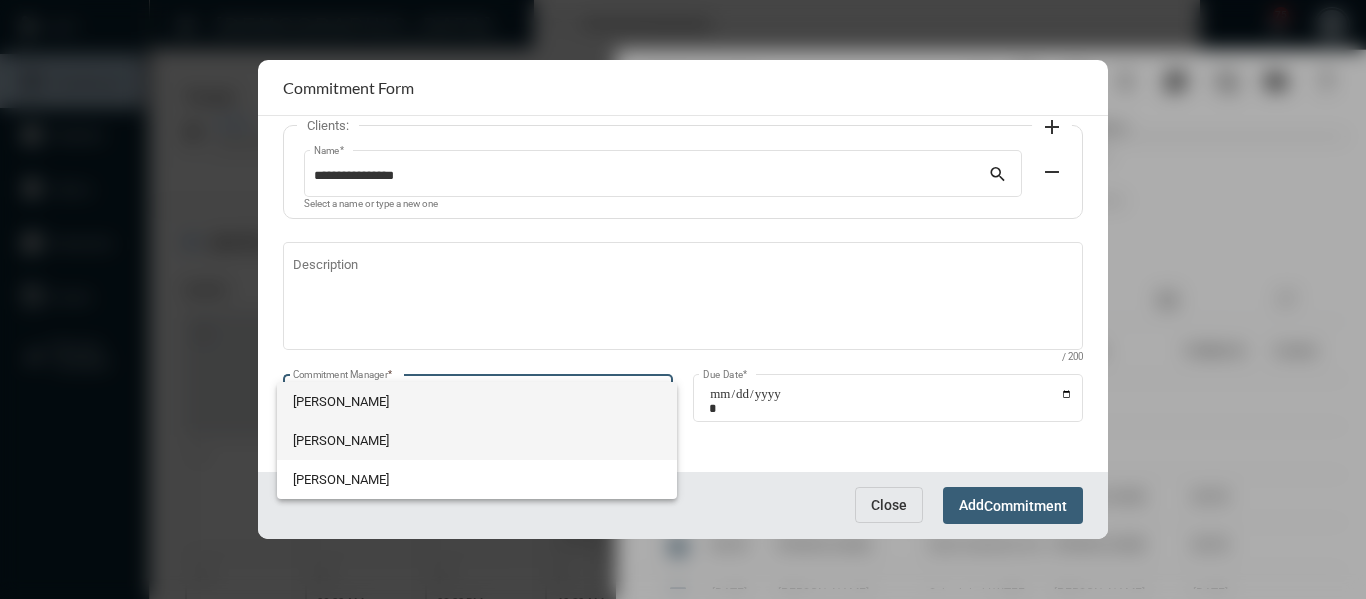 click on "[PERSON_NAME]" at bounding box center [477, 440] 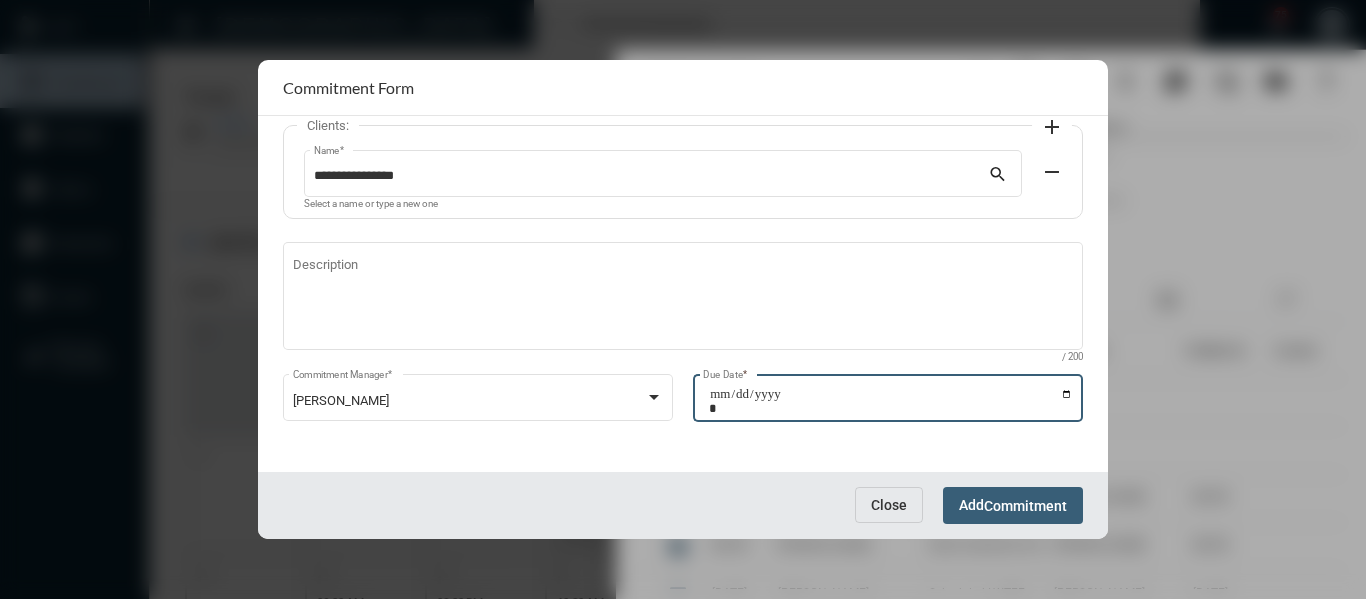 click on "Due Date  *" at bounding box center [891, 401] 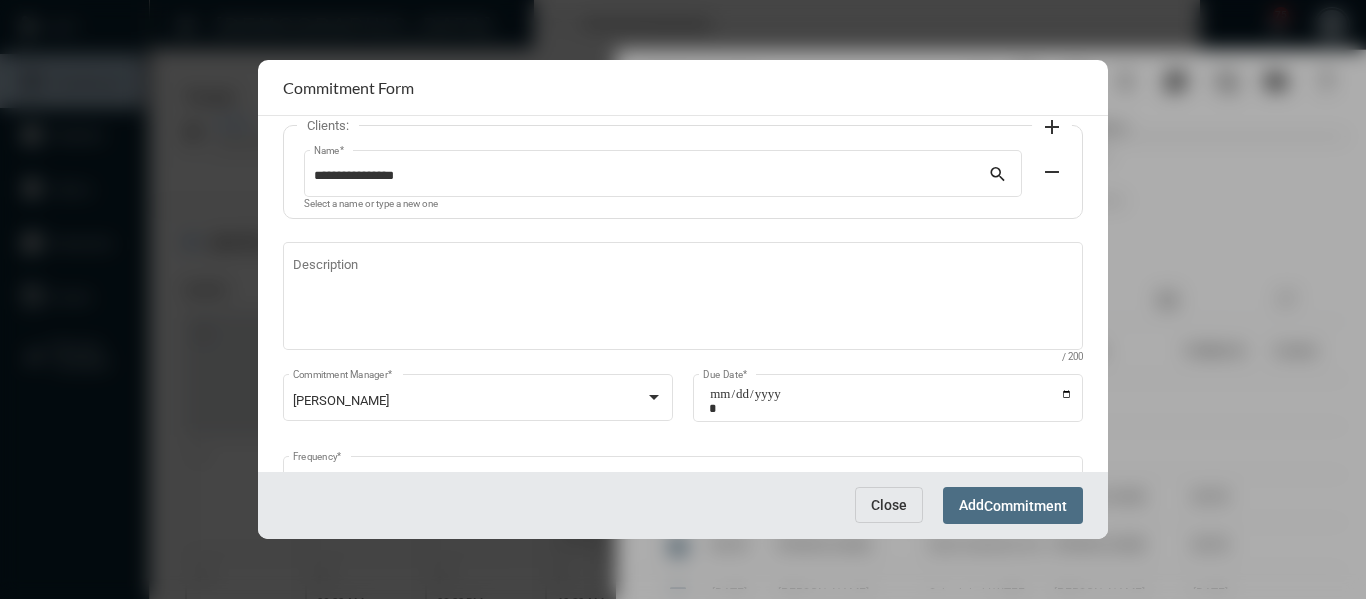 click on "Commitment" at bounding box center [1025, 506] 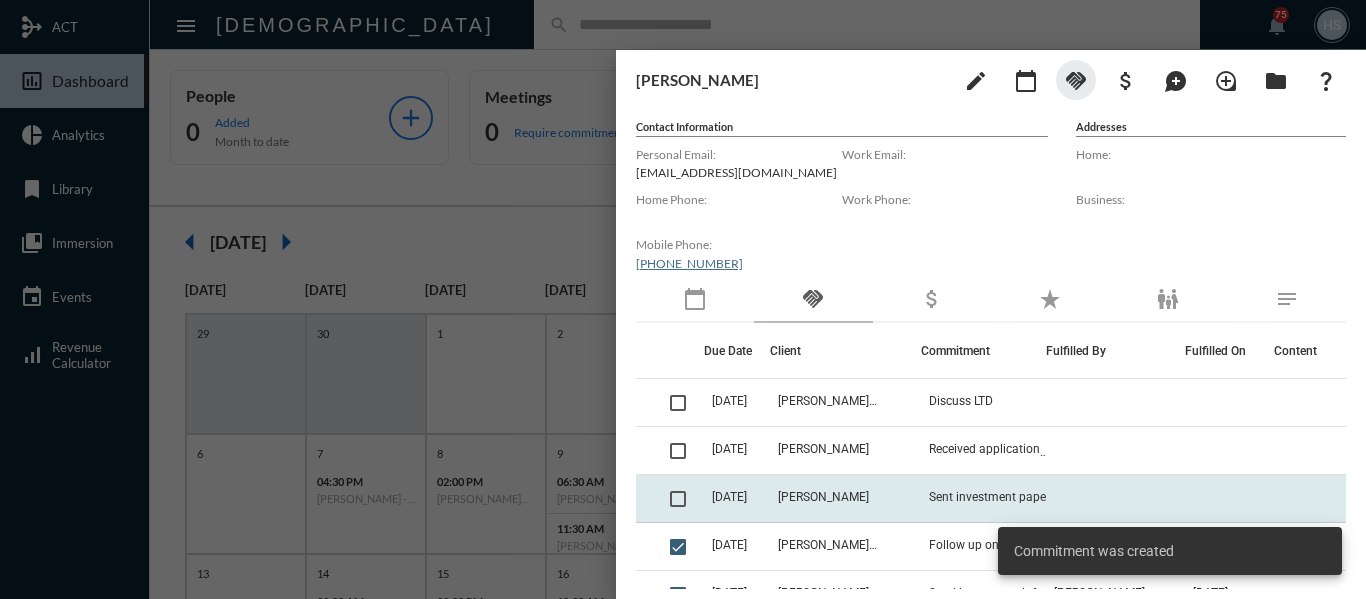 click at bounding box center (678, 499) 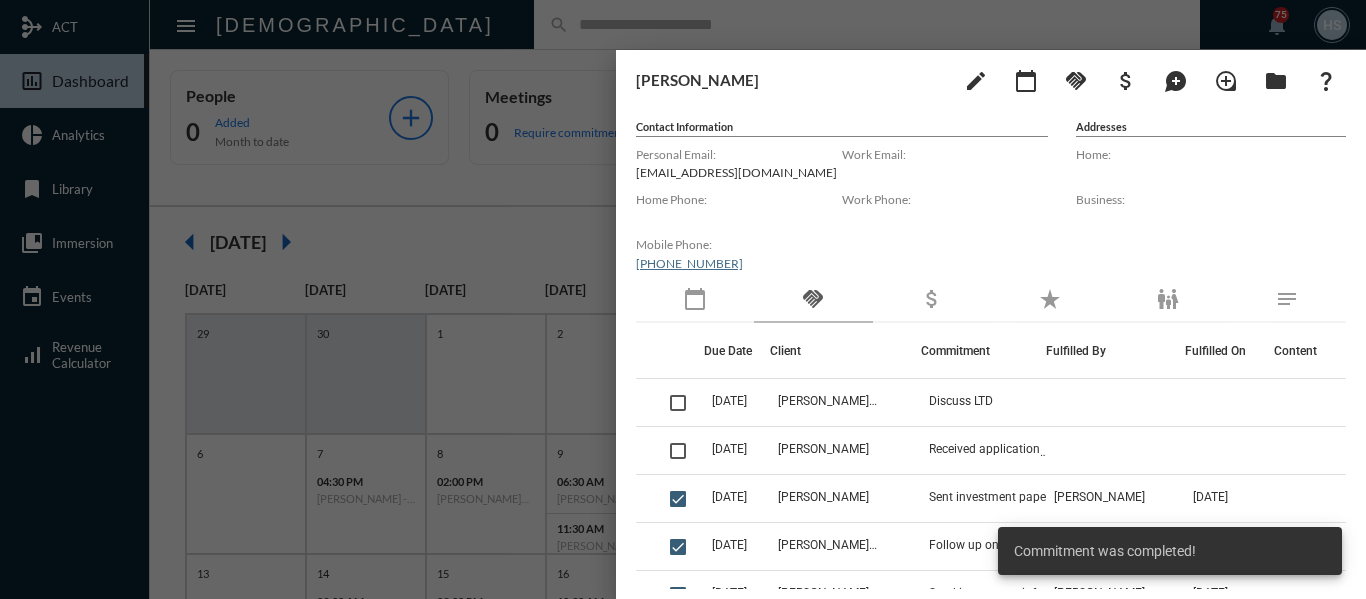 click at bounding box center (683, 299) 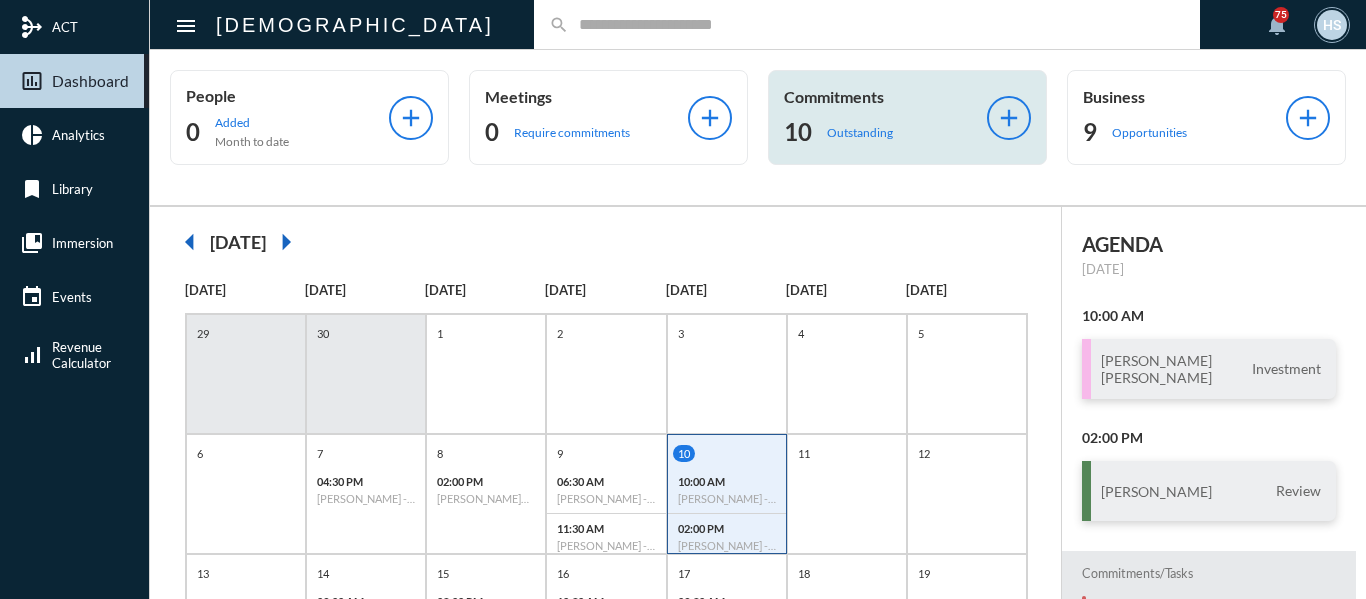 click on "10 Outstanding" 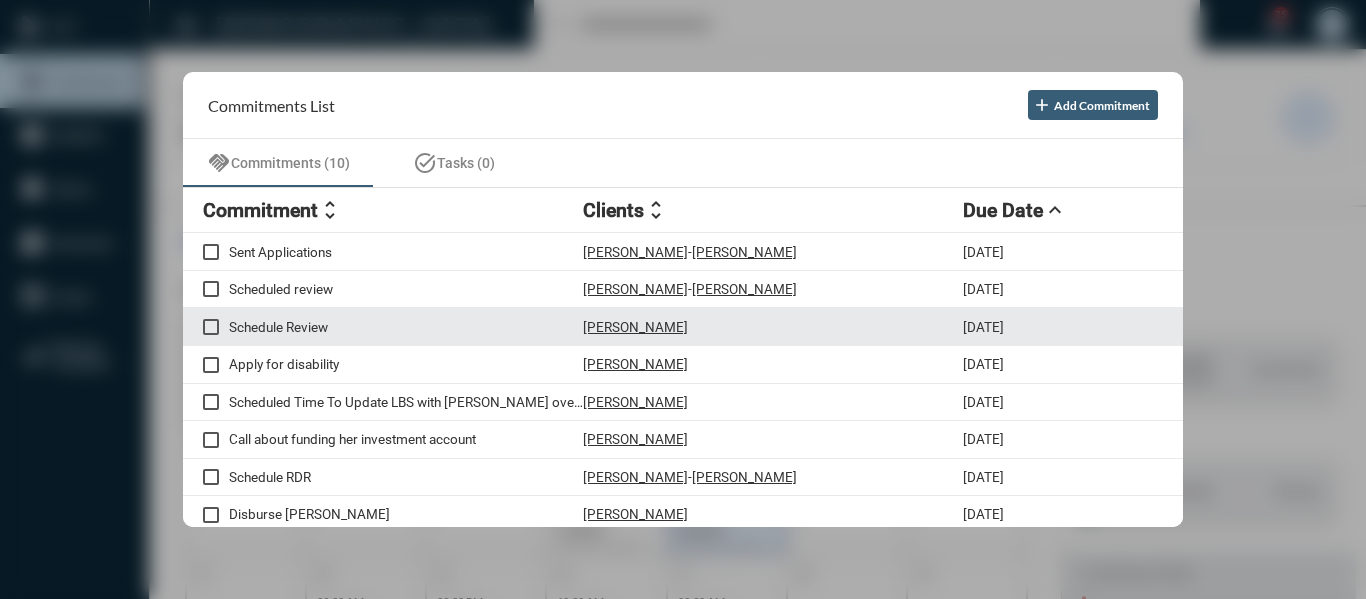 click on "Schedule Review" at bounding box center (406, 327) 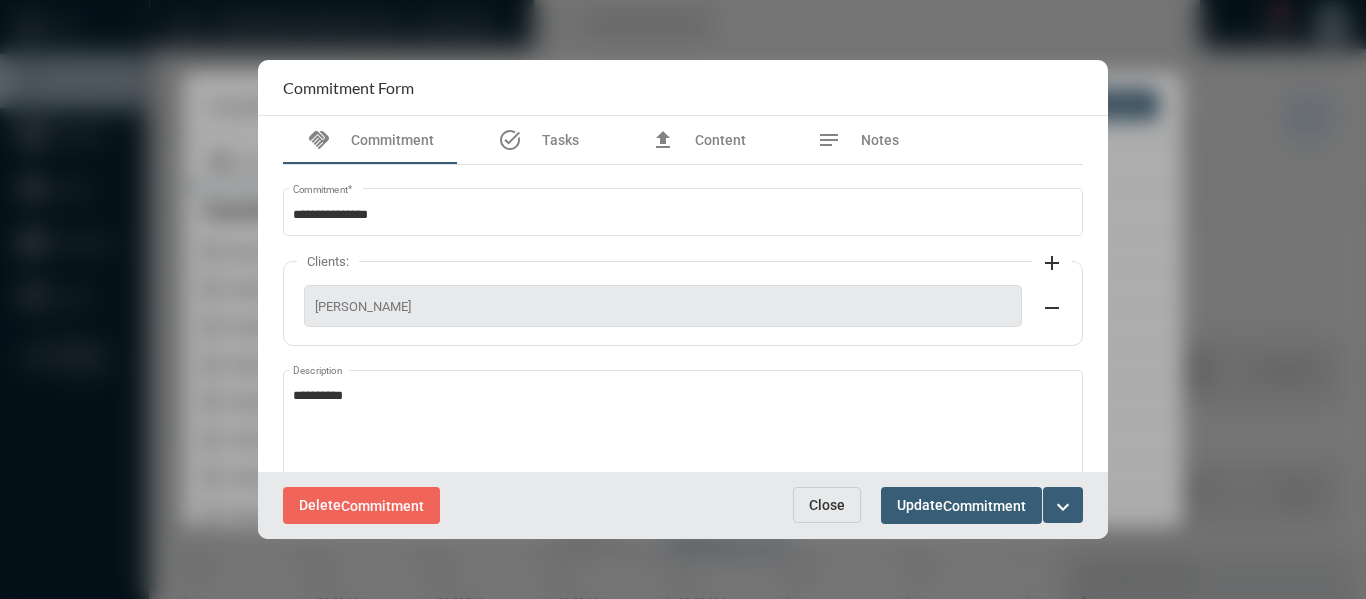 click on "Delete  Commitment  Close   Update  Commitment expand_more" at bounding box center [683, 505] 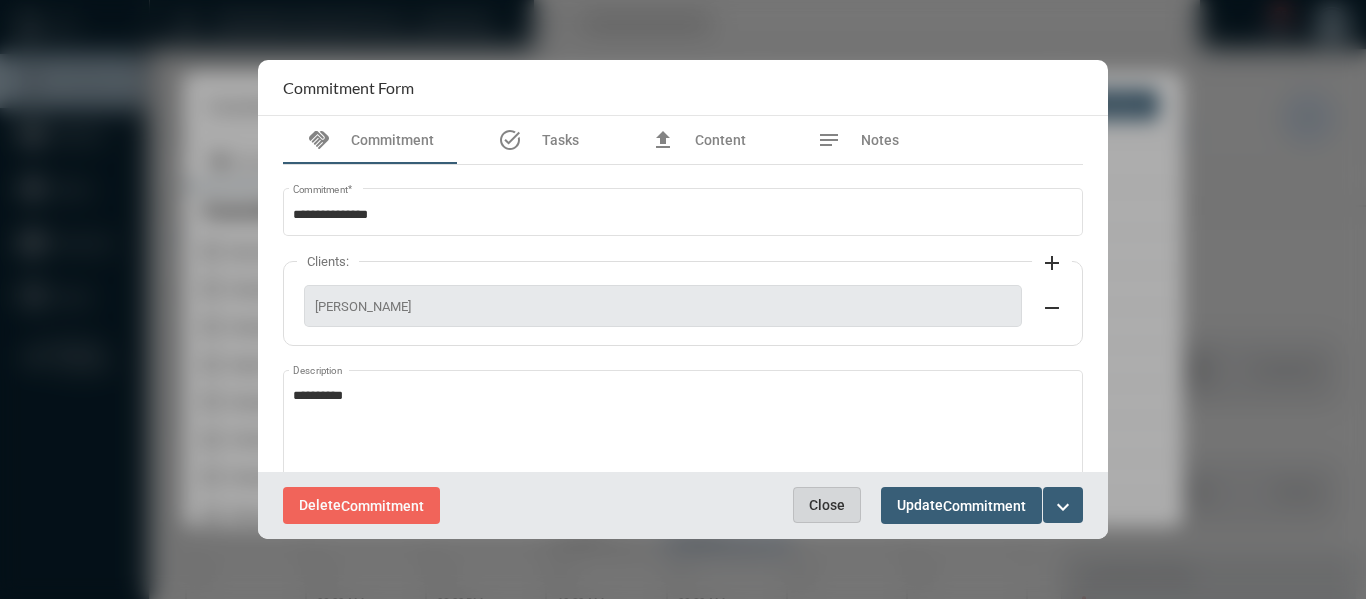 click on "Close" at bounding box center [827, 505] 